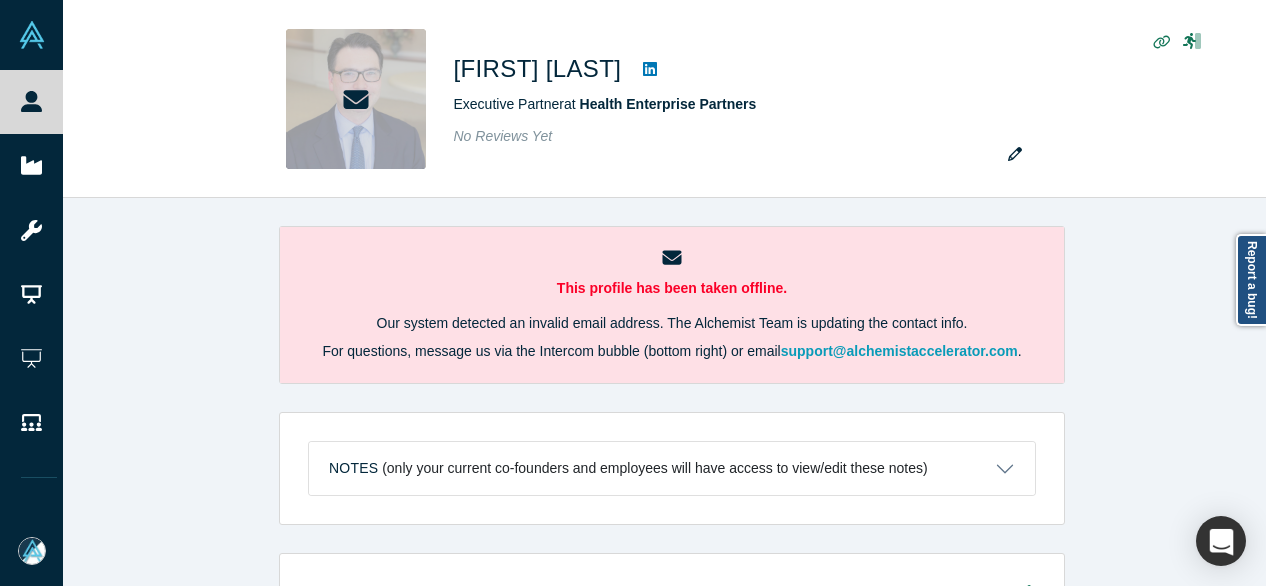 scroll, scrollTop: 0, scrollLeft: 0, axis: both 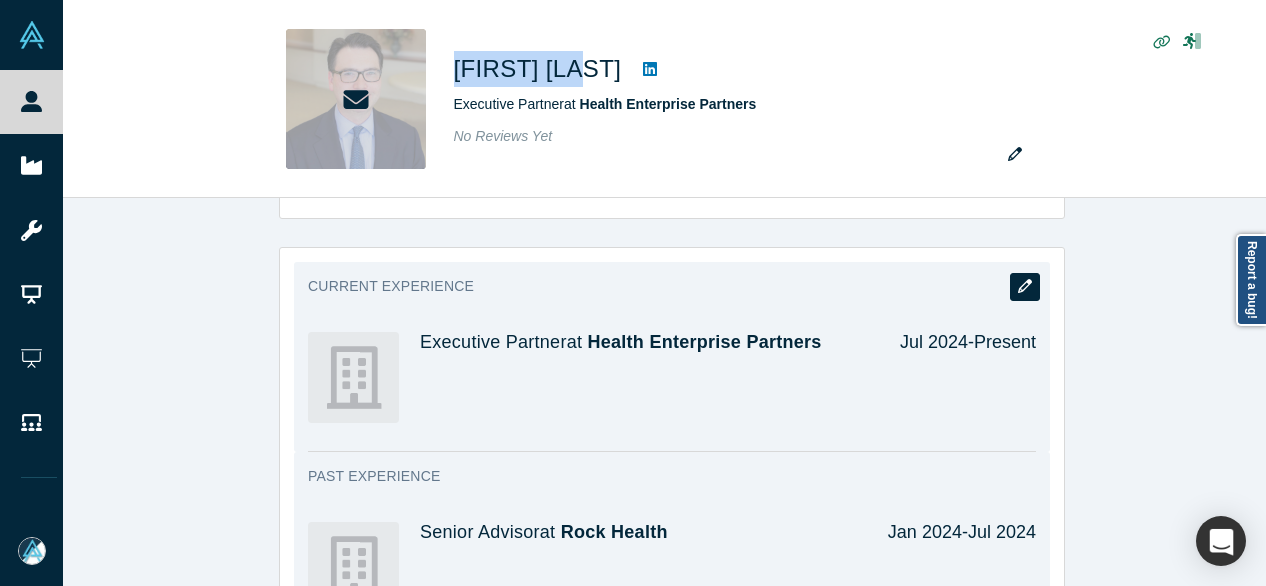 click 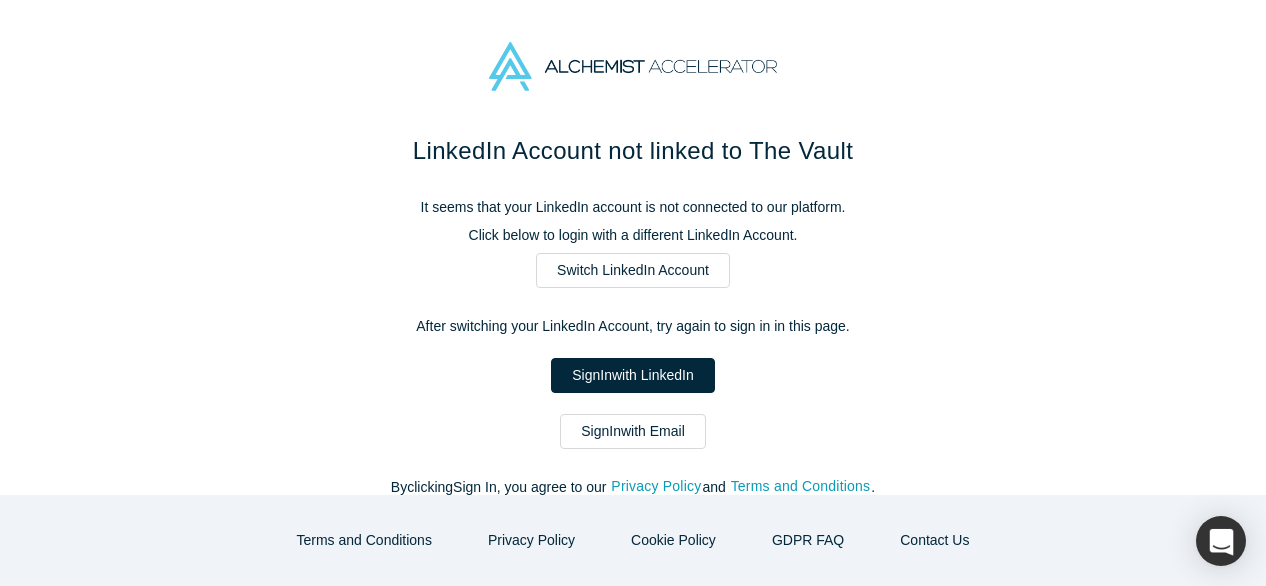scroll, scrollTop: 0, scrollLeft: 0, axis: both 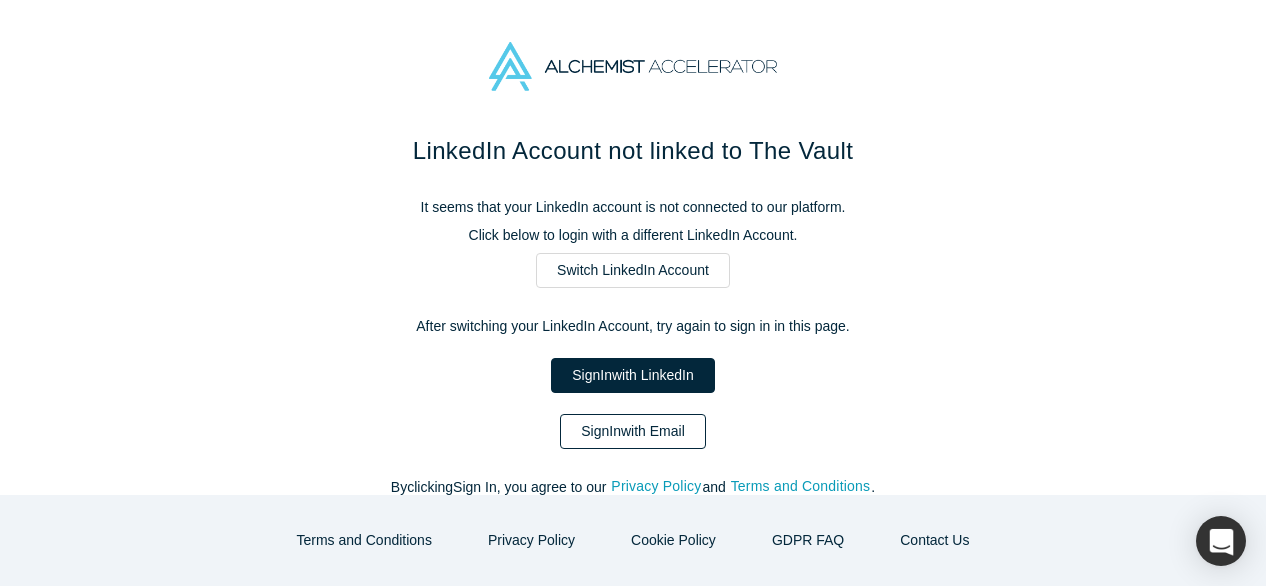click on "Sign  In  with Email" at bounding box center (633, 431) 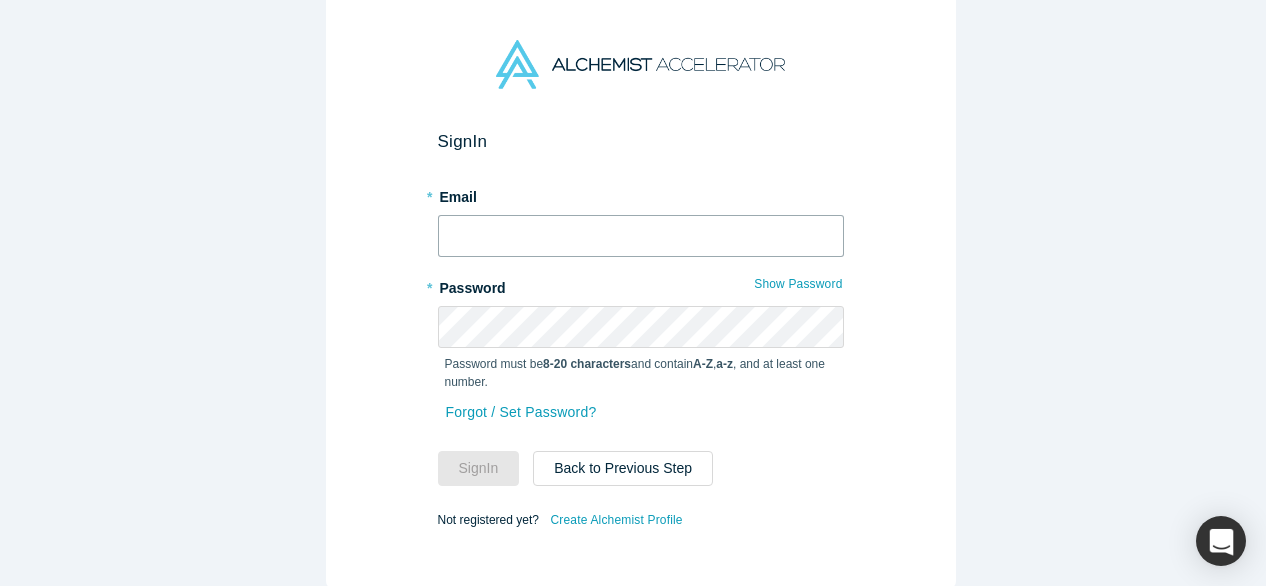 type on "[EMAIL]" 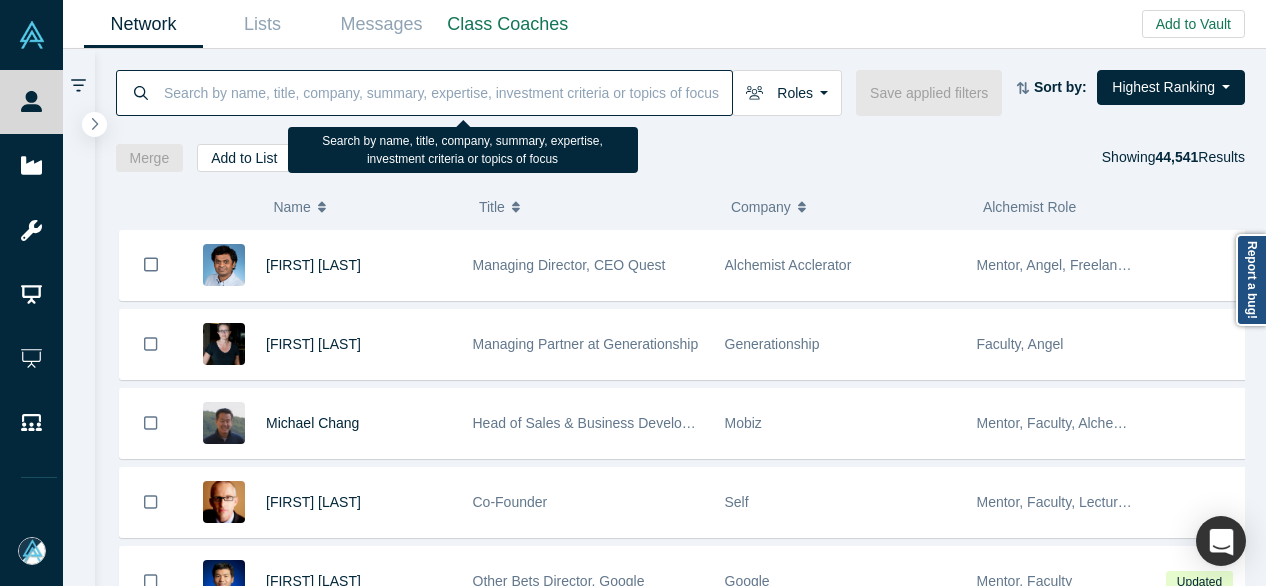 click at bounding box center [447, 92] 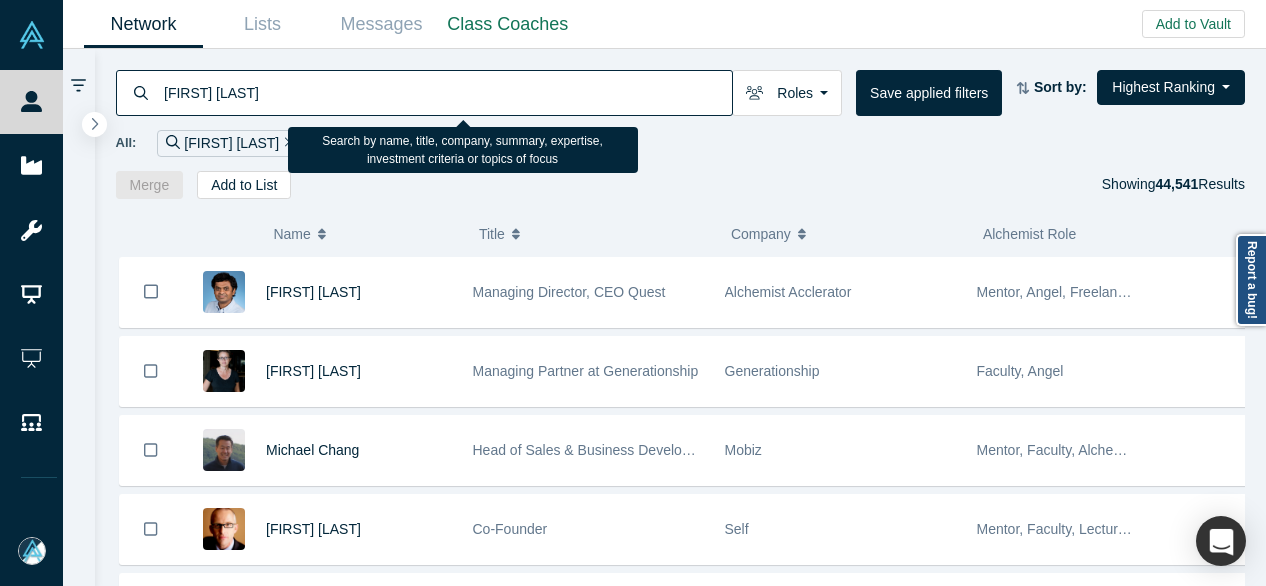 type on "[FIRST] [LAST]" 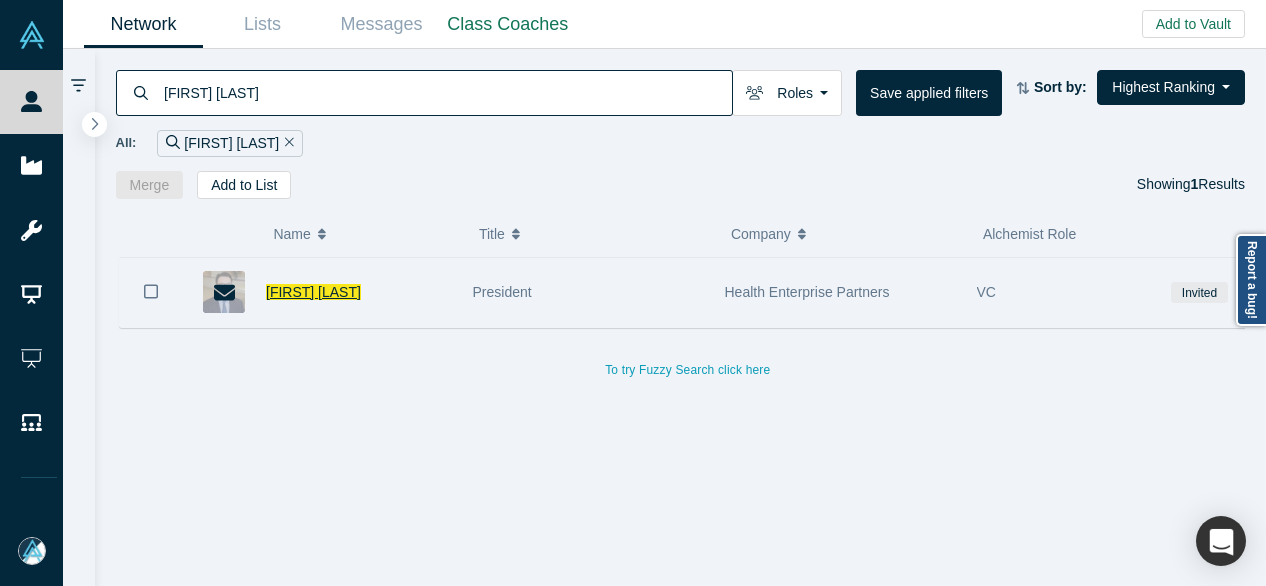 click on "[FIRST] [LAST]" at bounding box center [313, 292] 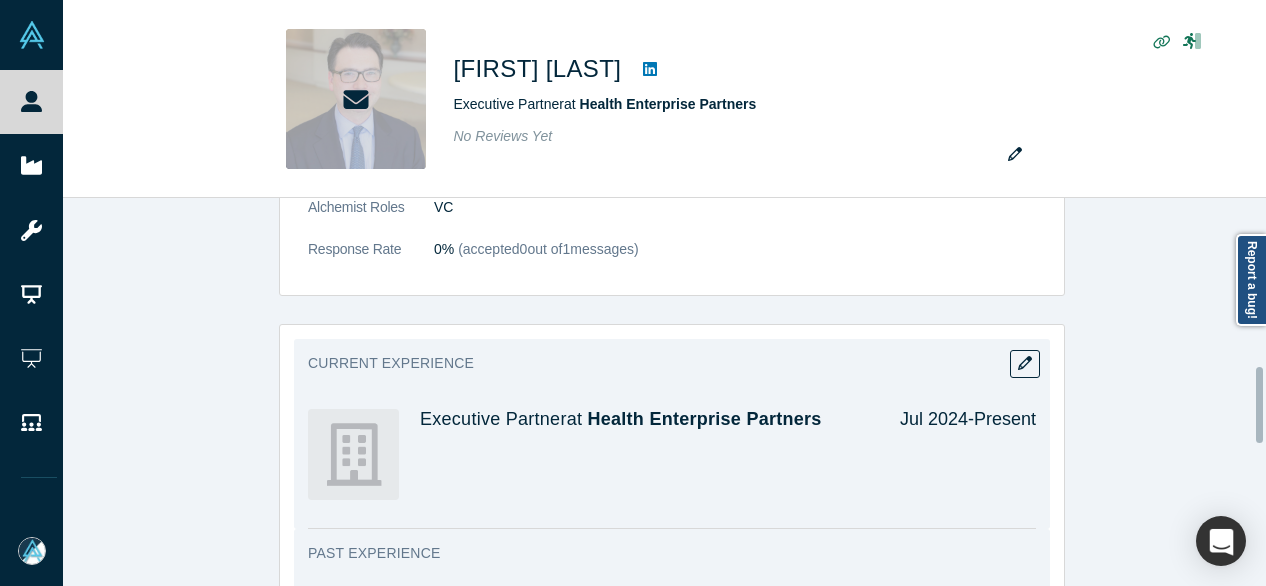 scroll, scrollTop: 815, scrollLeft: 0, axis: vertical 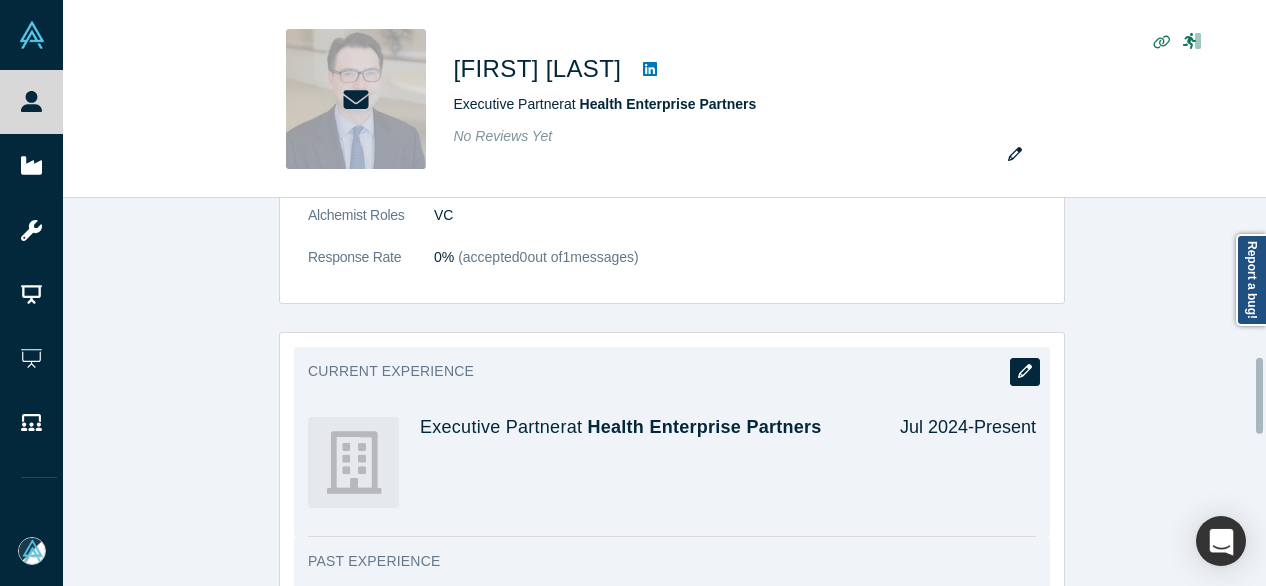 click 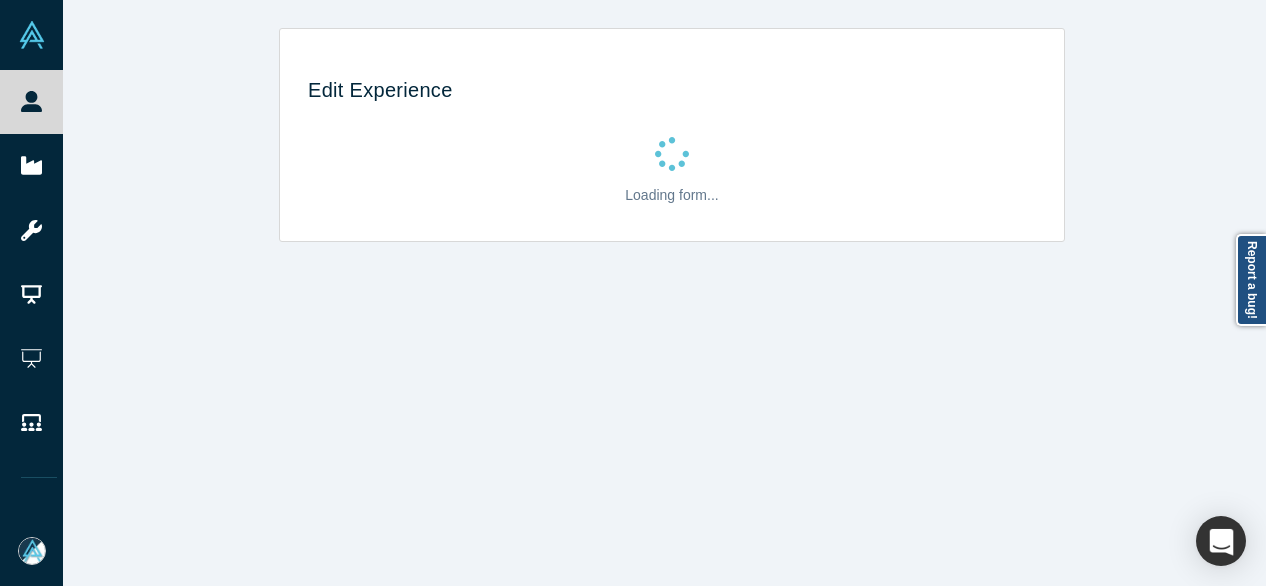 scroll, scrollTop: 0, scrollLeft: 0, axis: both 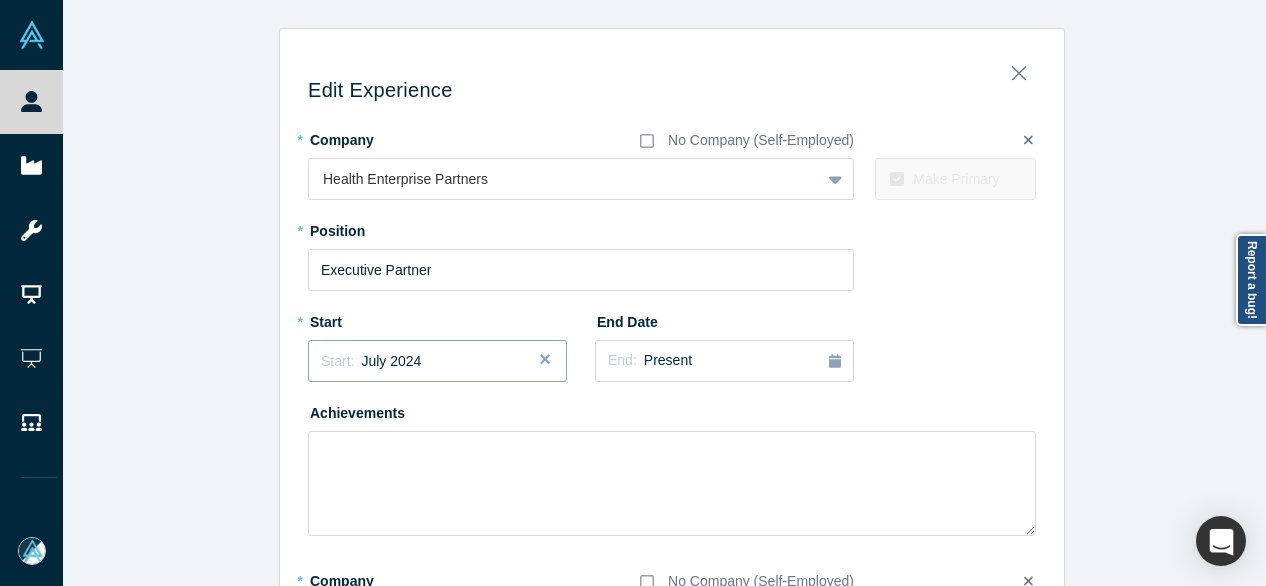 click on "Start: [MONTH] [YEAR]" at bounding box center [437, 361] 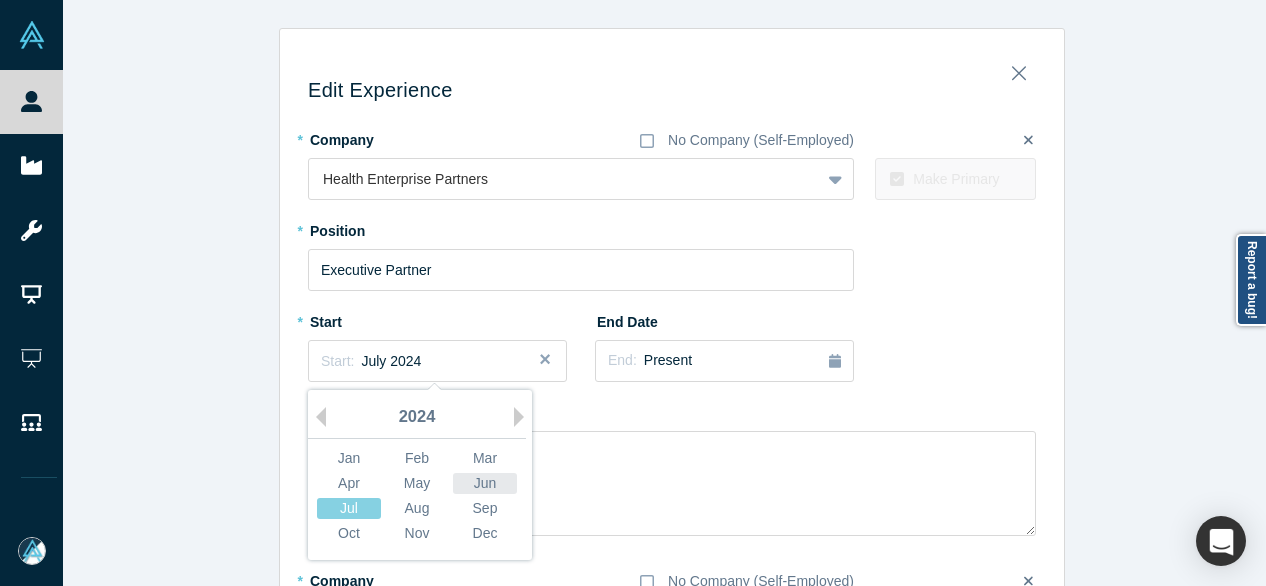 click on "Jun" at bounding box center (485, 483) 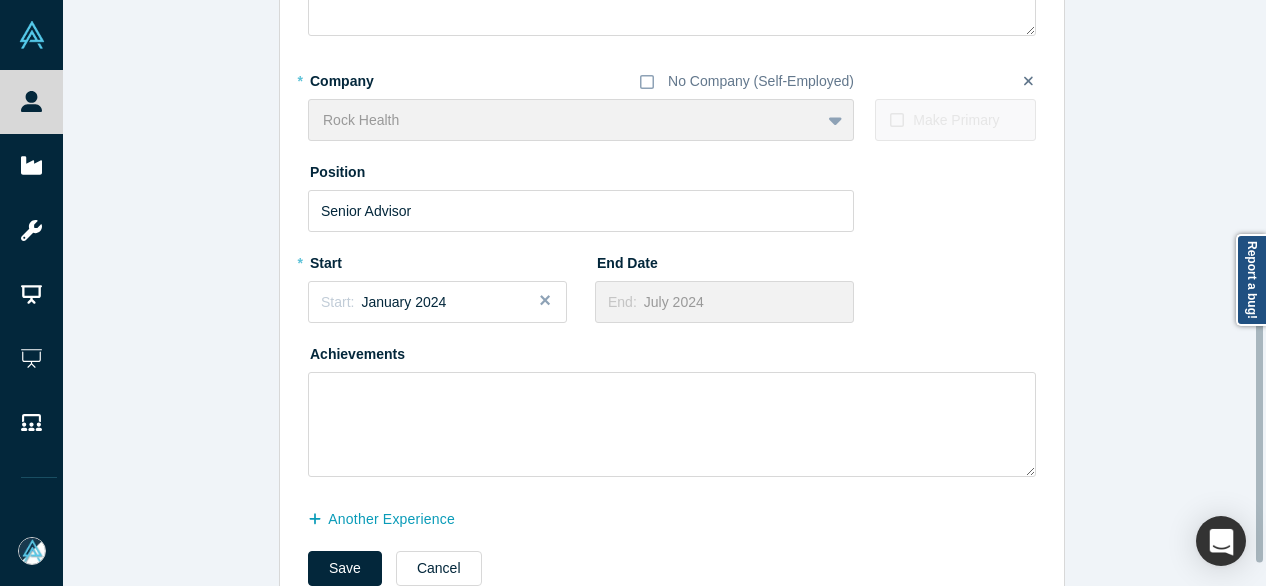 scroll, scrollTop: 555, scrollLeft: 0, axis: vertical 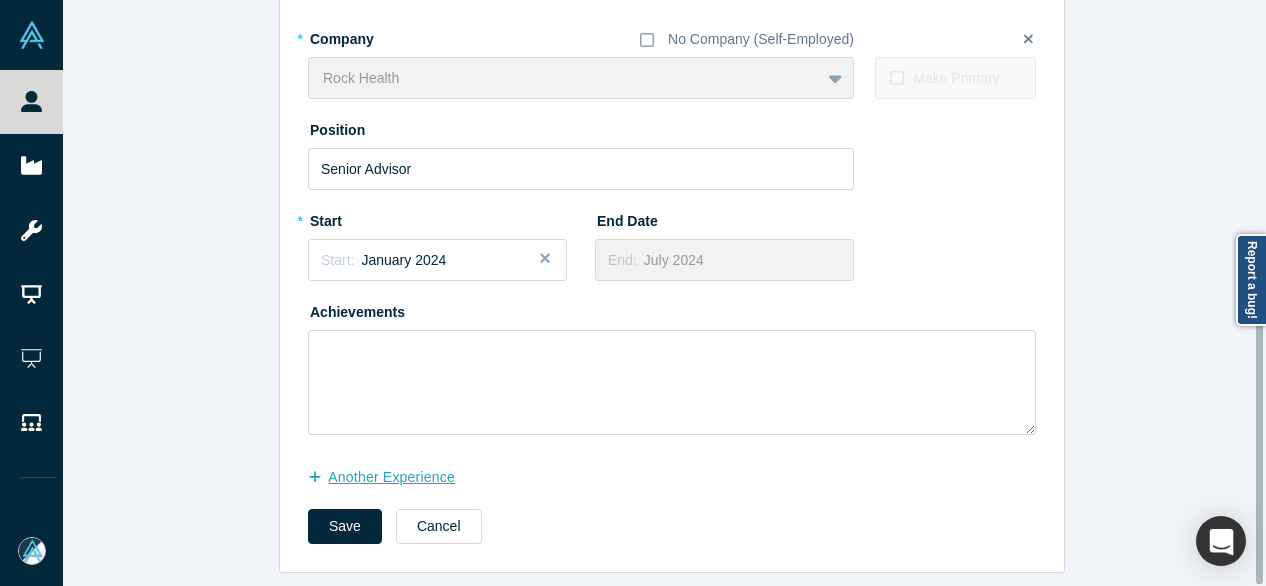 click on "another Experience" at bounding box center (392, 477) 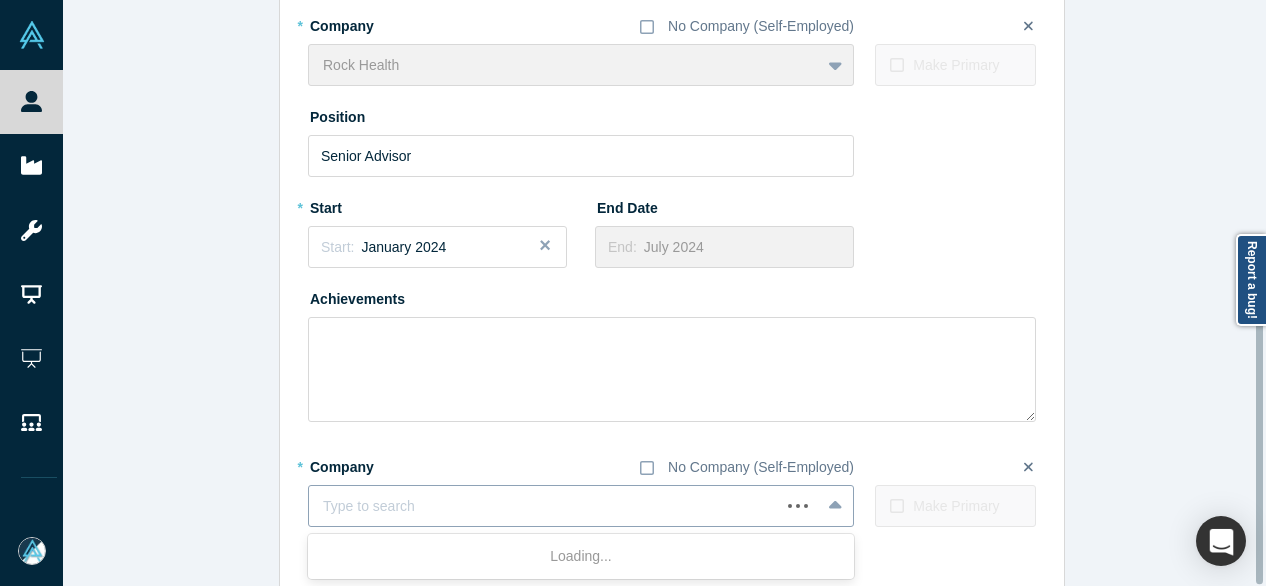click at bounding box center (544, 506) 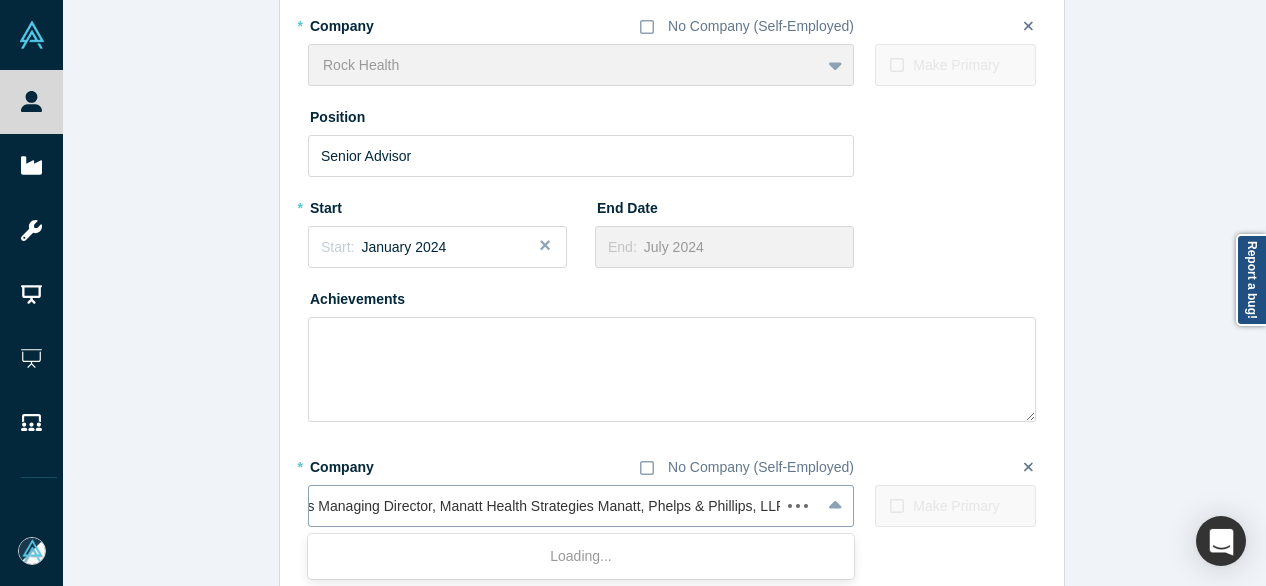 scroll, scrollTop: 0, scrollLeft: 261, axis: horizontal 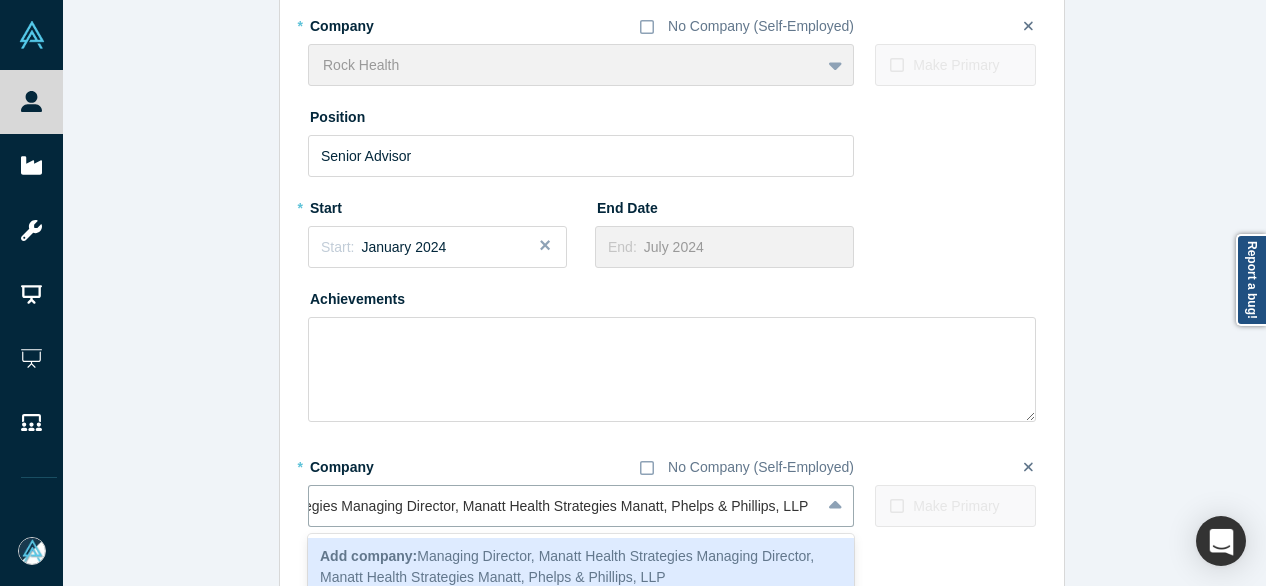 drag, startPoint x: 614, startPoint y: 512, endPoint x: 272, endPoint y: 495, distance: 342.42224 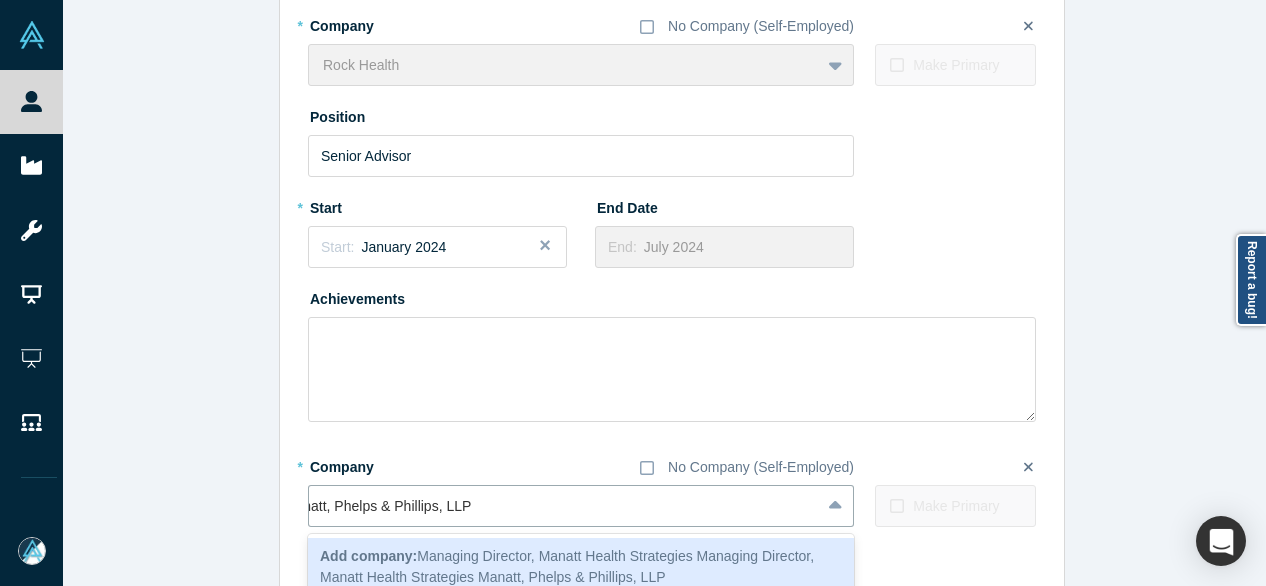 scroll, scrollTop: 0, scrollLeft: 0, axis: both 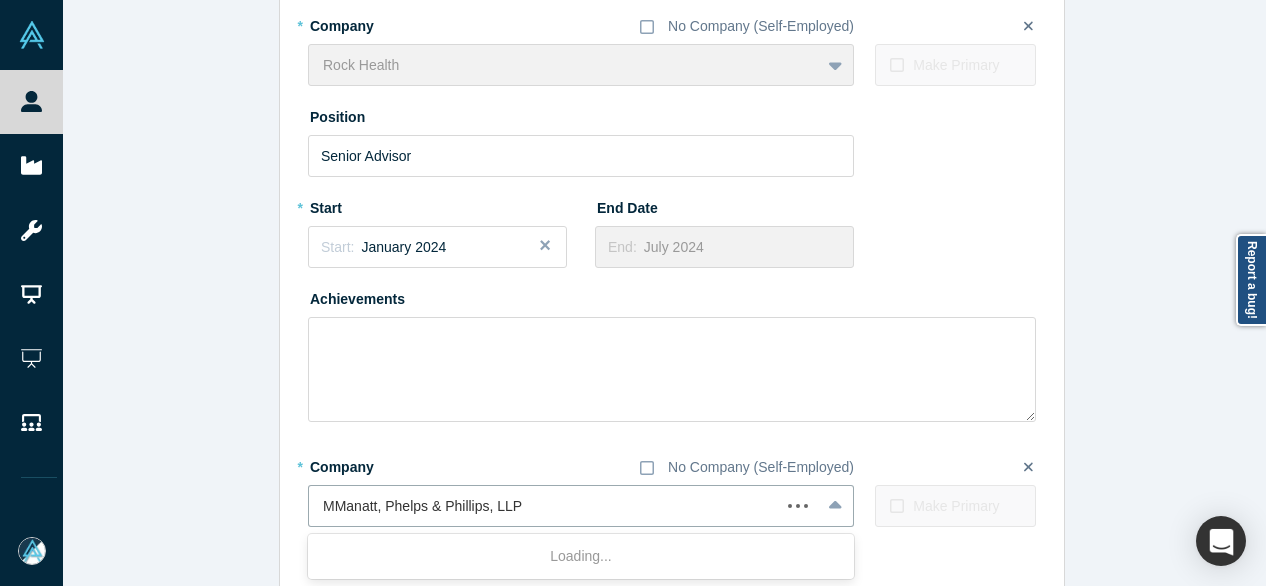 type on "Manatt, Phelps & Phillips, LLP" 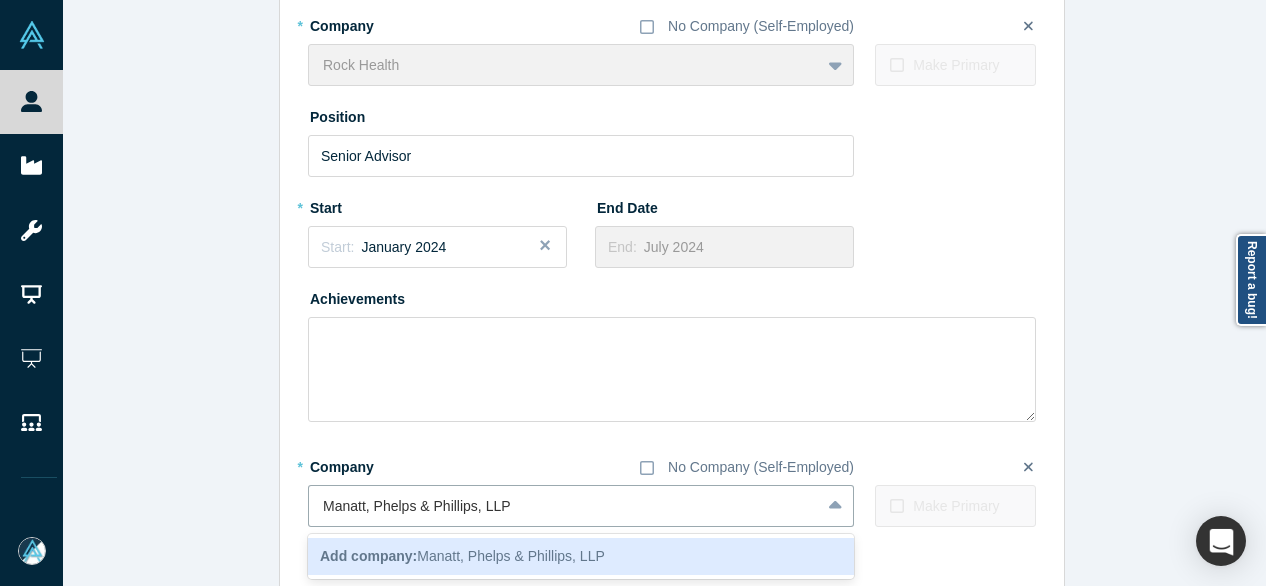click on "Add company:  Manatt, Phelps & Phillips, LLP" at bounding box center (581, 556) 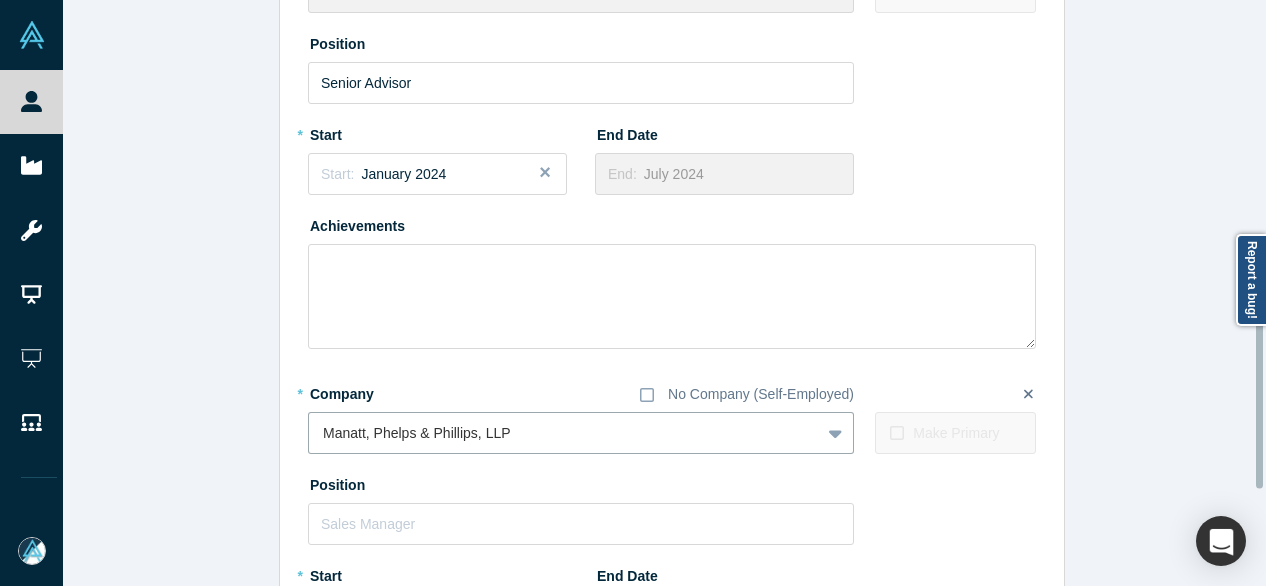 scroll, scrollTop: 755, scrollLeft: 0, axis: vertical 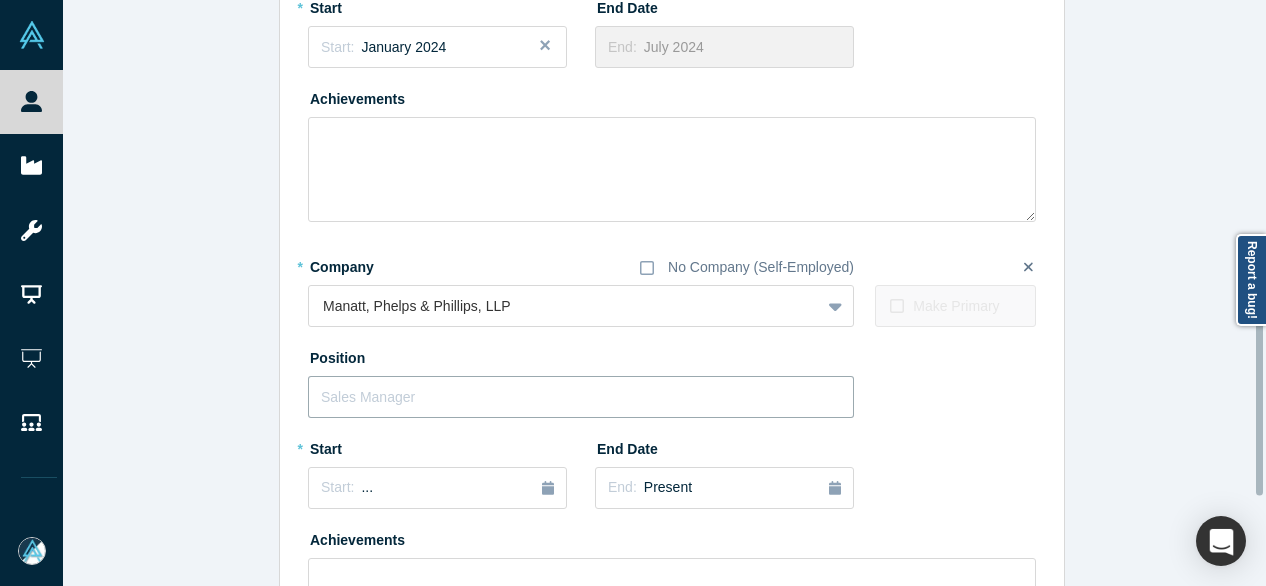 click at bounding box center [581, 397] 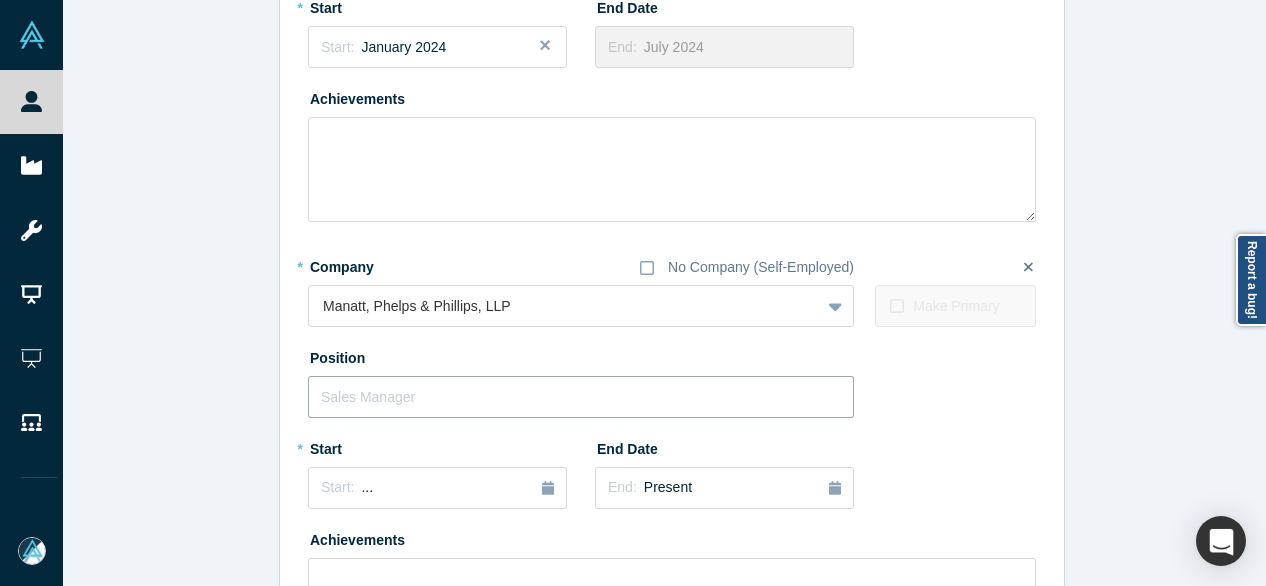 paste on "trategies Managing Director, Manatt Health Strategies" 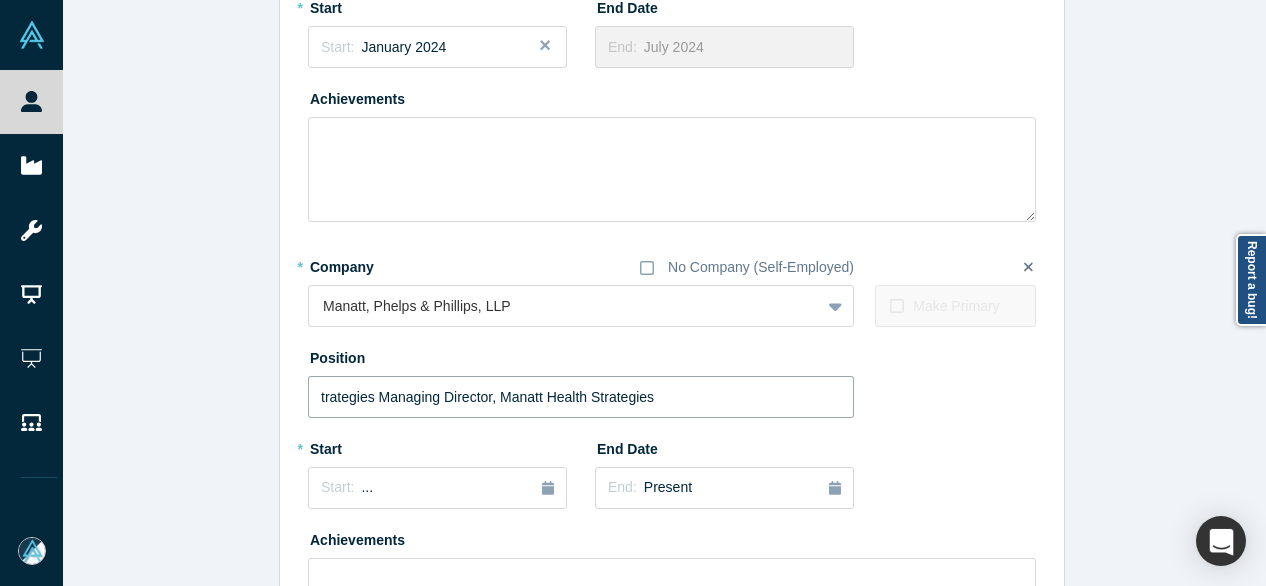 drag, startPoint x: 368, startPoint y: 400, endPoint x: 281, endPoint y: 399, distance: 87.005745 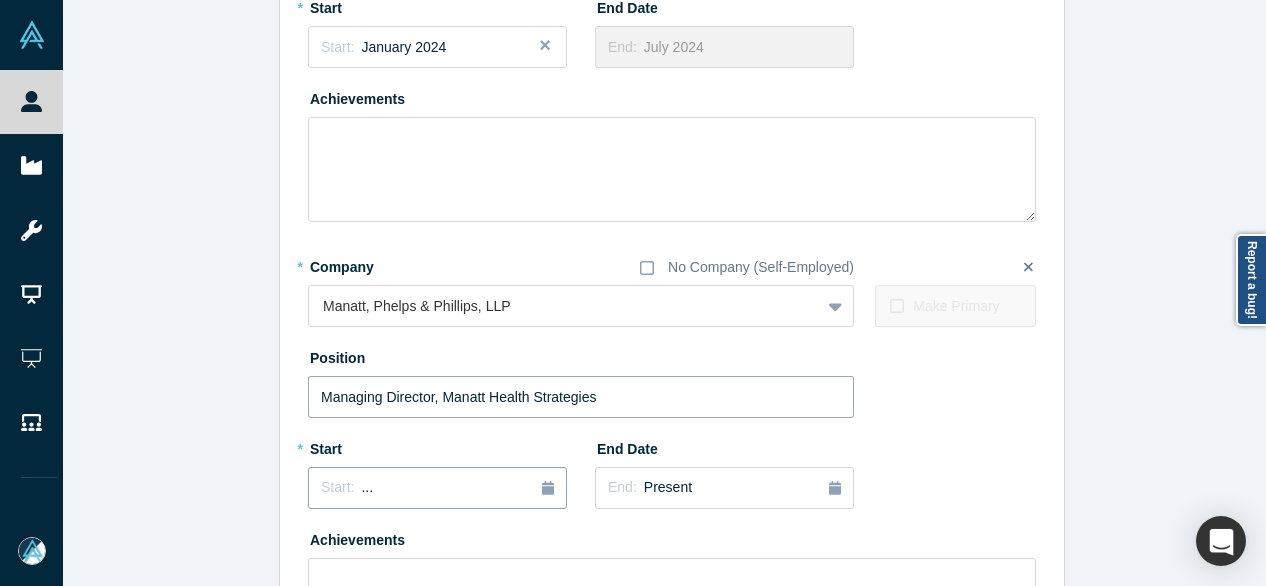 type on "Managing Director, Manatt Health Strategies" 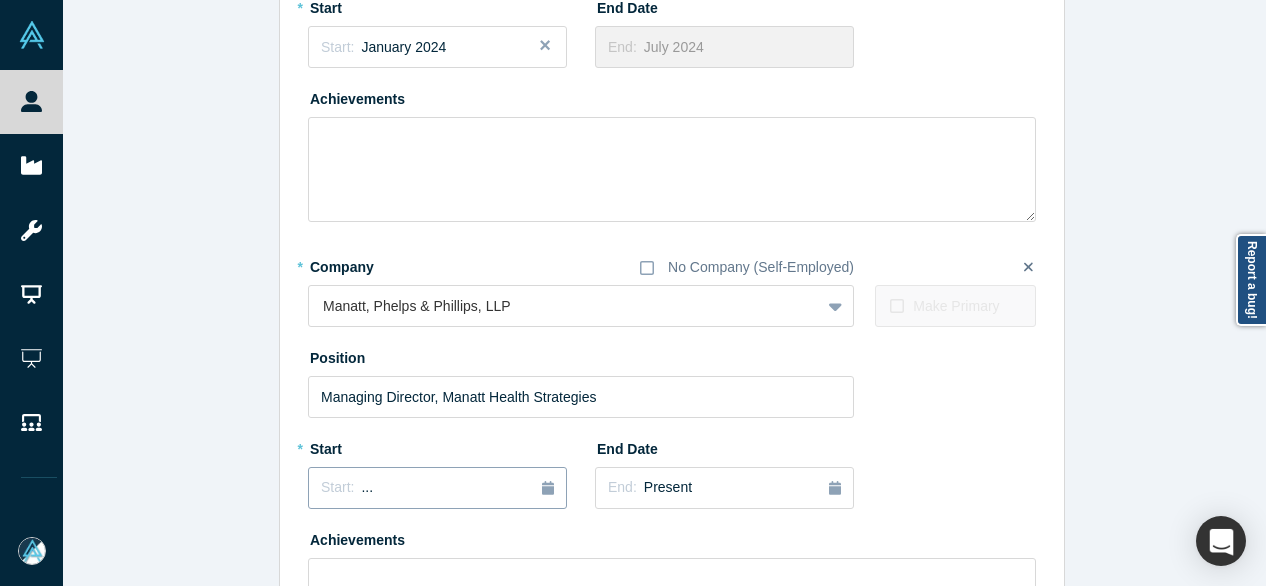 click on "Start: ..." at bounding box center (437, 488) 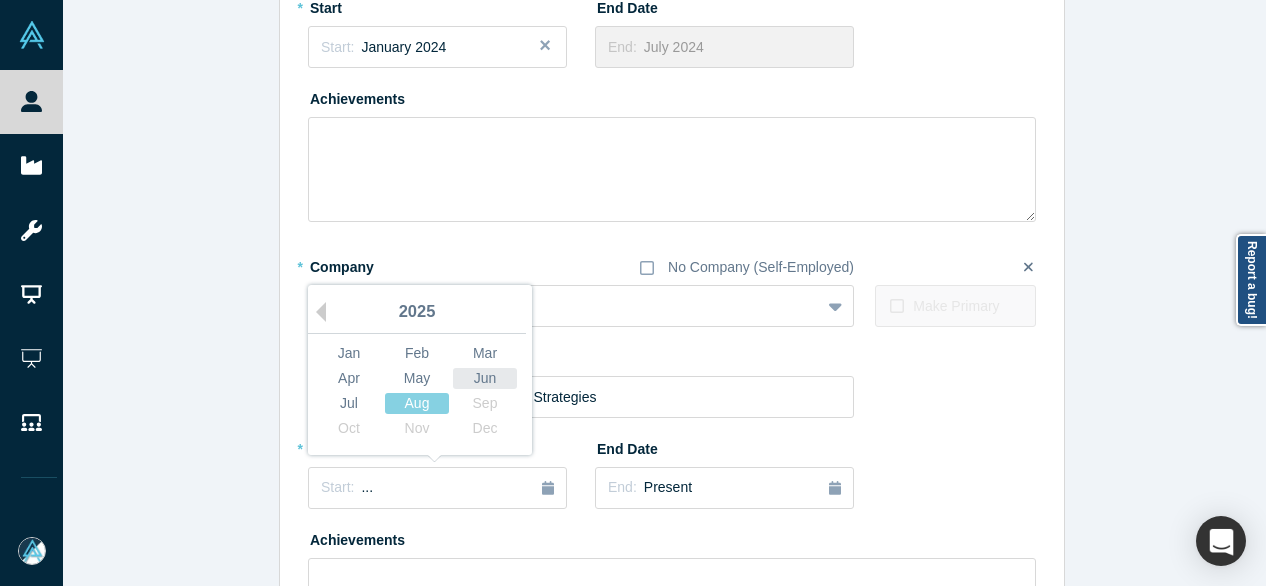 click on "Jun" at bounding box center [485, 378] 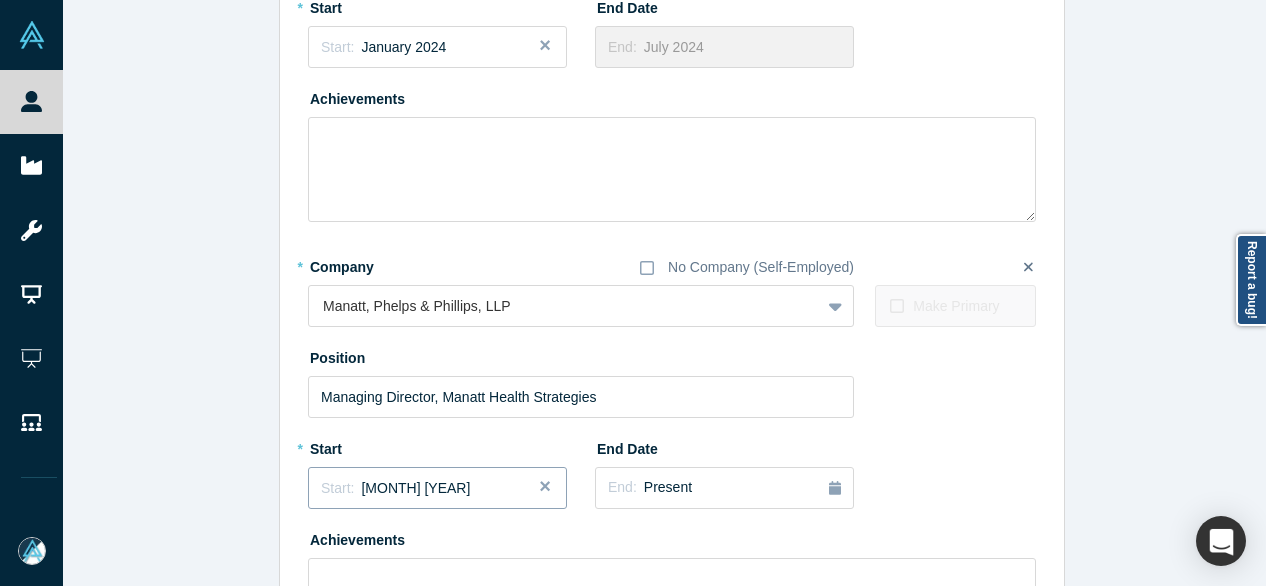 click on "Start:" at bounding box center [337, 488] 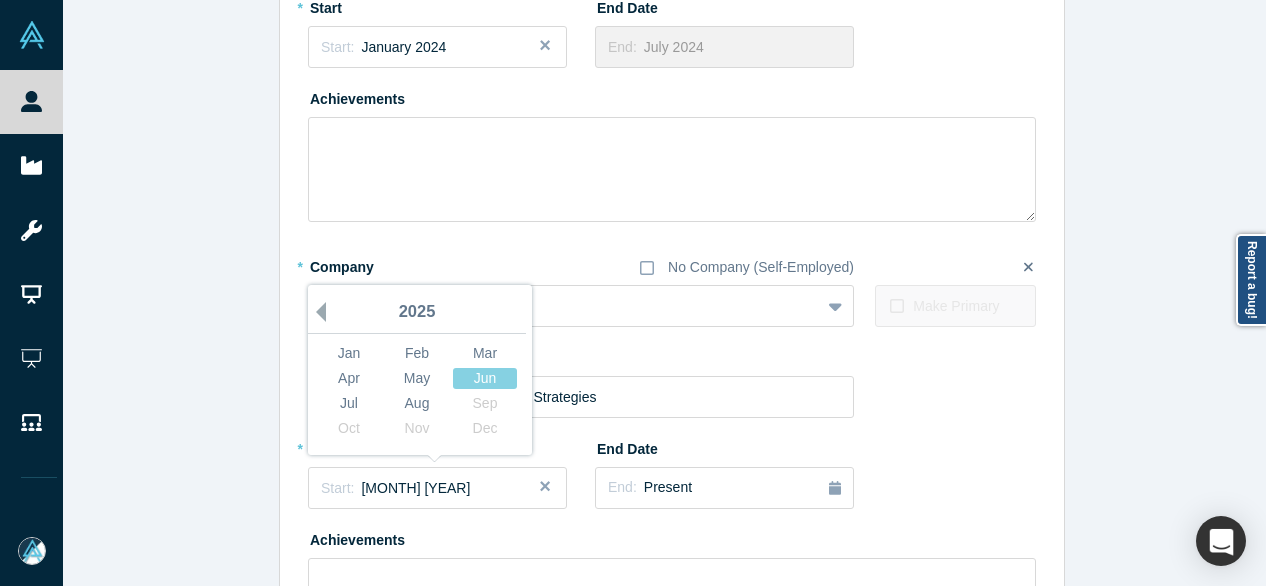 click on "Previous Year" at bounding box center (316, 312) 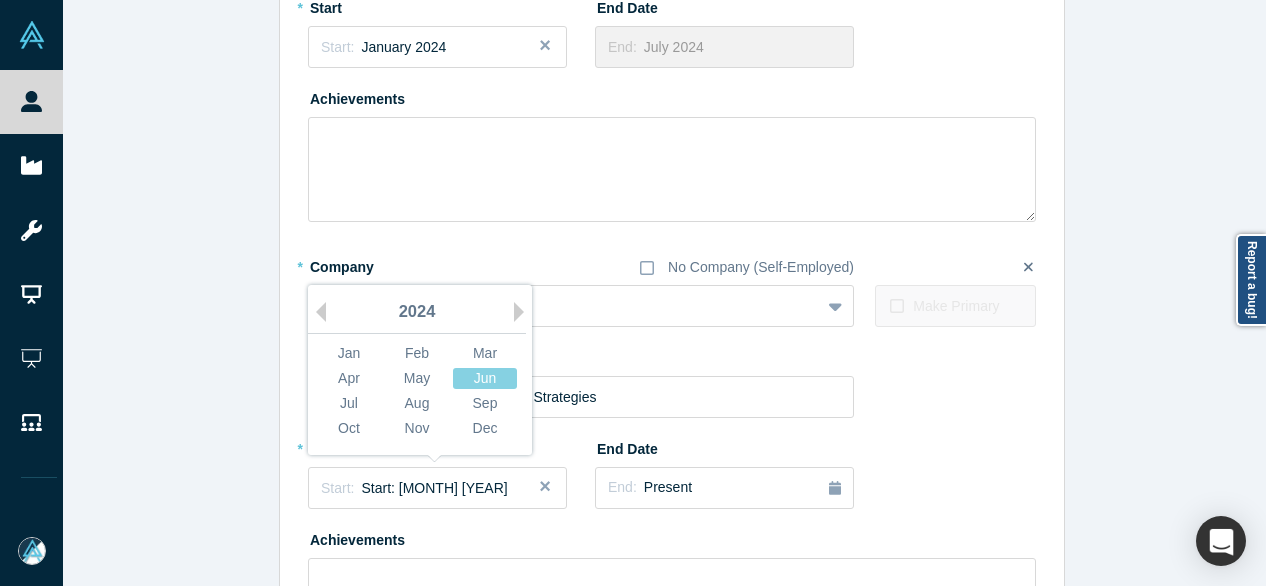 click on "Edit Experience * Company No Company (Self-Employed) Health Enterprise Partners
To pick up a draggable item, press the space bar.
While dragging, use the arrow keys to move the item.
Press space again to drop the item in its new position, or press escape to cancel.
Make Primary * Position Executive Partner * Start Start: June 2024 End Date End: Present Achievements * Company No Company (Self-Employed) Rock Health
To pick up a draggable item, press the space bar.
While dragging, use the arrow keys to move the item.
Press space again to drop the item in its new position, or press escape to cancel.
Make Primary Position Senior Advisor * Start Start: January 2024 End Date End: July 2024 Achievements * Company No Company (Self-Employed) Manatt, Phelps & Phillips, LLP
To pick up a draggable item, press the space bar.
While dragging, use the arrow keys to move the item.
Press space again to drop the item in its new position, or press escape to cancel.
Make Primary *" at bounding box center (672, 37) 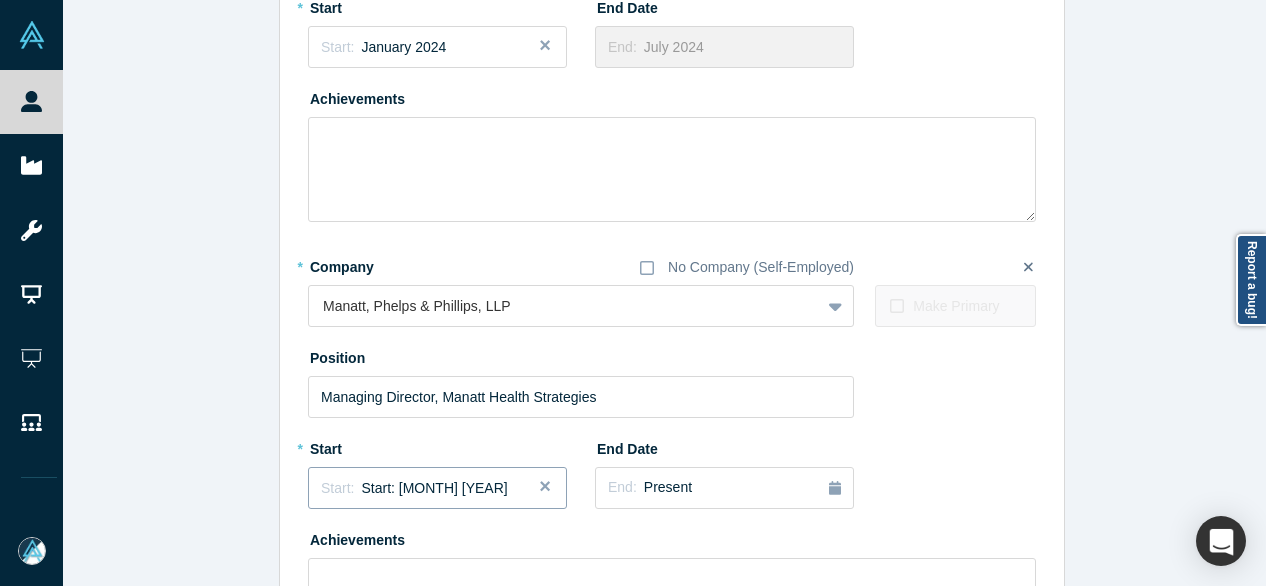 click on "Start: June 2024" at bounding box center (437, 488) 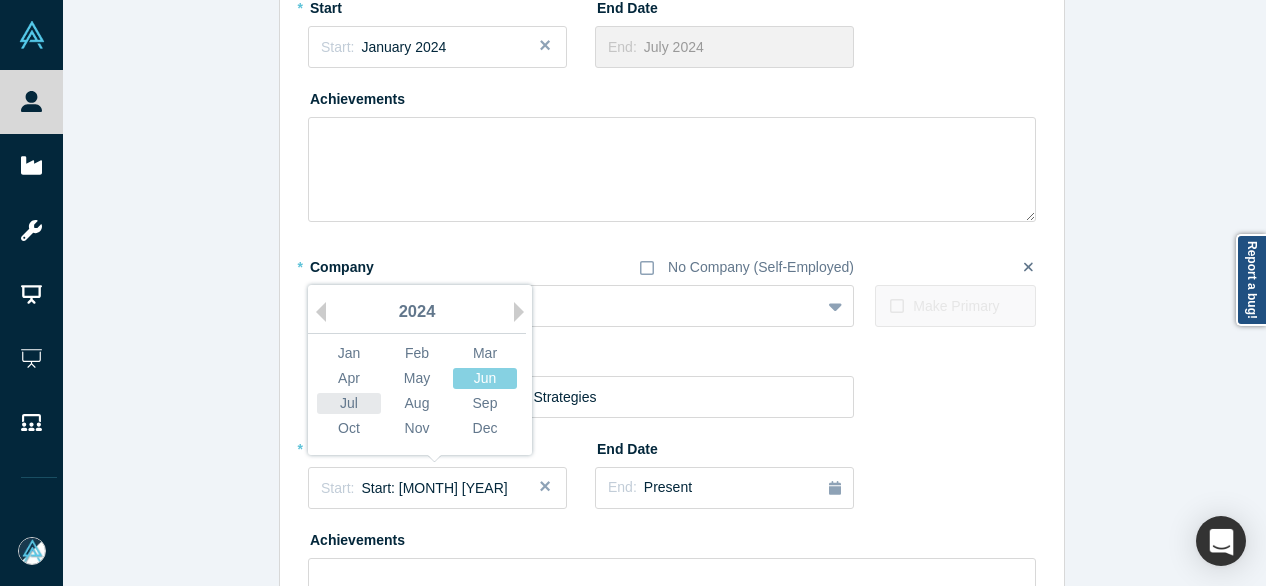 click on "Jul" at bounding box center (349, 403) 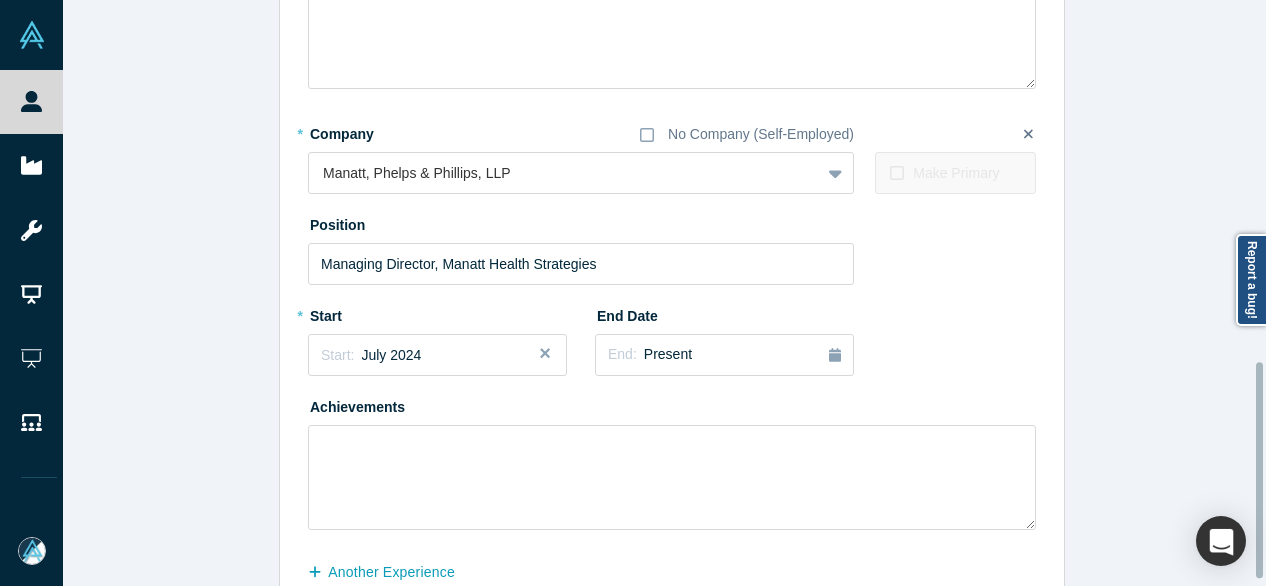 scroll, scrollTop: 996, scrollLeft: 0, axis: vertical 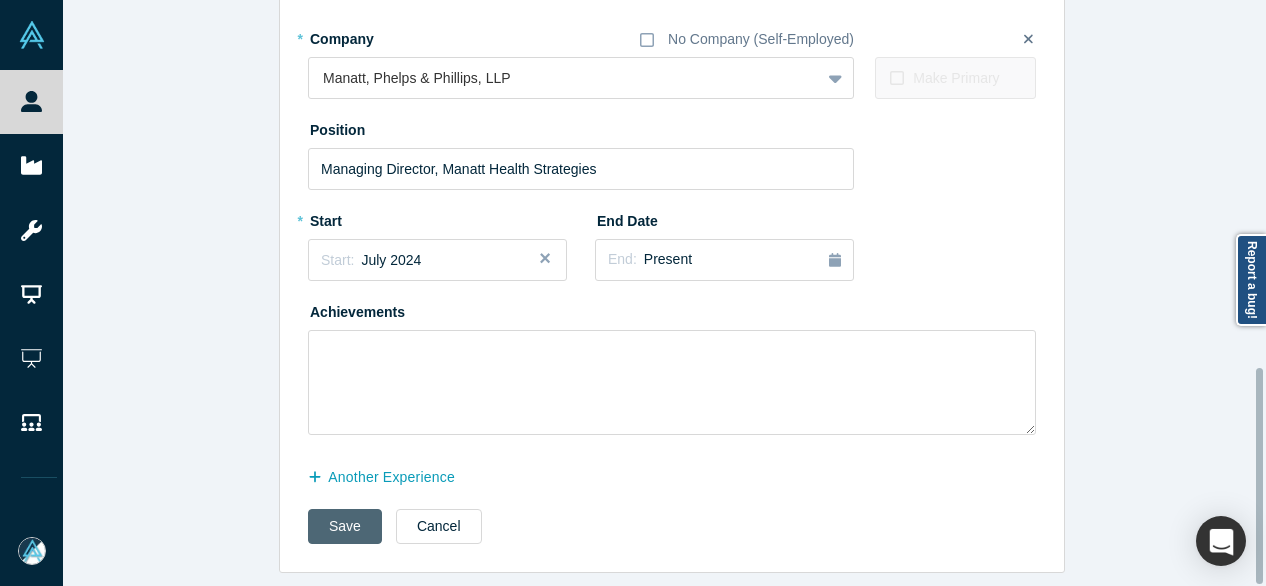 click on "Save" at bounding box center [345, 526] 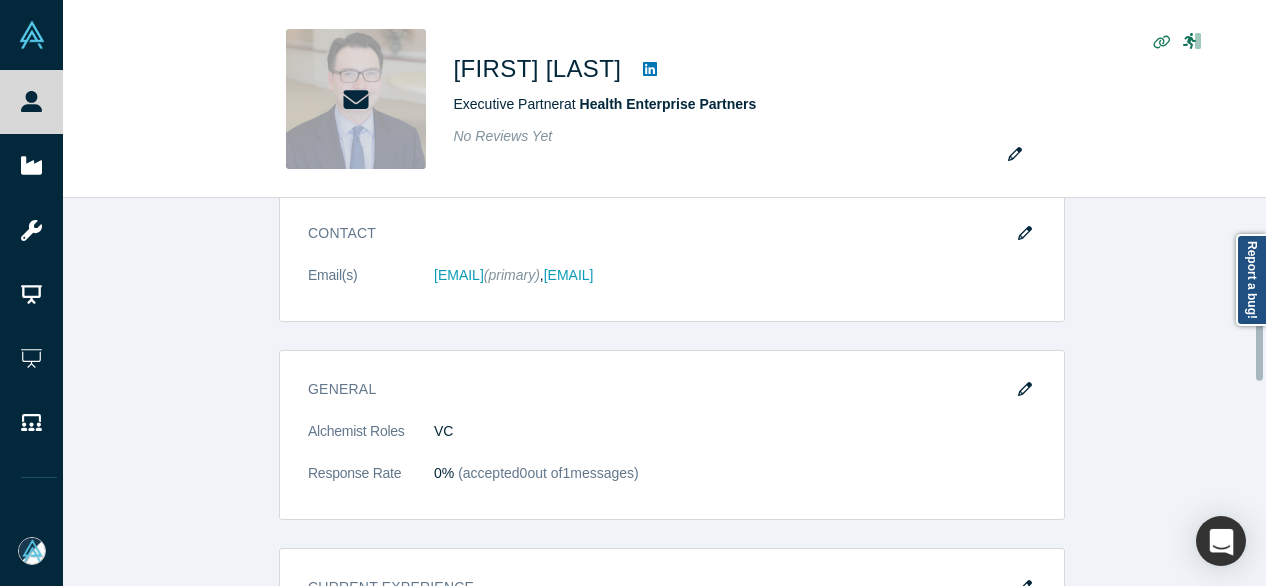 scroll, scrollTop: 600, scrollLeft: 0, axis: vertical 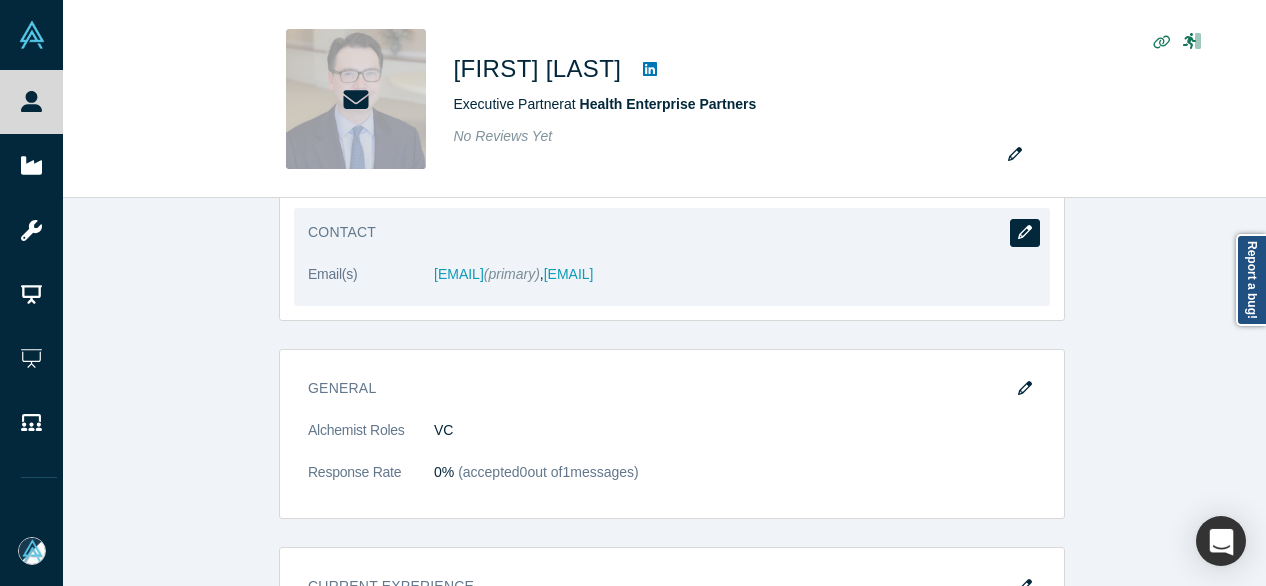 click 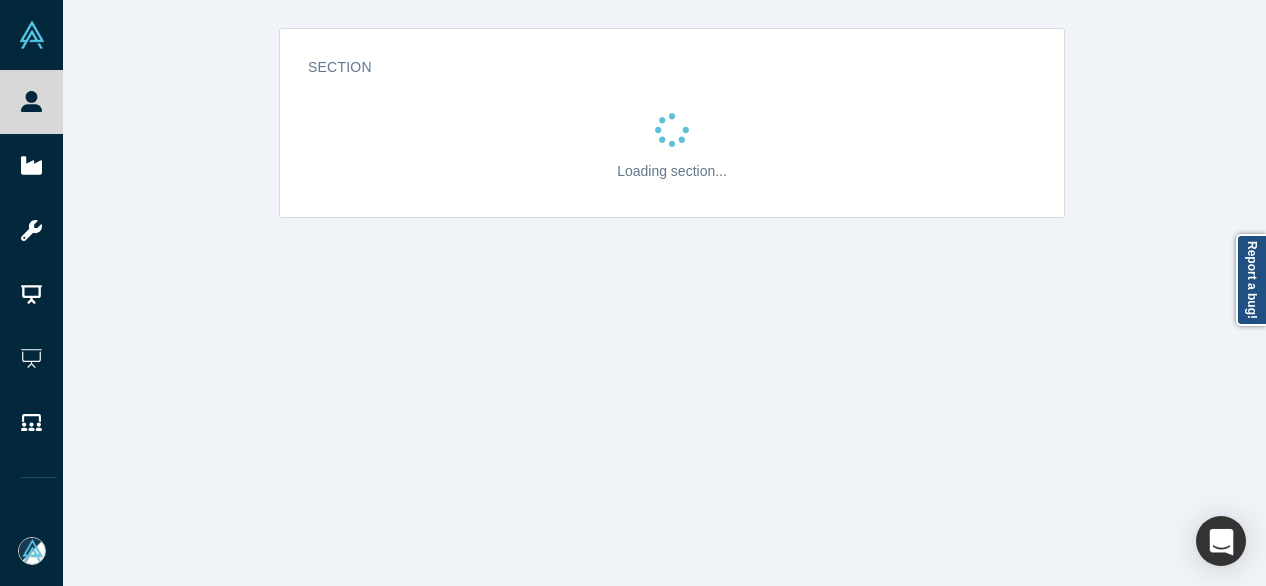 scroll, scrollTop: 0, scrollLeft: 0, axis: both 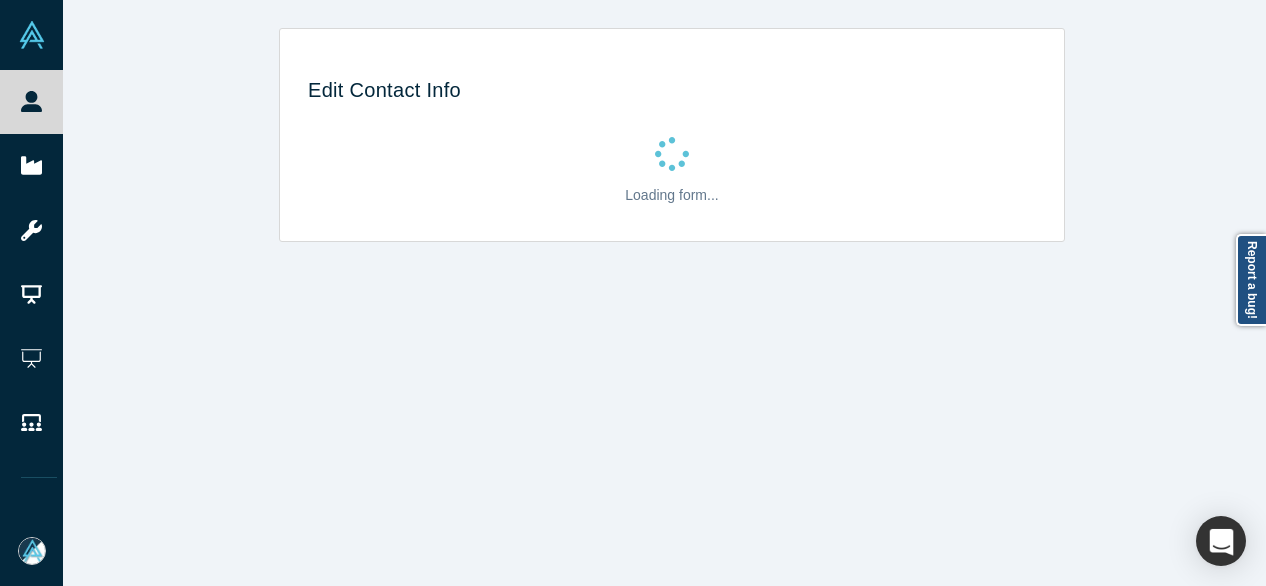 select on "US" 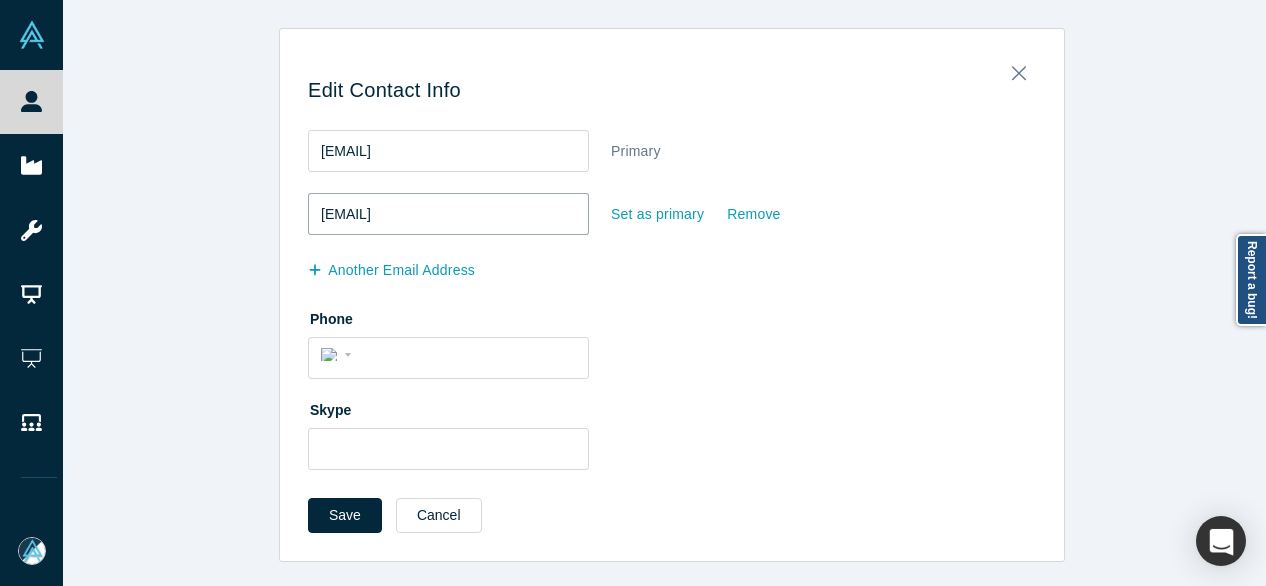 drag, startPoint x: 473, startPoint y: 211, endPoint x: 306, endPoint y: 213, distance: 167.01198 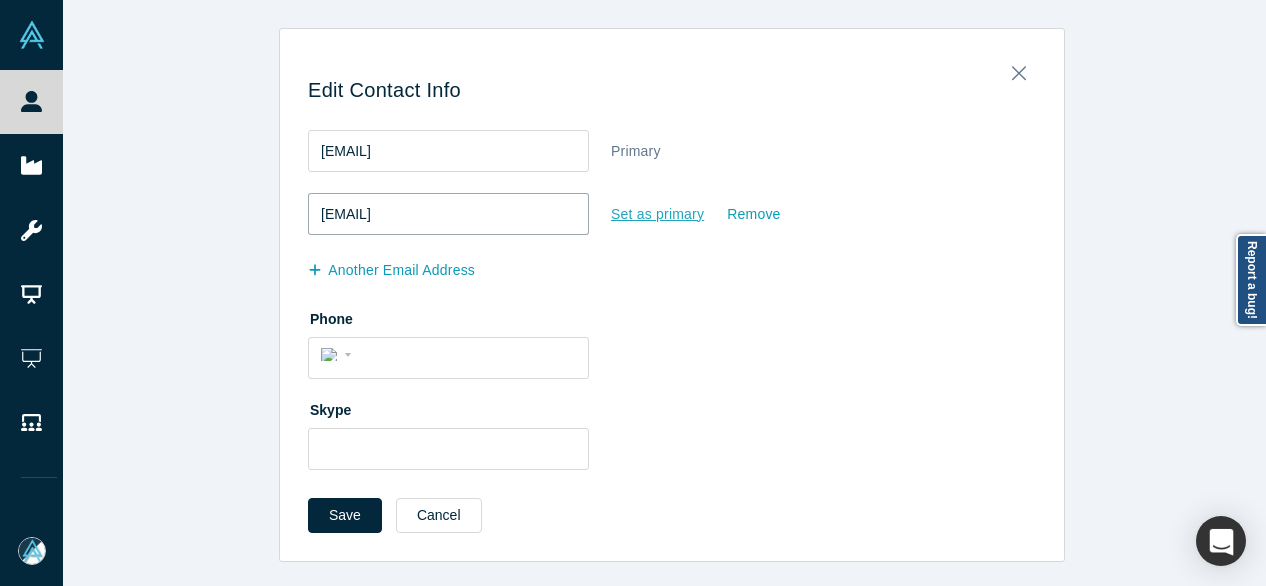 type on "tcassels@manatt.com" 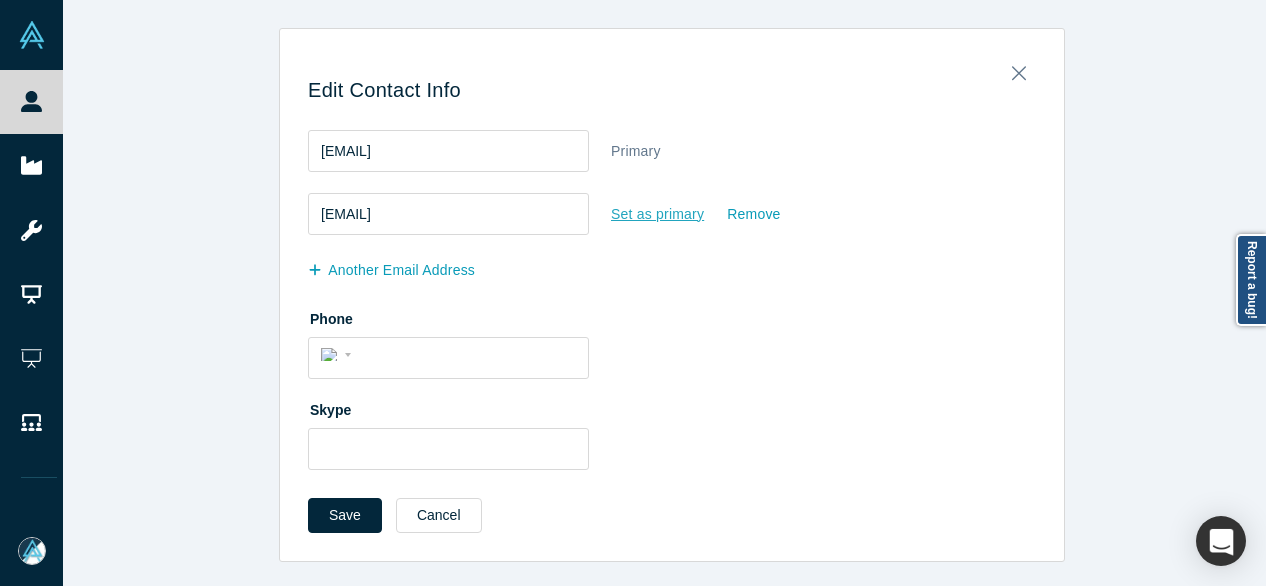 click on "Set as primary" at bounding box center [657, 214] 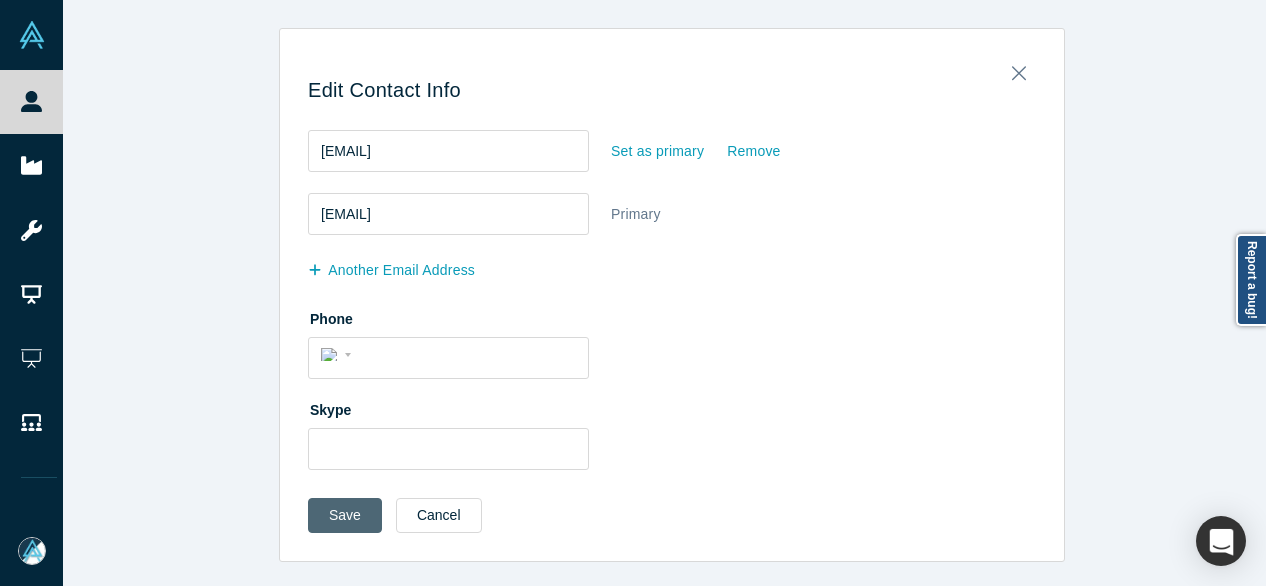 click on "Save" at bounding box center (345, 515) 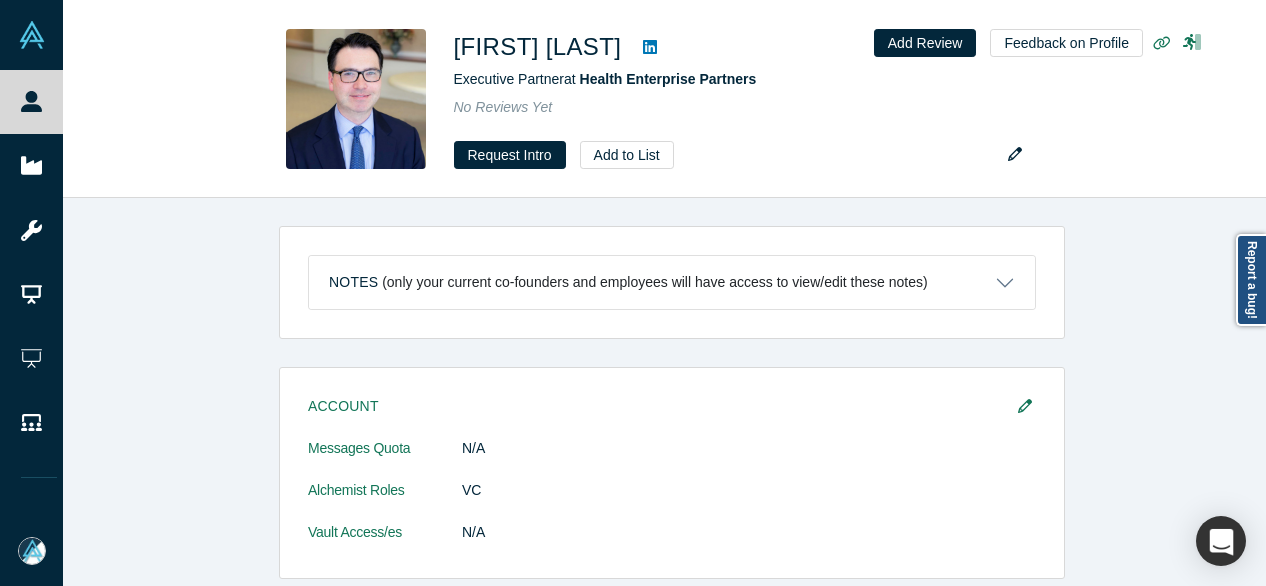 click on "Notes   (only your current co-founders and employees will have access to view/edit these notes) Notes will be visible only to your current co-founders. Save Cancel Account   Messages Quota N/A Alchemist Roles VC Vault Access/es N/A Contact   Email(s) tcassels@manatt.com  (primary) ,  cassels.tom@gmail.com General   Alchemist Roles VC Response Rate 0%   (accepted  0  out of  1  messages) Current Experience   Executive Partner  at   Health Enterprise Partners Jun 2024  -  Present Managing Director, Manatt Health Strategies   at   Manatt, Phelps & Phillips, LLP Jul 2024  -  Present Past Experience   Senior Advisor  at   Rock Health Jan 2024  -  Jul 2024 Investment   Add your focus areas and compelling investment characteristics. Angel Funding   Add your typical check sizes and number of investments per year. Health Enterprise Partners funding   Alchemist Portfolio   Add Alchemist companies you have invested in. Mentor / Advisor   Select your mentor type and your availability. Show Empty Sections" at bounding box center (672, 399) 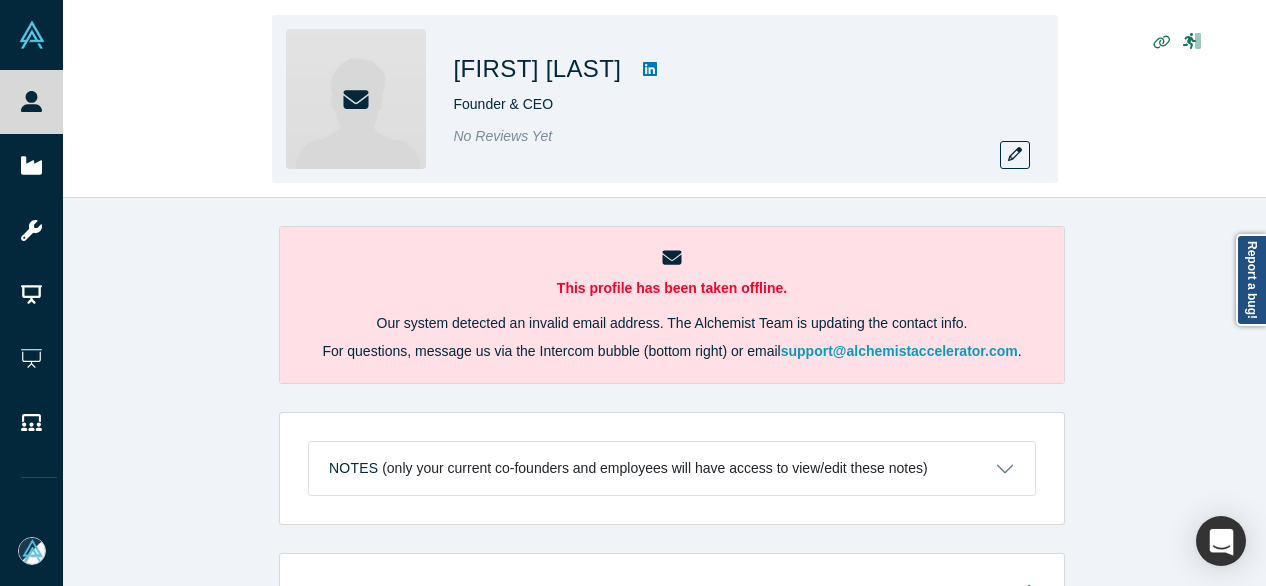 scroll, scrollTop: 0, scrollLeft: 0, axis: both 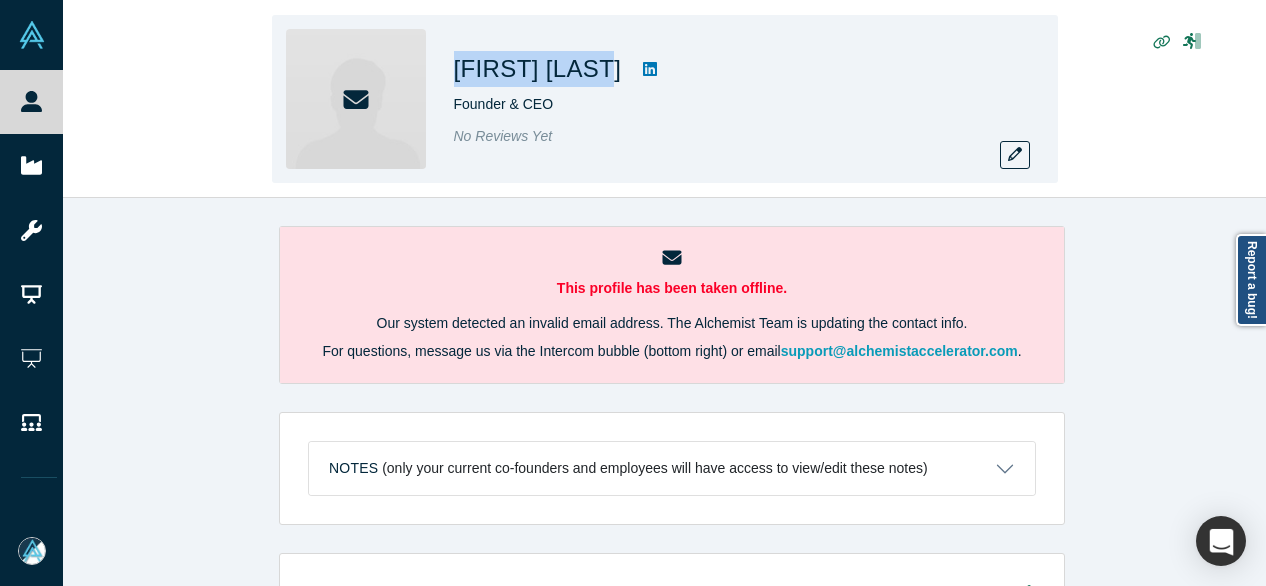 drag, startPoint x: 448, startPoint y: 58, endPoint x: 620, endPoint y: 89, distance: 174.77129 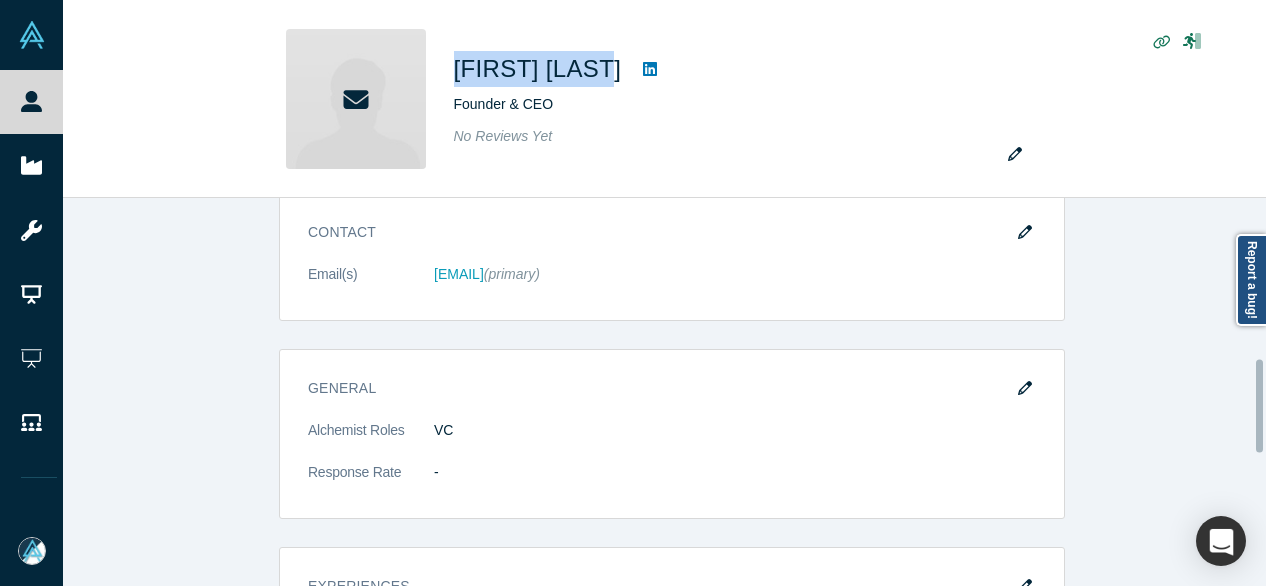 scroll, scrollTop: 800, scrollLeft: 0, axis: vertical 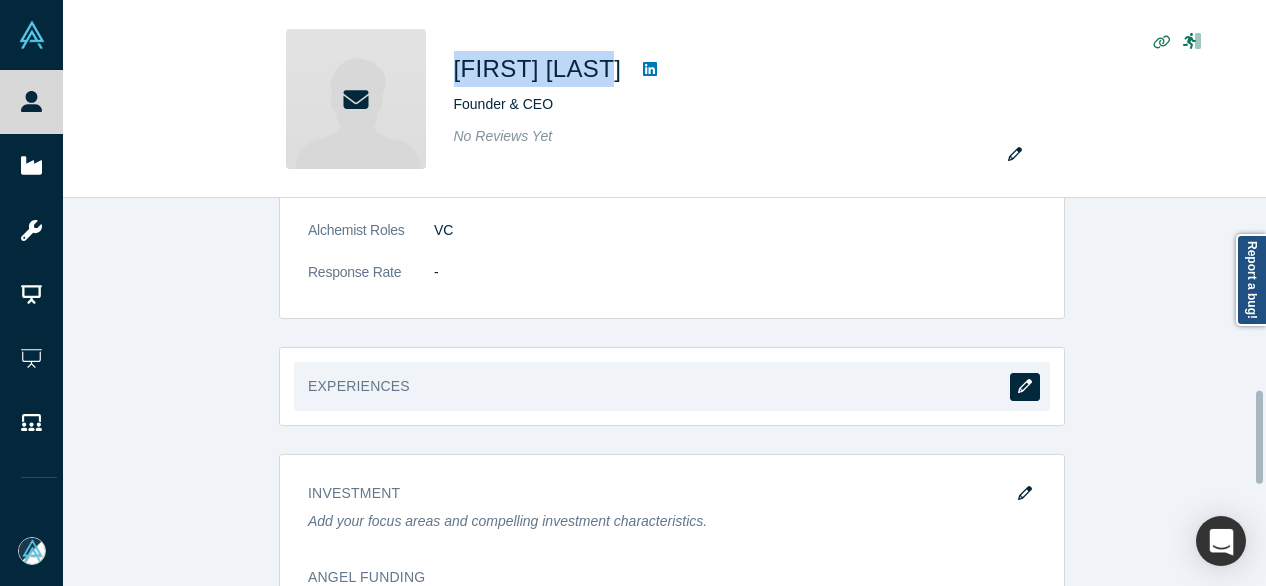 click 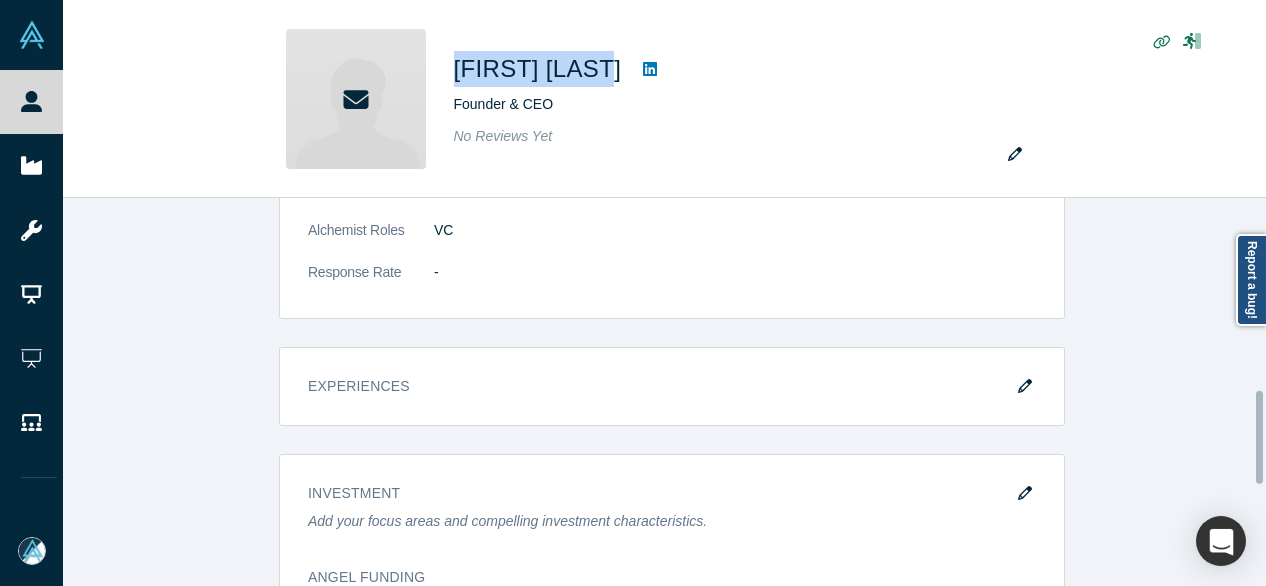scroll, scrollTop: 0, scrollLeft: 0, axis: both 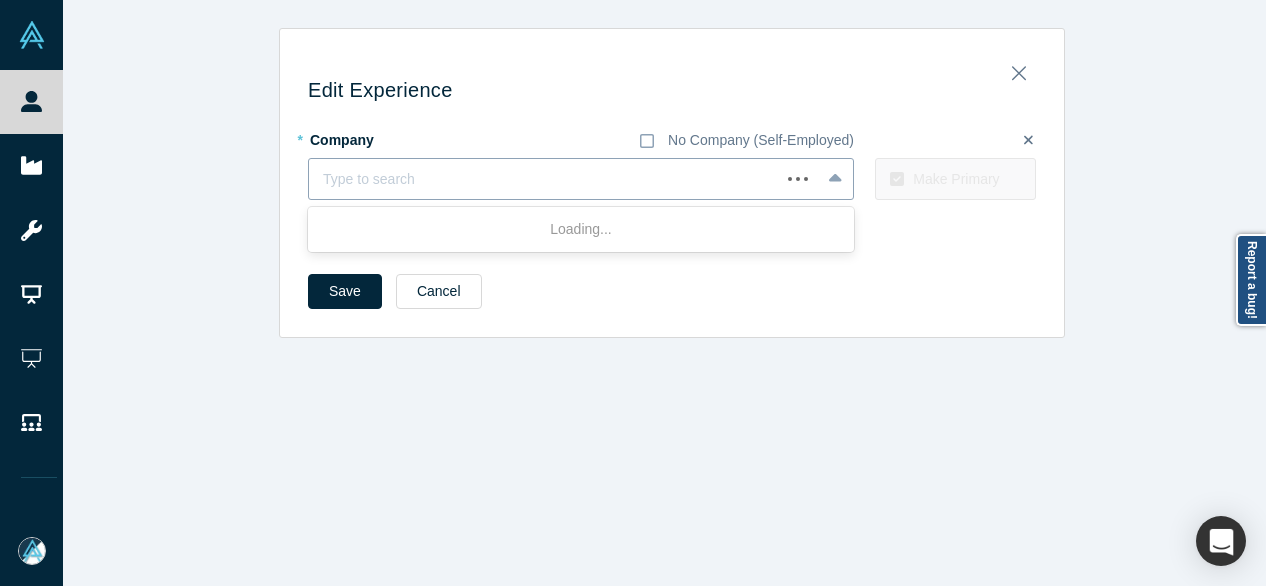 click at bounding box center [544, 179] 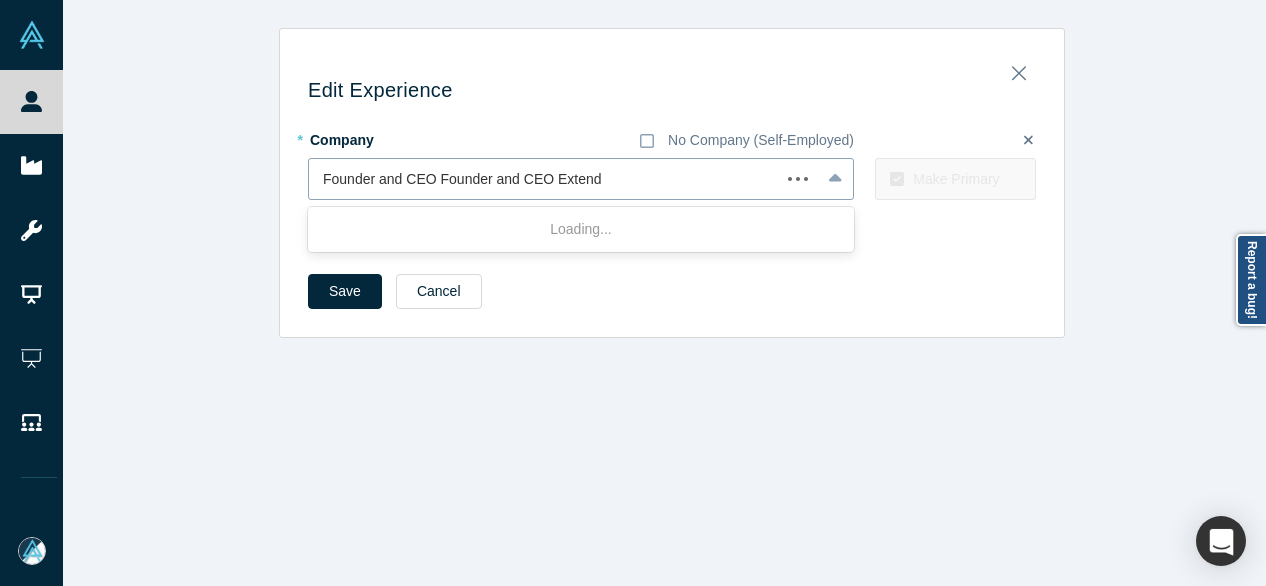 click on "Founder and CEO Founder and CEO Extend" at bounding box center (464, 179) 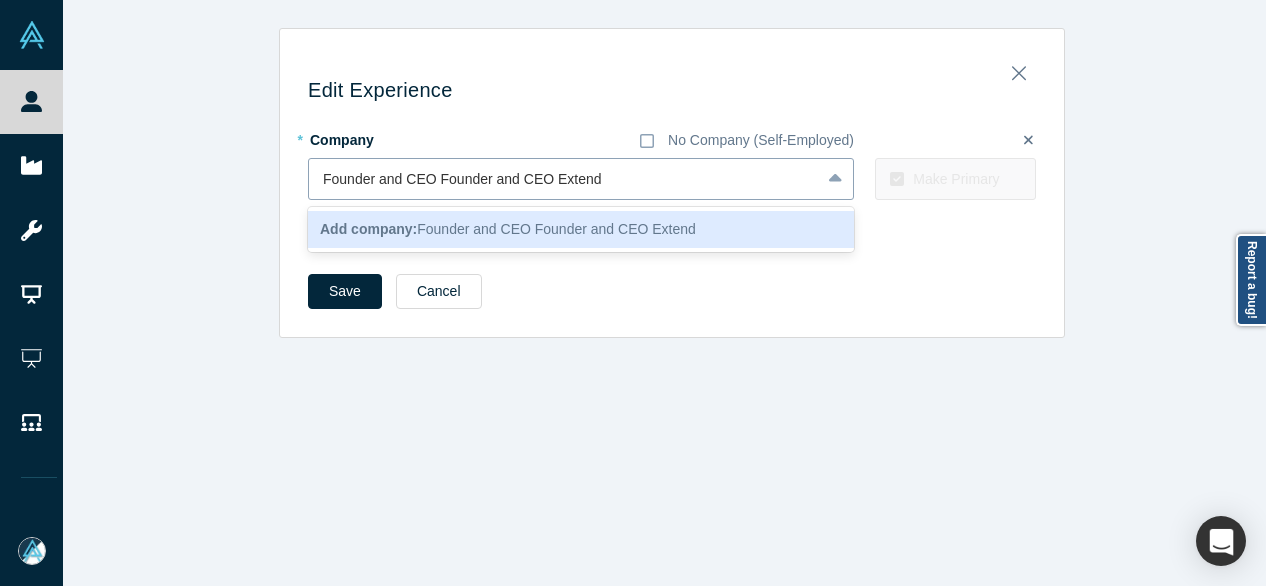 click on "Founder and CEO Founder and CEO Extend" at bounding box center [464, 179] 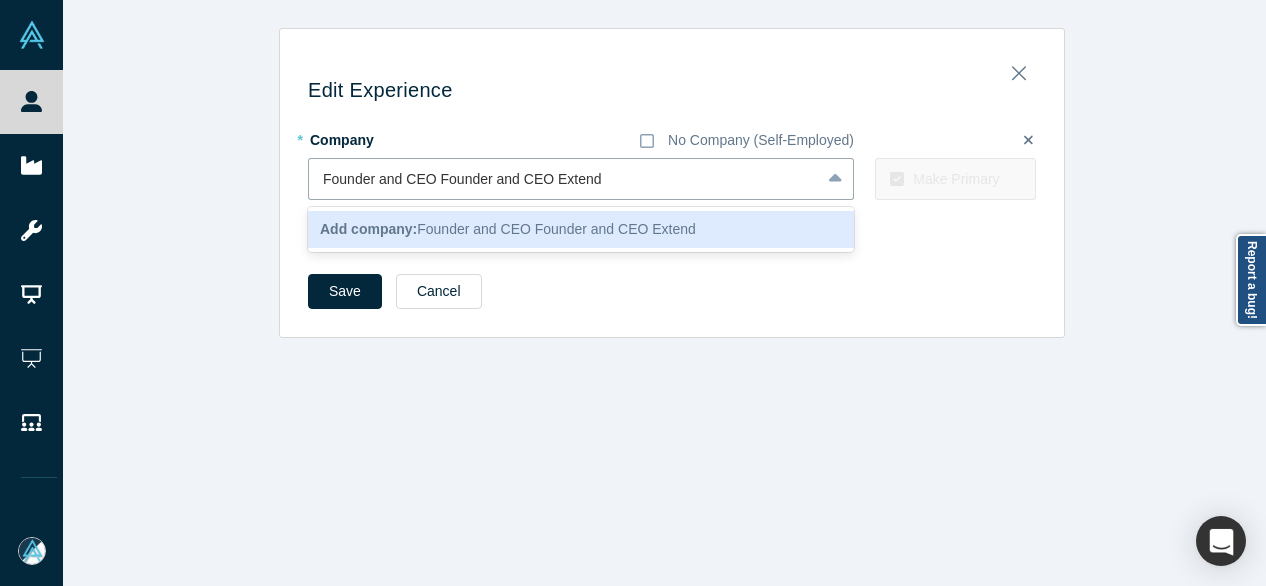 drag, startPoint x: 540, startPoint y: 184, endPoint x: 295, endPoint y: 177, distance: 245.09998 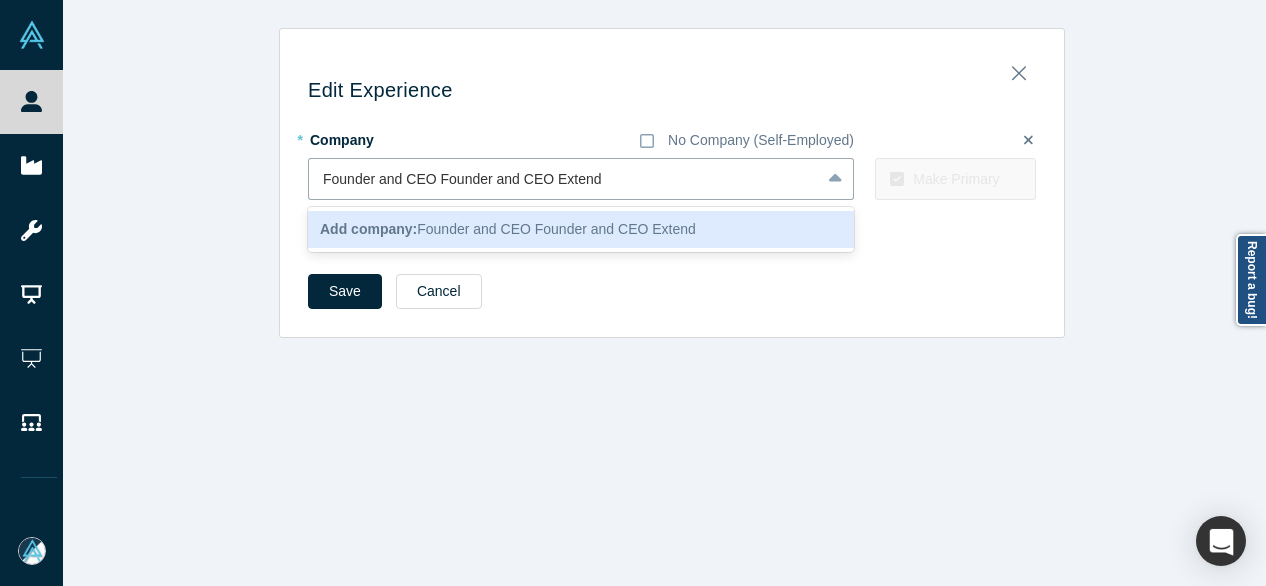 type on "Extend" 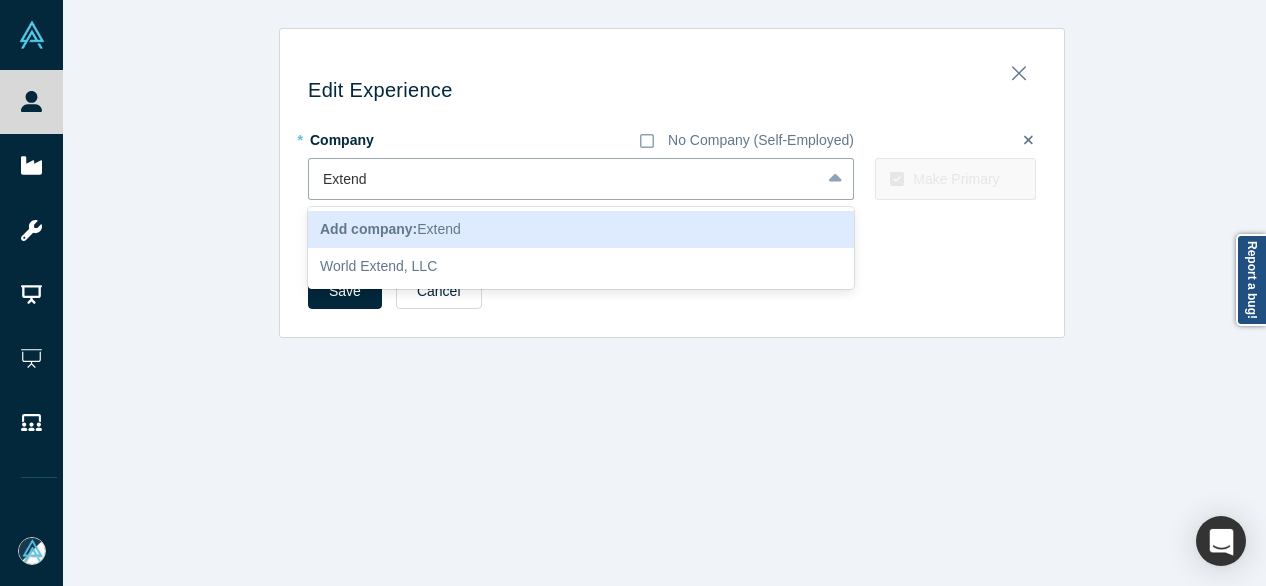click on "Add company:  Extend" at bounding box center (390, 229) 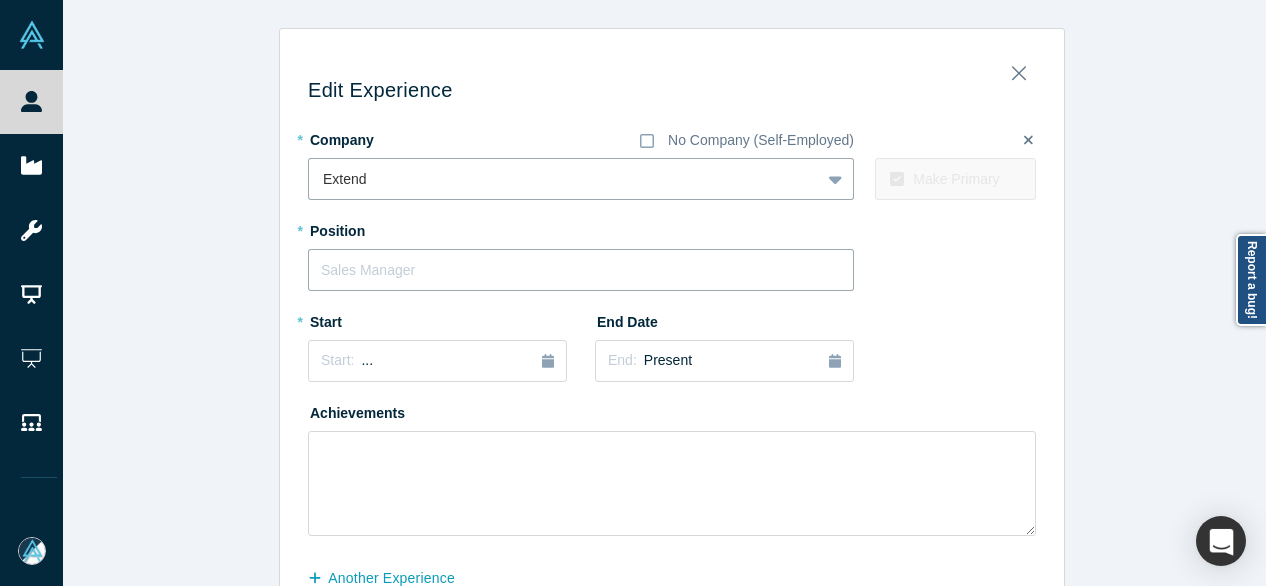 click at bounding box center (581, 270) 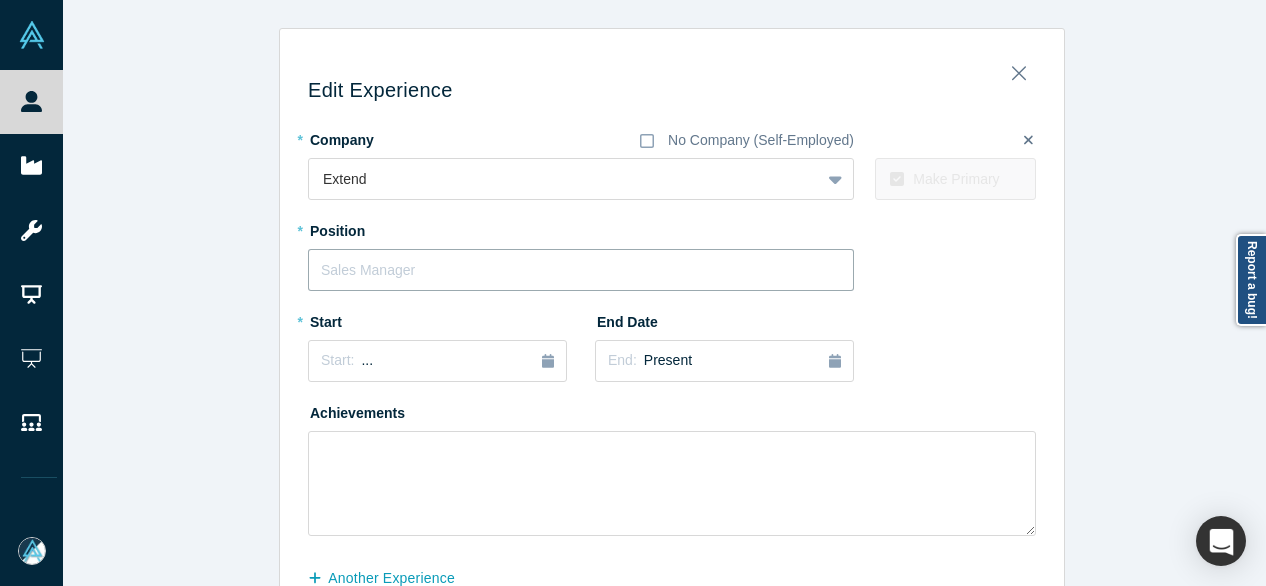 paste on "Founder and CEO Founder and CEO" 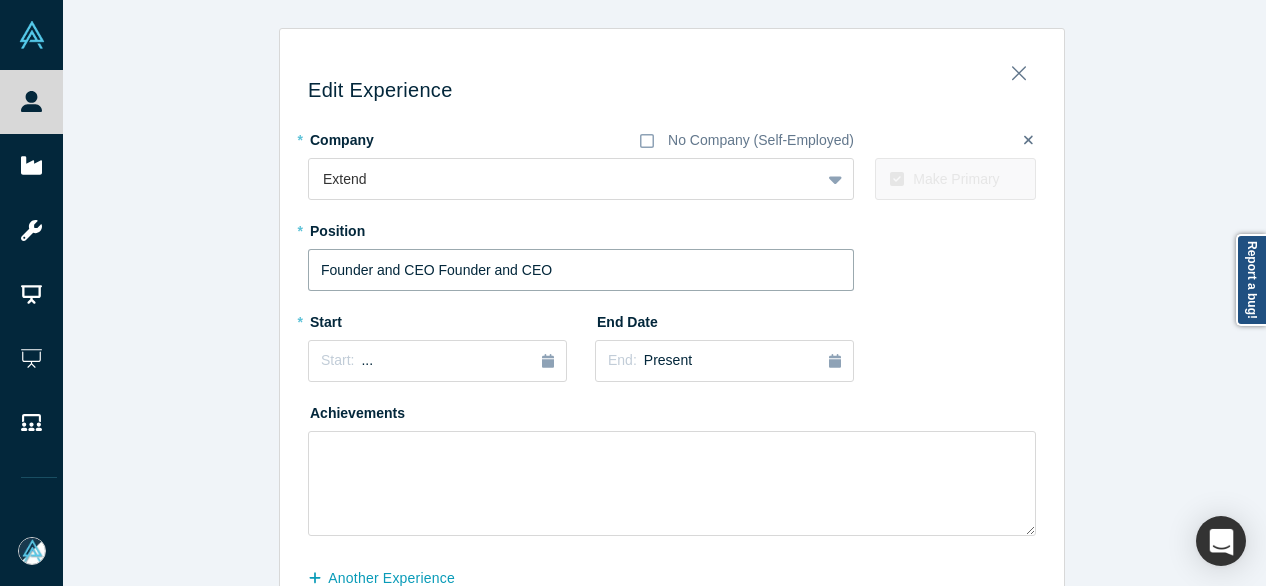 drag, startPoint x: 422, startPoint y: 269, endPoint x: 607, endPoint y: 288, distance: 185.97311 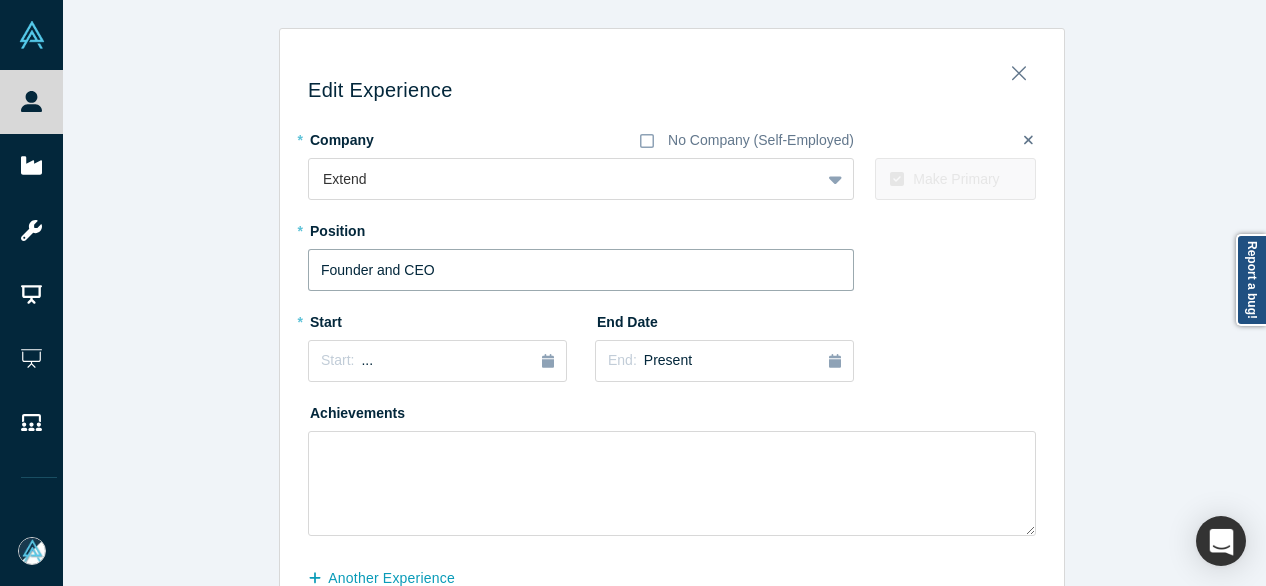 type on "Founder and CEO" 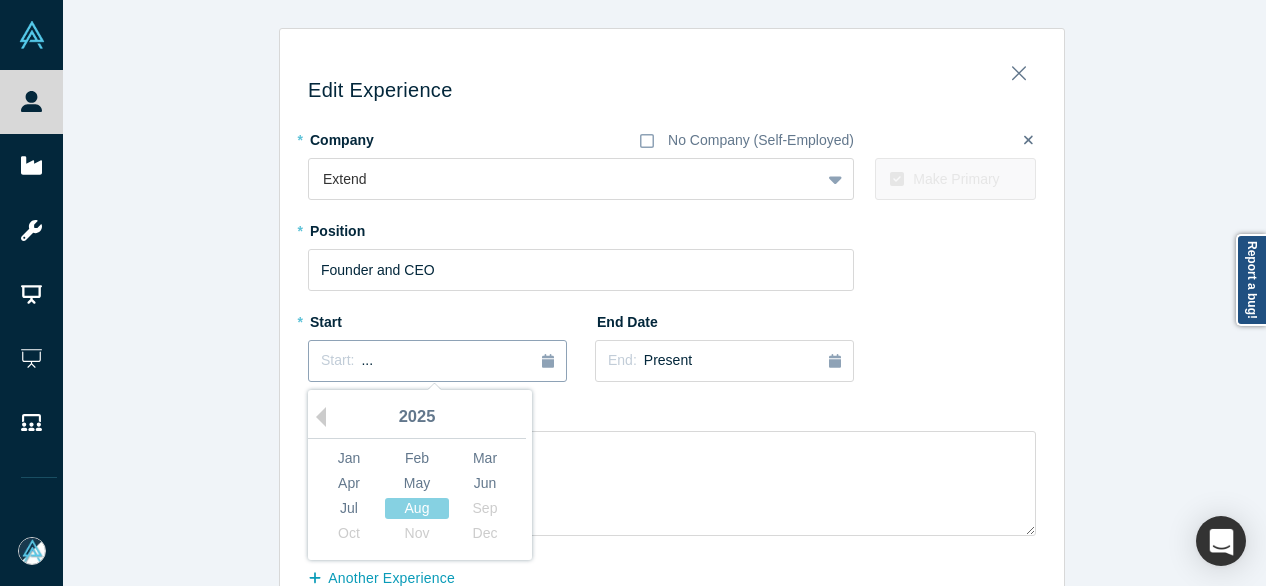 click on "Start: ..." at bounding box center [437, 361] 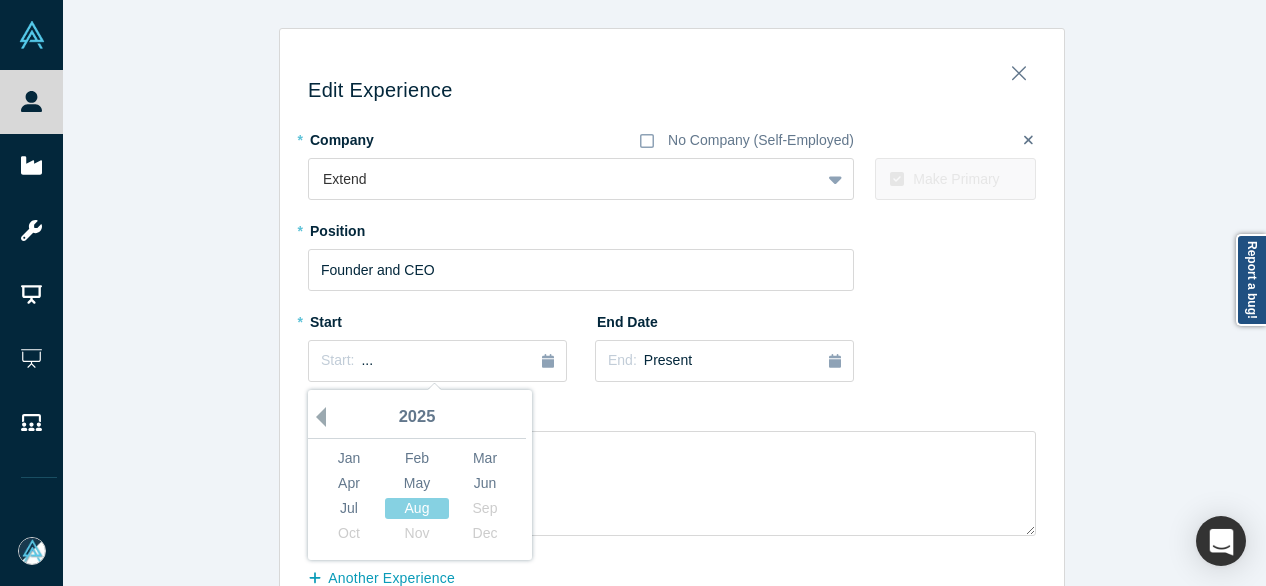 click on "Previous Year" at bounding box center [316, 417] 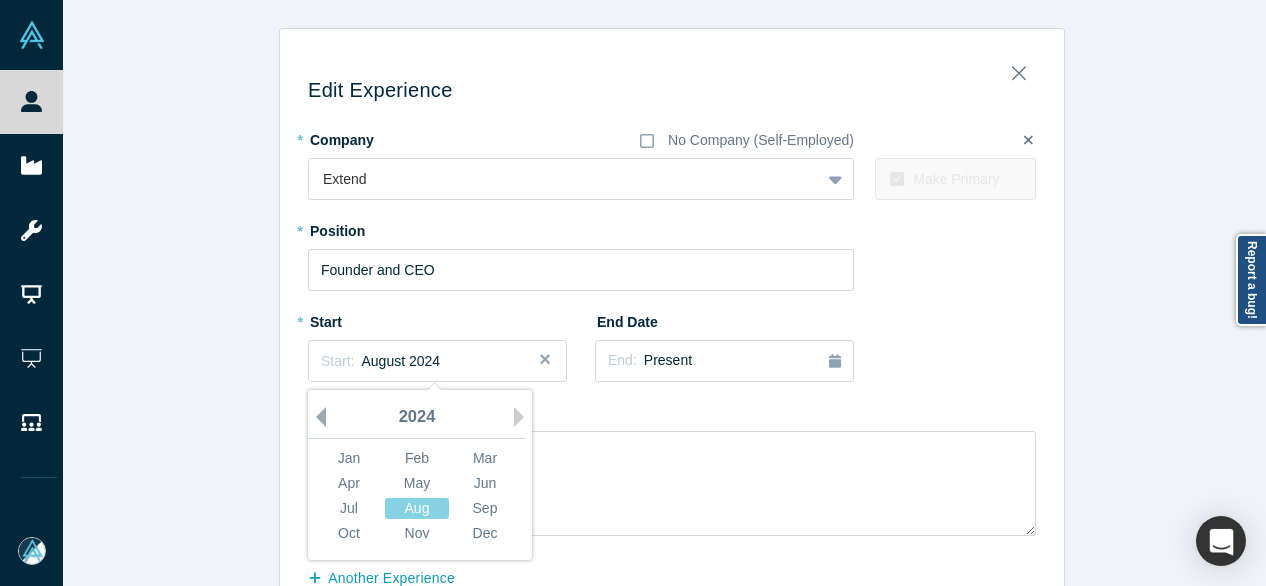 click on "Previous Year" at bounding box center [316, 417] 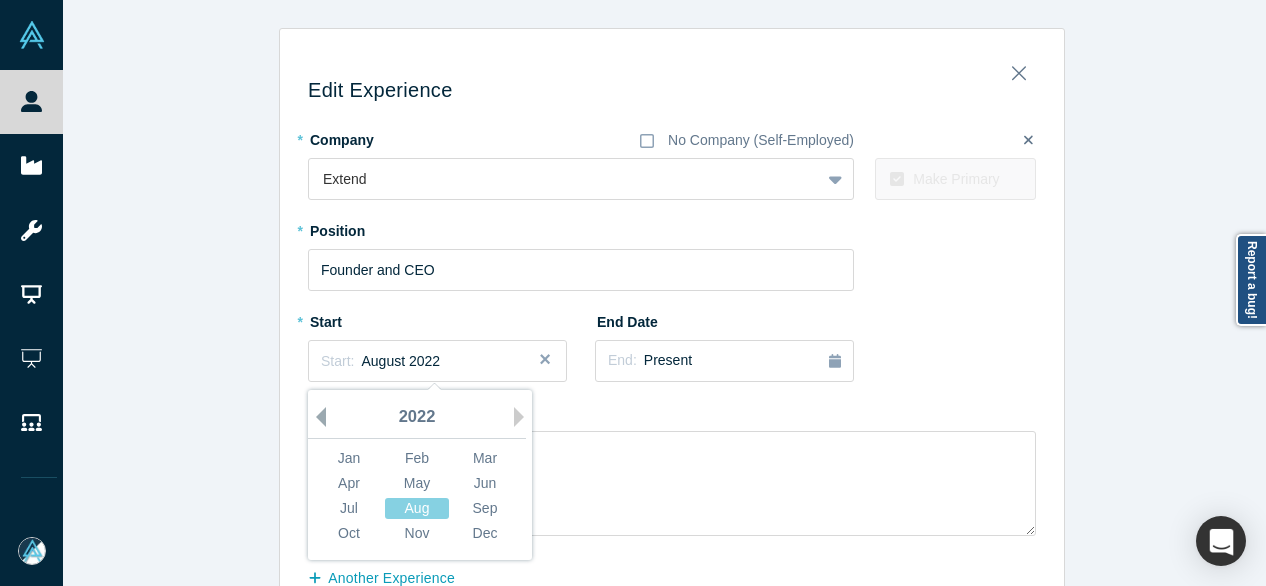 click on "Previous Year" at bounding box center (316, 417) 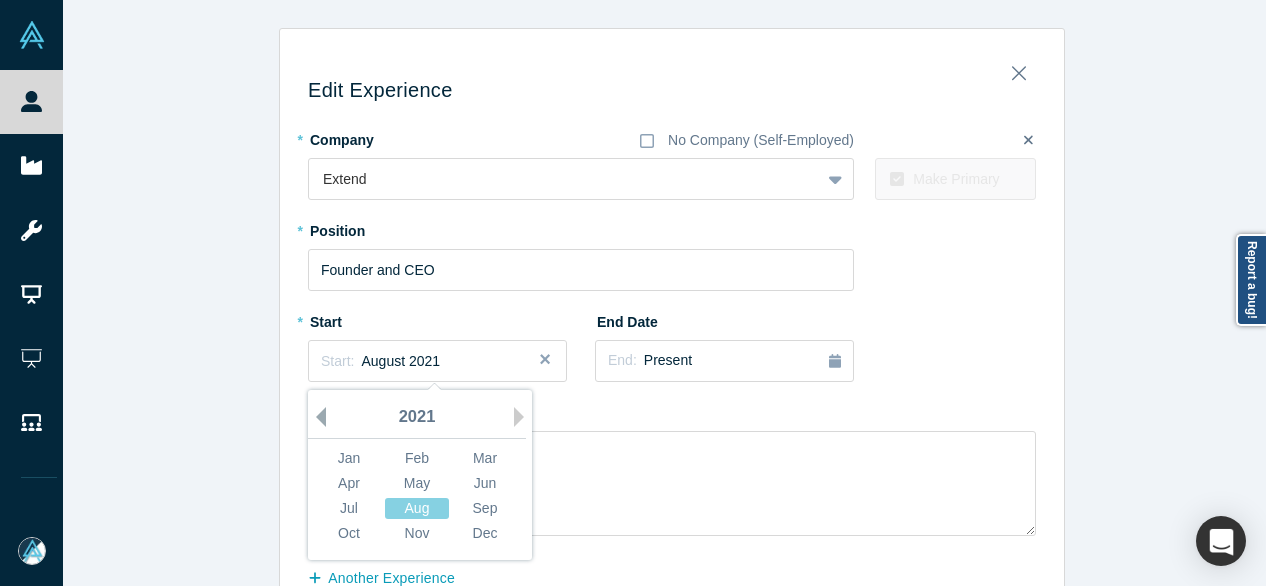 click on "Previous Year" at bounding box center (316, 417) 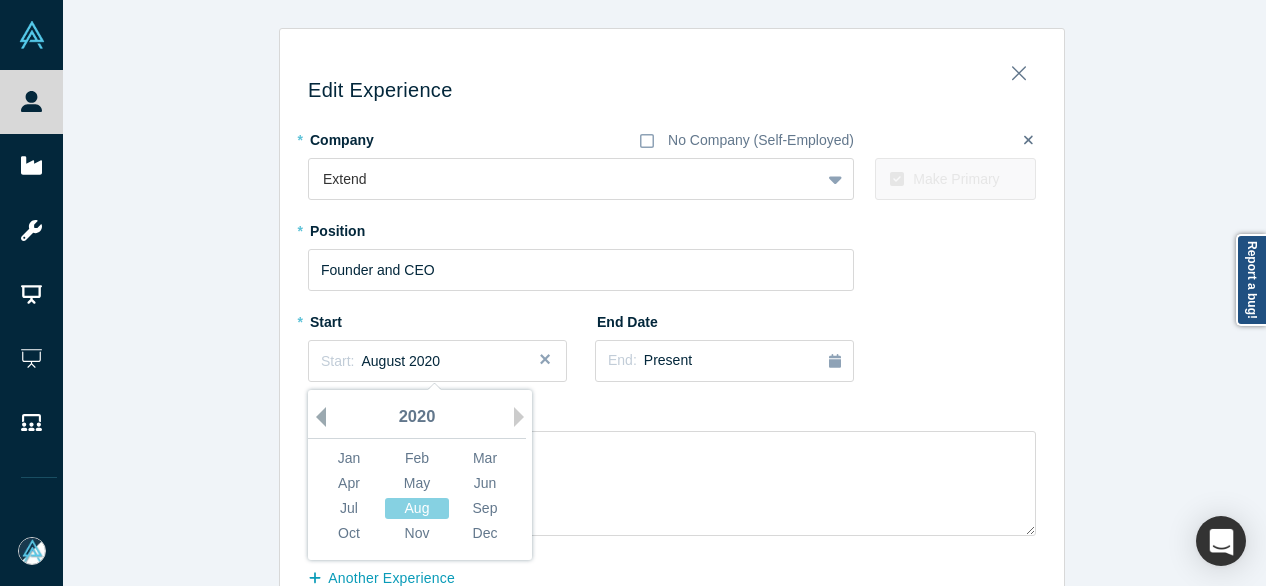 click on "Previous Year" at bounding box center (316, 417) 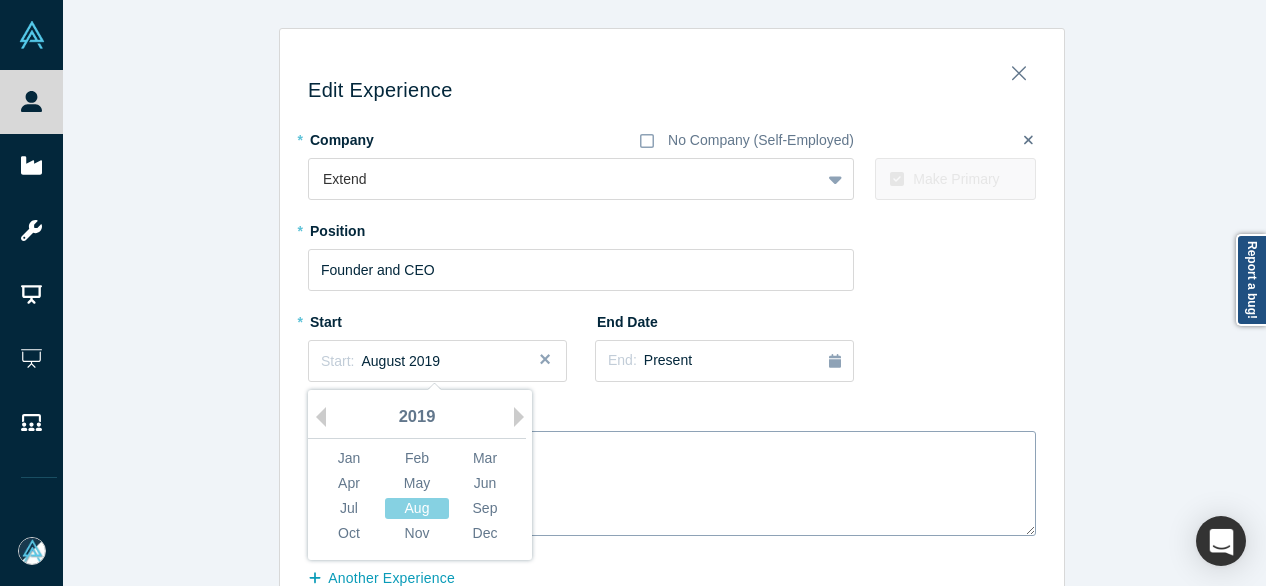 click on "Feb" at bounding box center (417, 458) 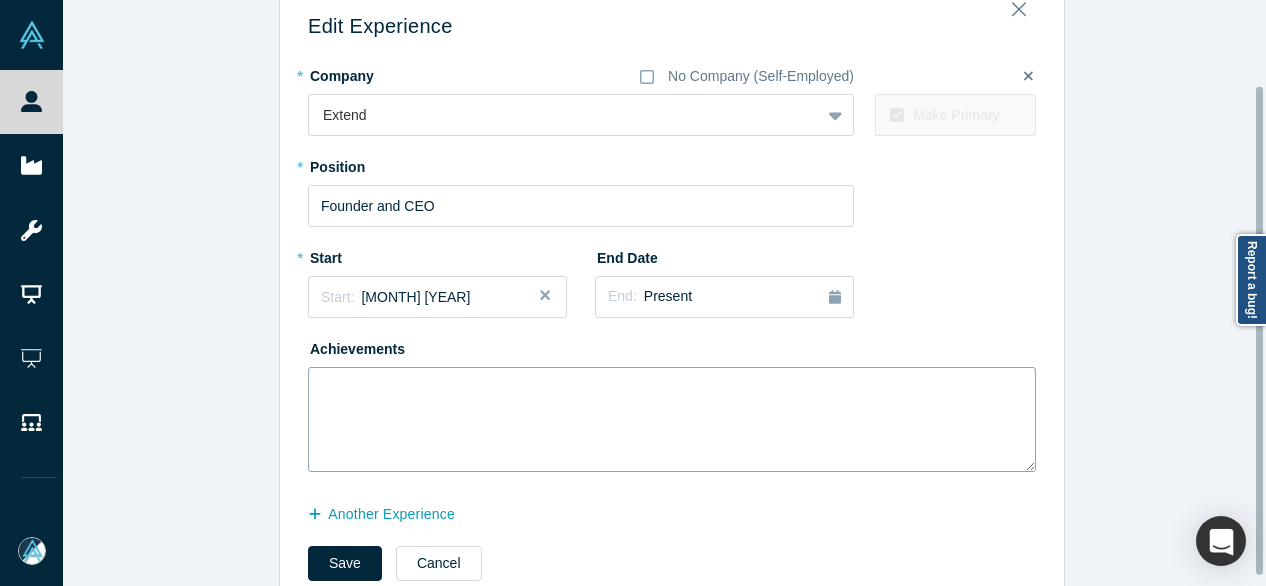 scroll, scrollTop: 114, scrollLeft: 0, axis: vertical 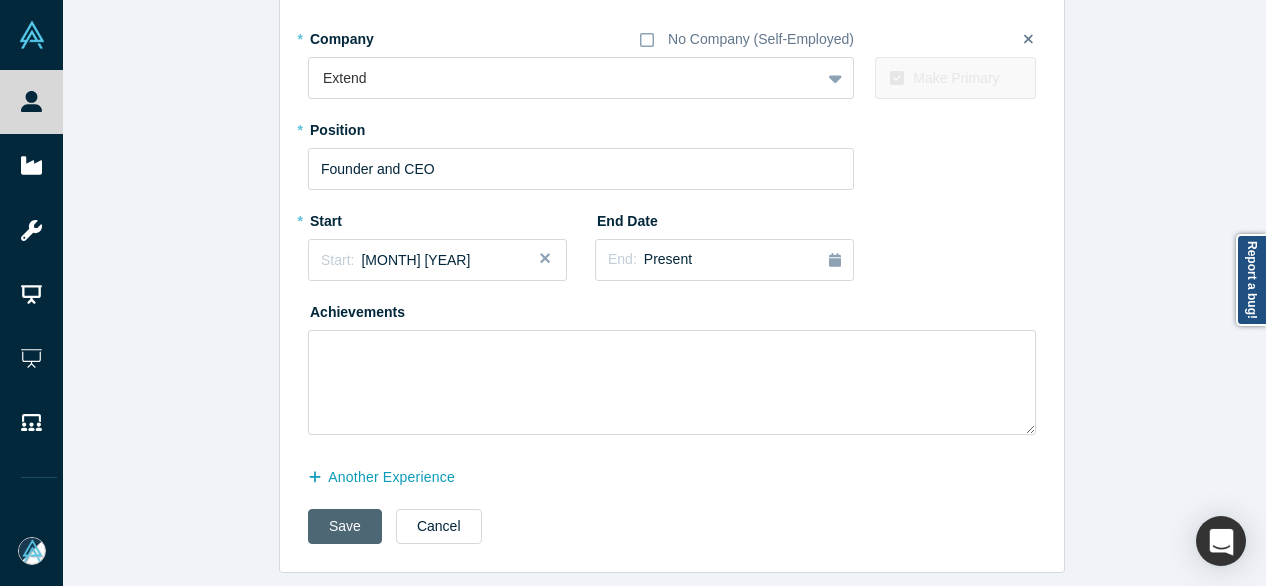 click on "Save" at bounding box center (345, 526) 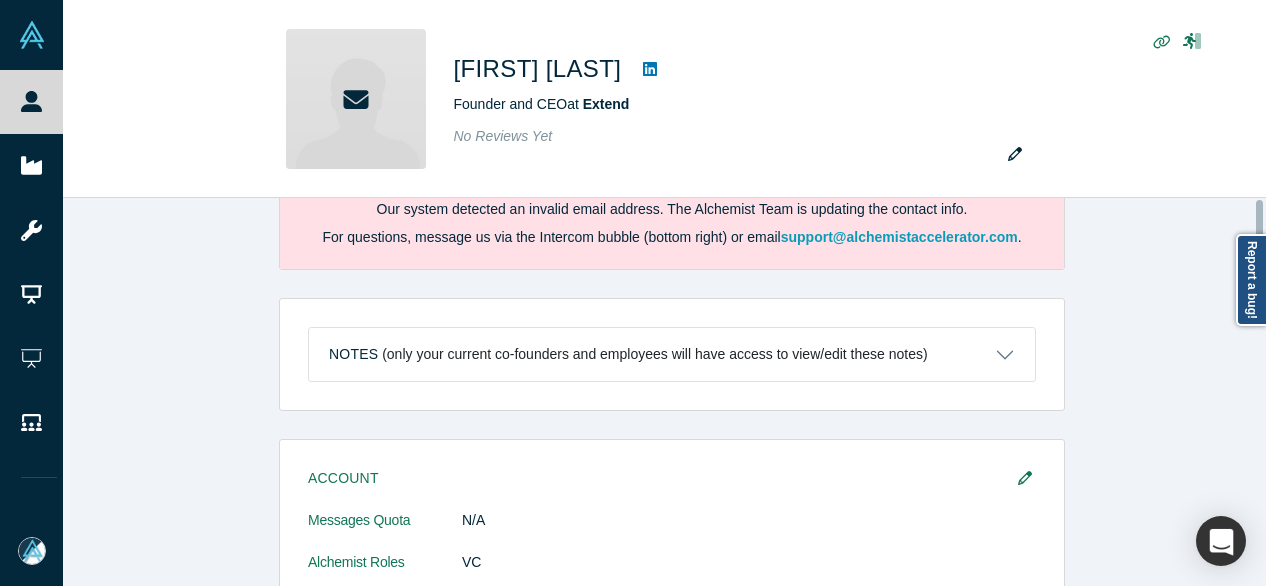 scroll, scrollTop: 0, scrollLeft: 0, axis: both 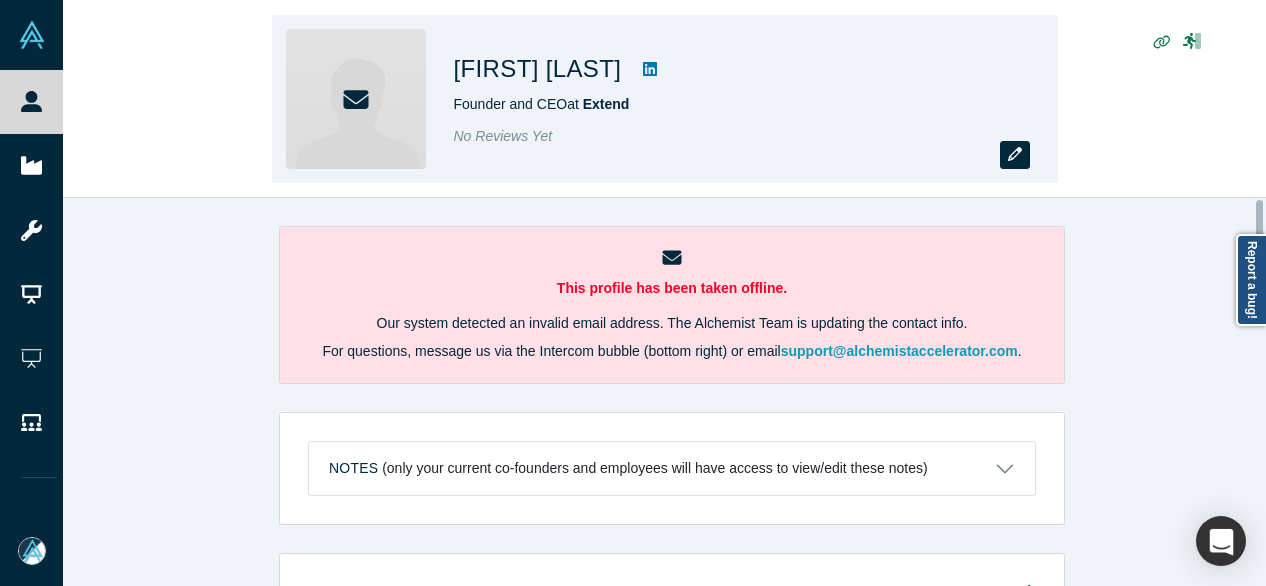 click at bounding box center (1015, 155) 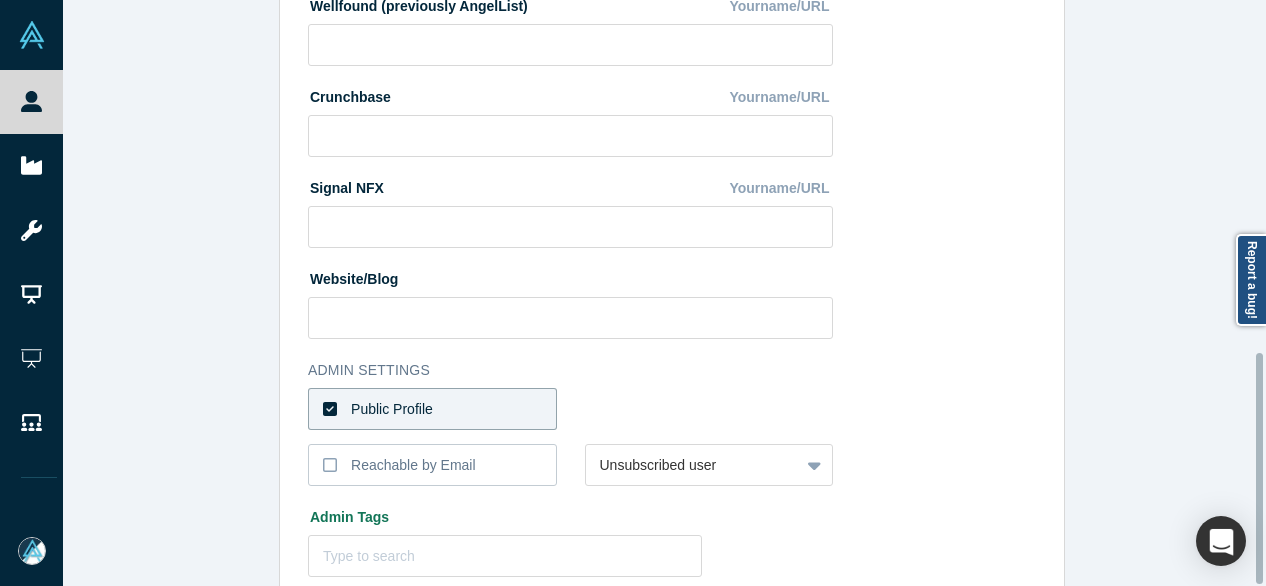 scroll, scrollTop: 896, scrollLeft: 0, axis: vertical 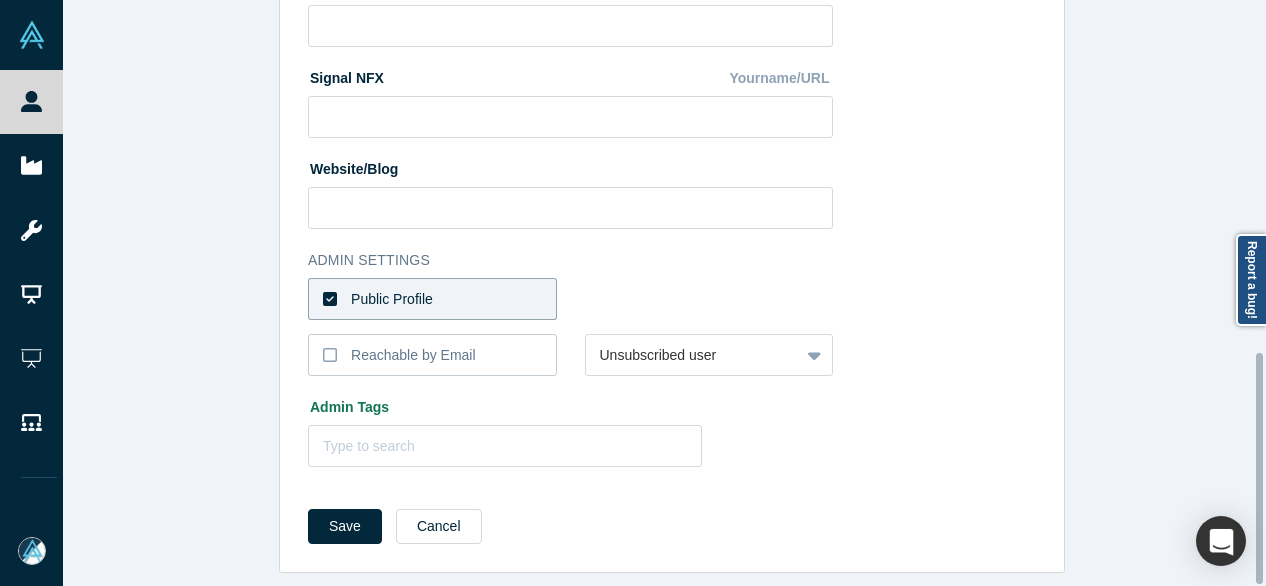 click on "* First Name Woodrow First Name cannot contain emoticons or non-english characters * Last Name Levin Last Name cannot contain emoticons or non-english characters Headline Founder & CEO Company Extend LinkedIn Yourname/URL https://linkedin.com/in/woodrowlevin X (previously Twitter) Username/URL Wellfound (previously AngelList) Yourname/URL Crunchbase Yourname/URL Signal NFX Yourname/URL Website/Blog Admin Settings Public Profile Reachable by Email Unsubscribed user Admin Tags Type to search
To pick up a draggable item, press the space bar.
While dragging, use the arrow keys to move the item.
Press space again to drop the item in its new position, or press escape to cancel." at bounding box center [581, -139] 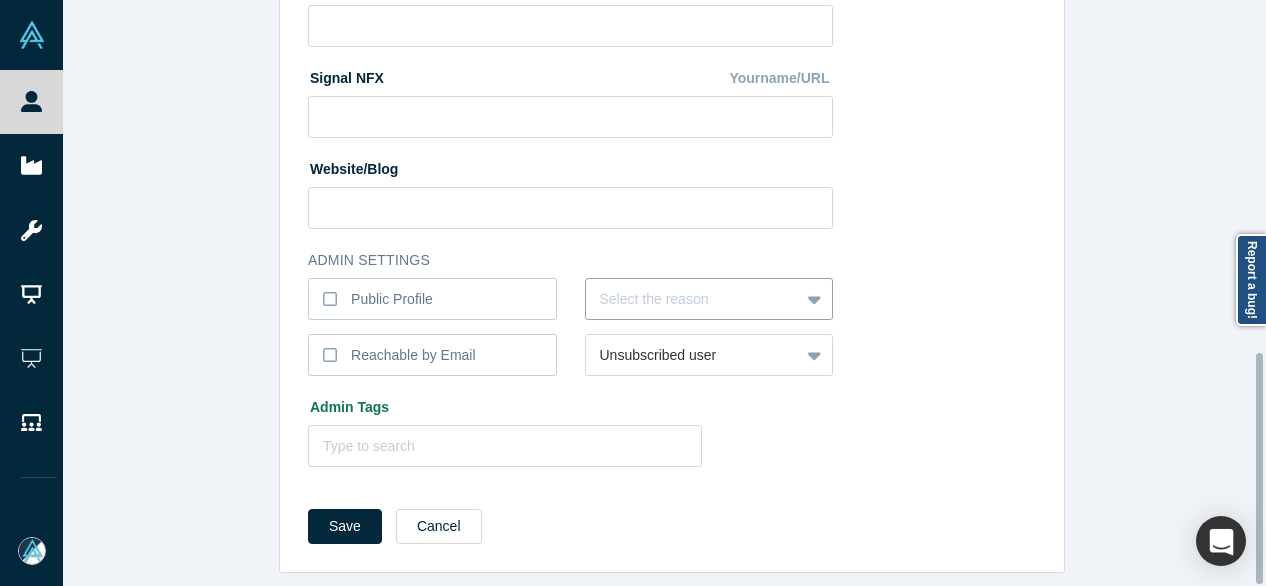 click on "Select the reason" at bounding box center [693, 299] 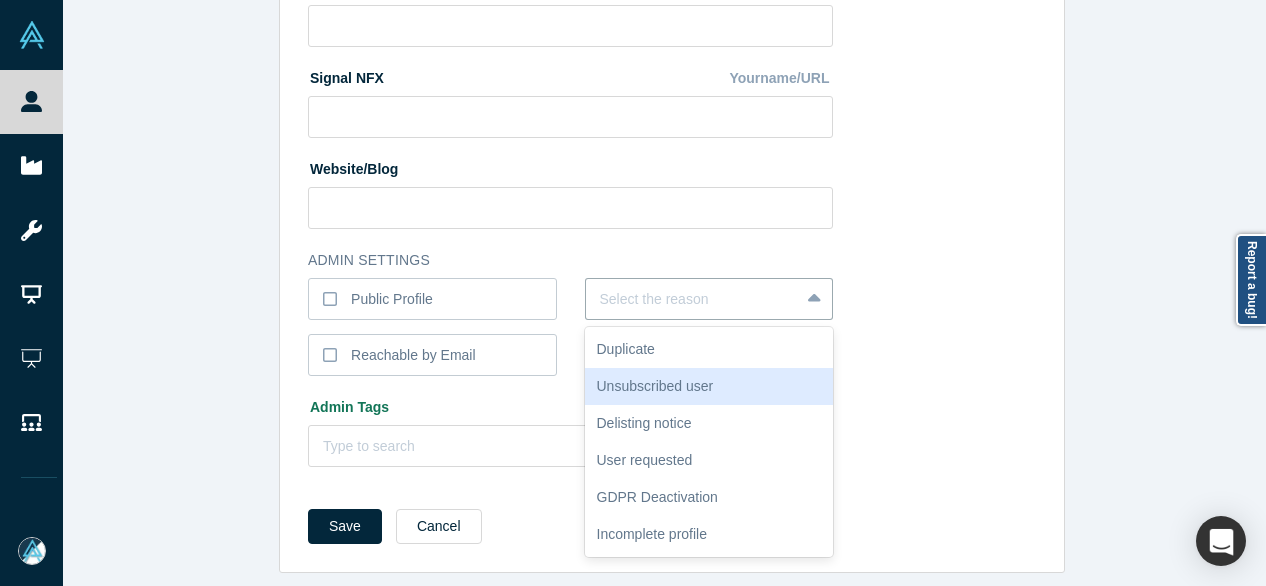 click on "Unsubscribed user" at bounding box center [709, 386] 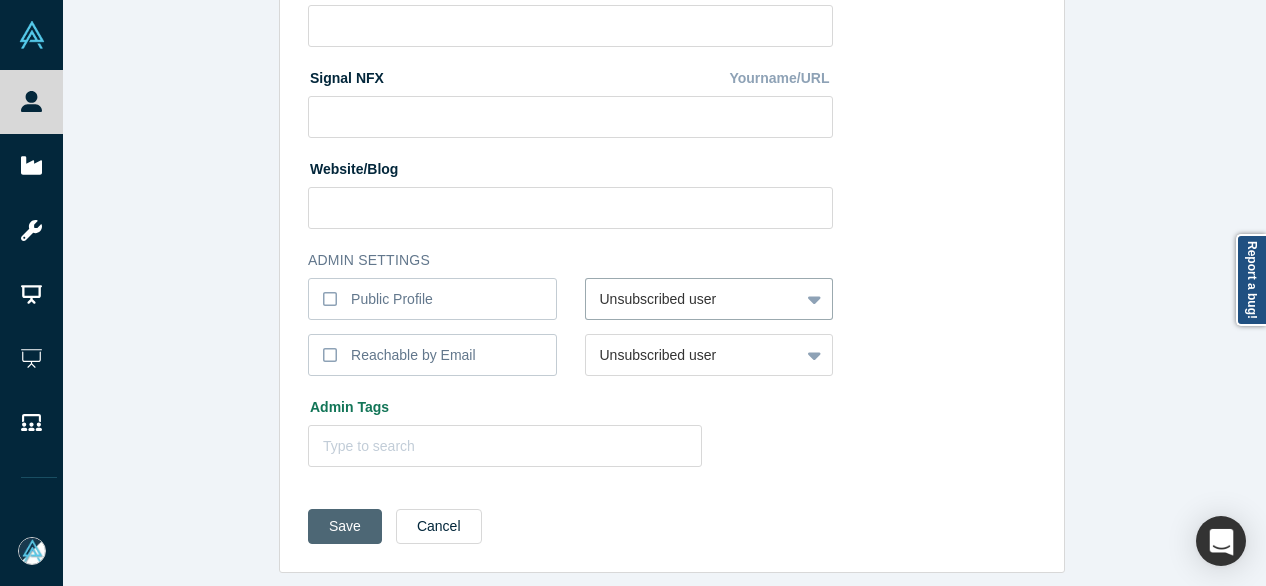 click on "Save" at bounding box center [345, 526] 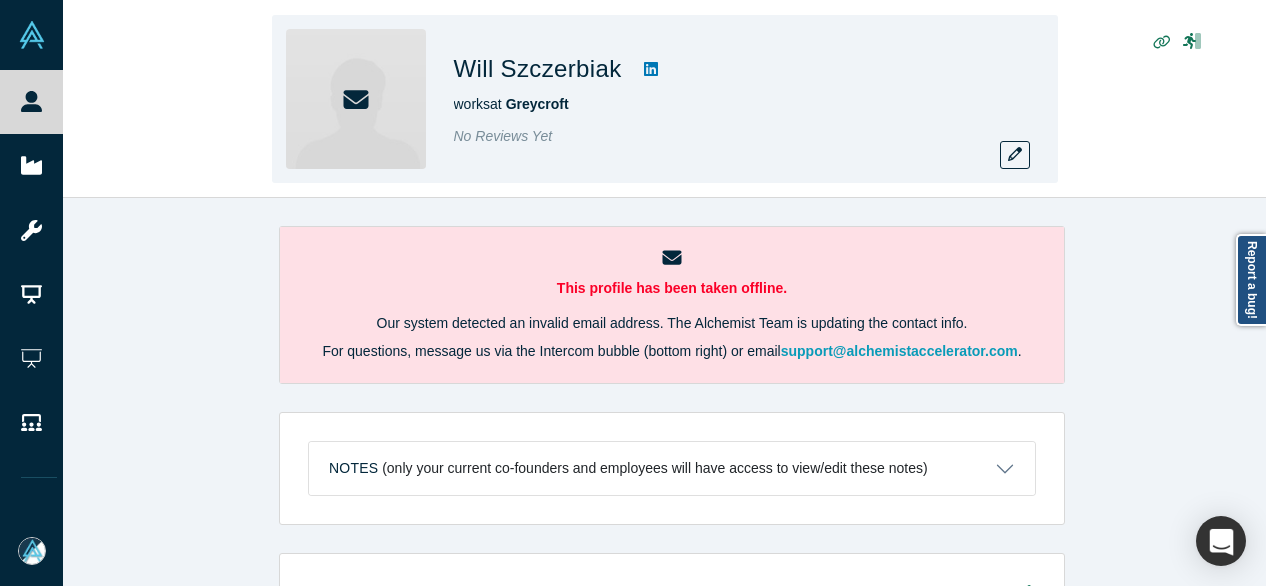 scroll, scrollTop: 0, scrollLeft: 0, axis: both 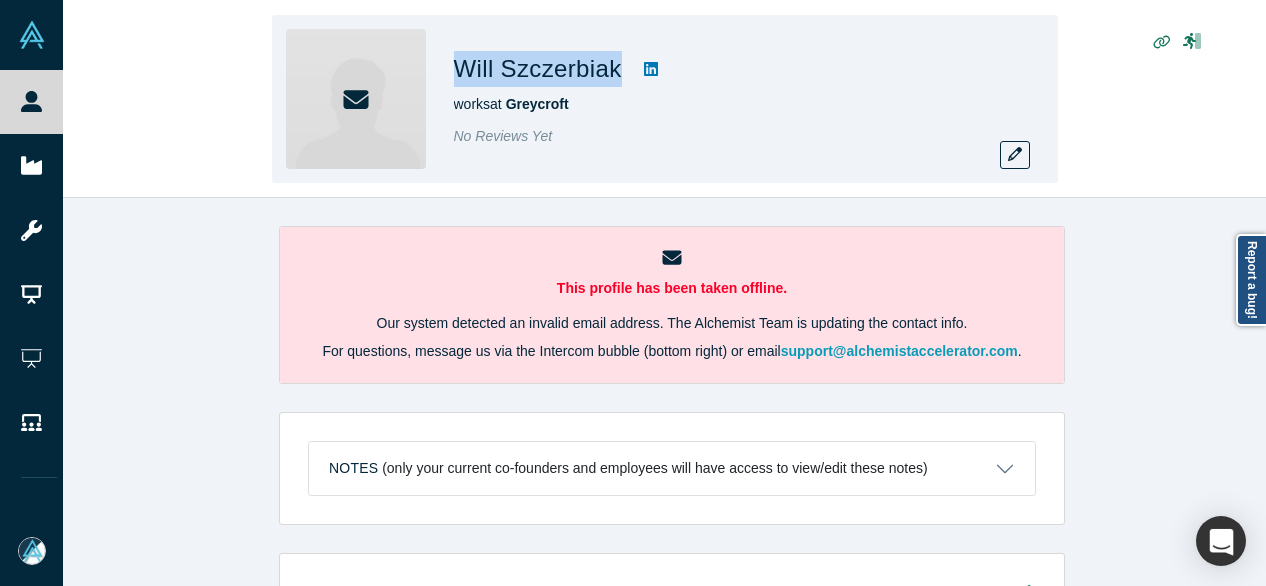 drag, startPoint x: 446, startPoint y: 75, endPoint x: 610, endPoint y: 71, distance: 164.04877 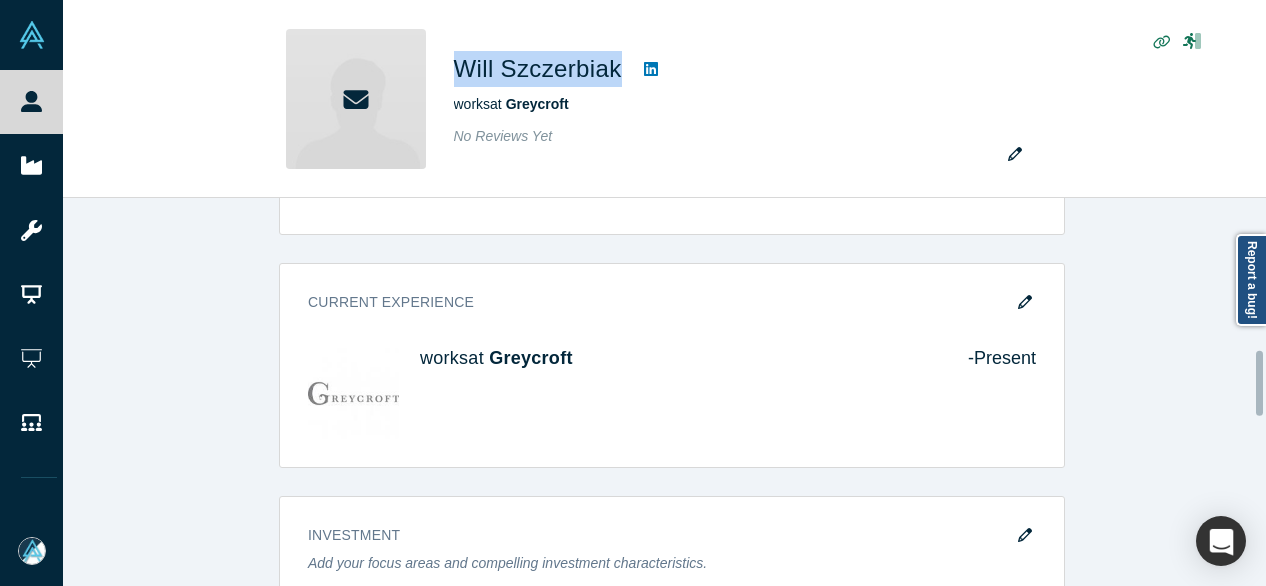 scroll, scrollTop: 900, scrollLeft: 0, axis: vertical 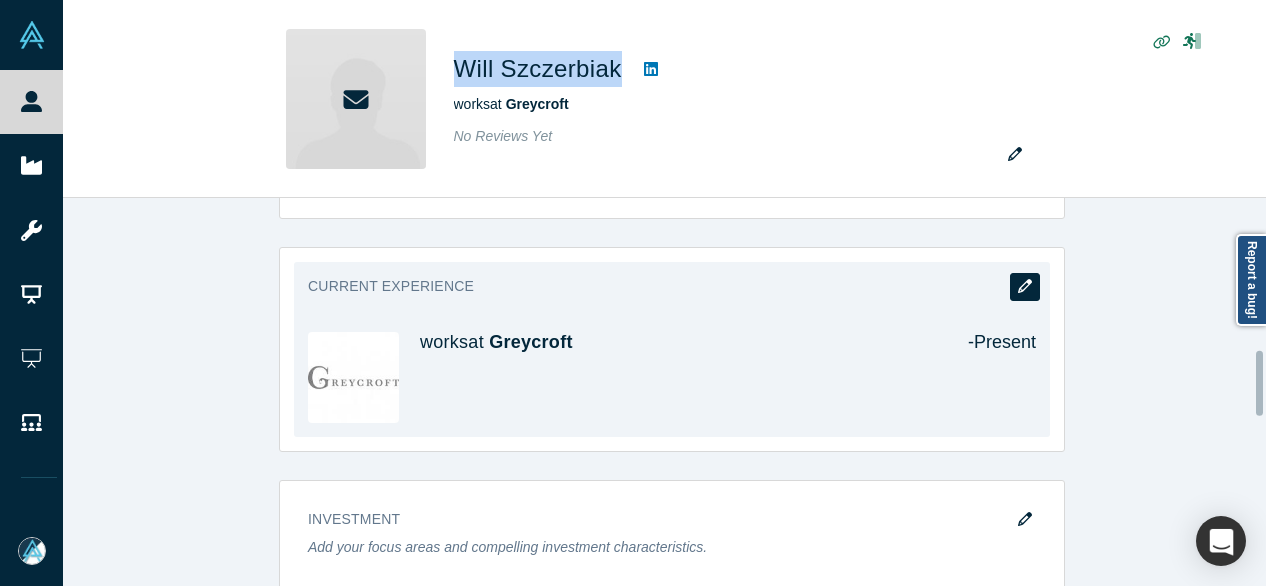 click at bounding box center (1025, 287) 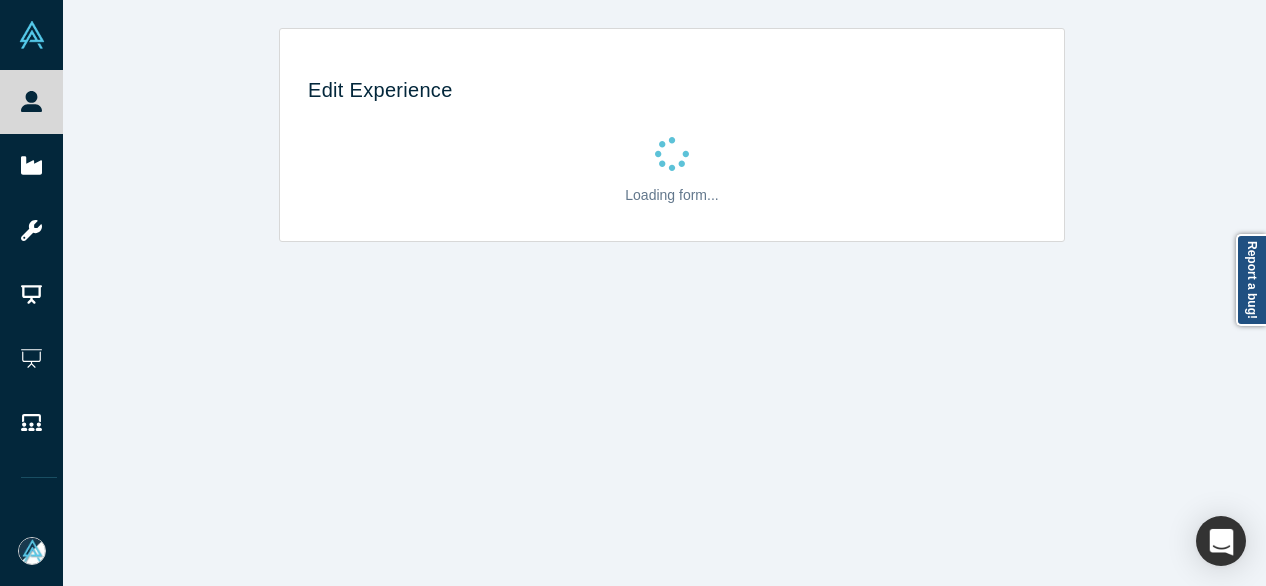 scroll, scrollTop: 0, scrollLeft: 0, axis: both 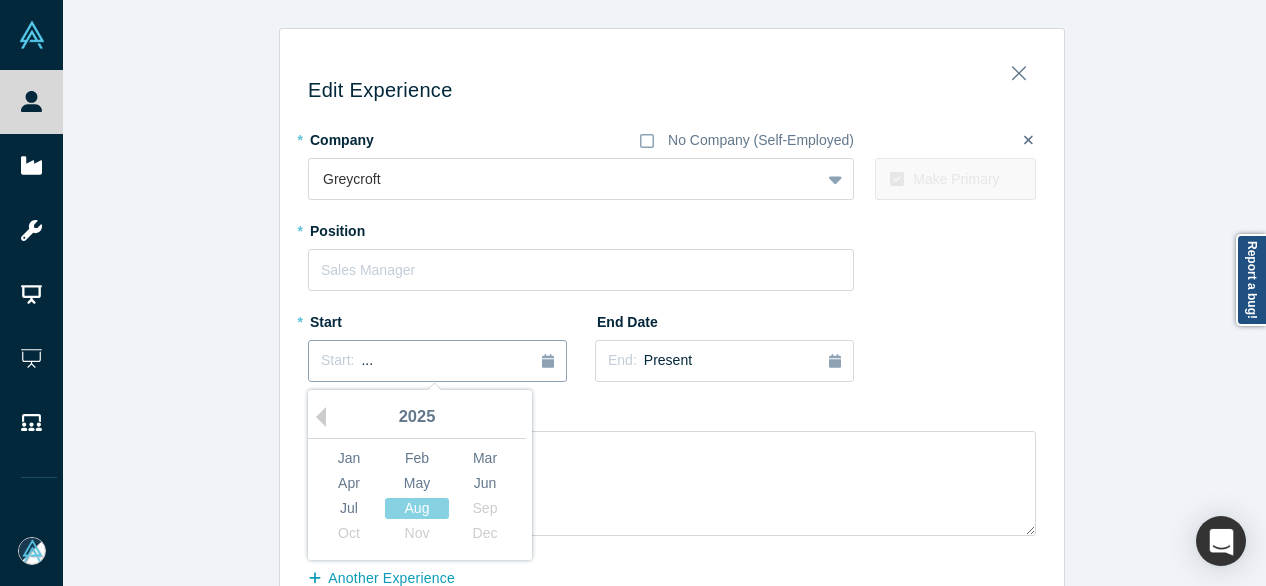 click on "Start: ..." at bounding box center (437, 361) 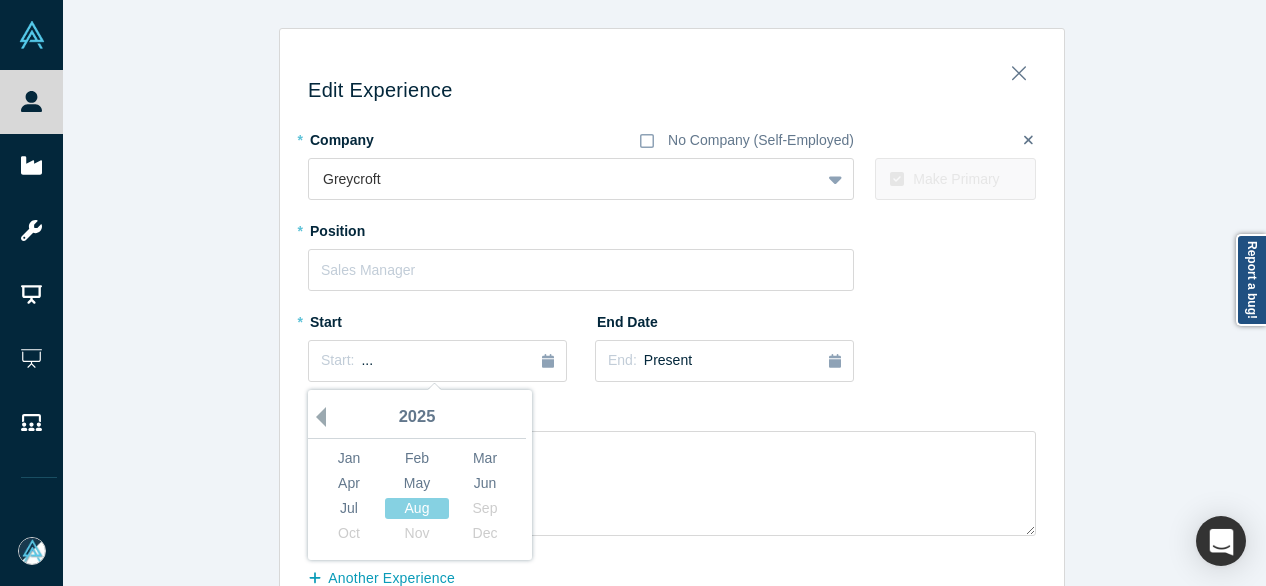 click on "Previous Year" at bounding box center [316, 417] 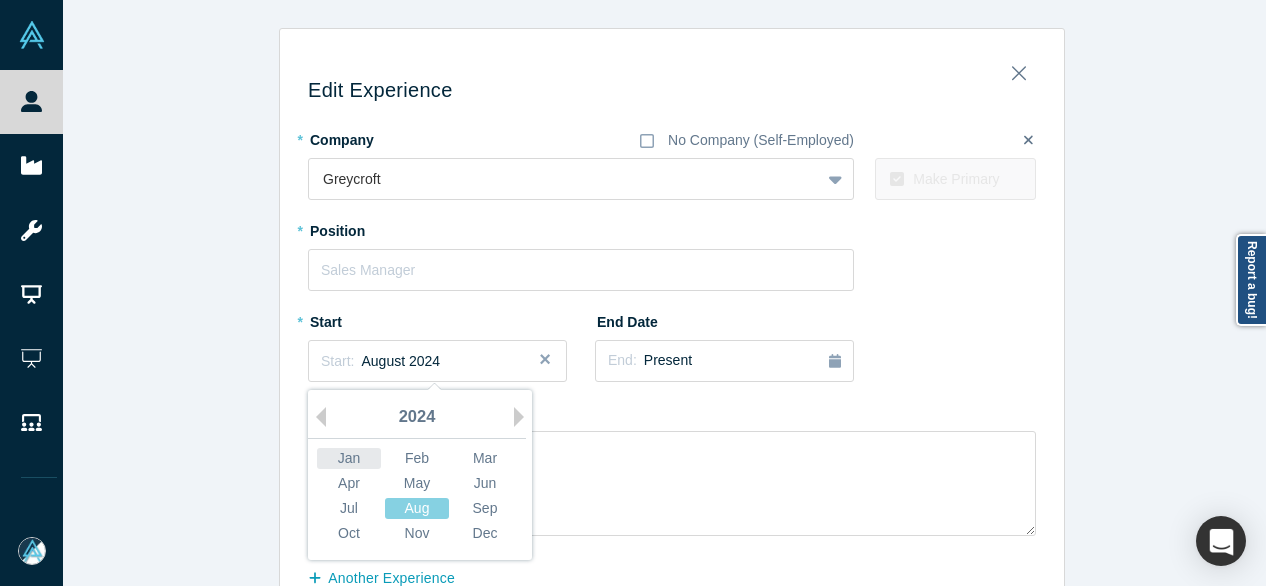 click on "Jan" at bounding box center [349, 458] 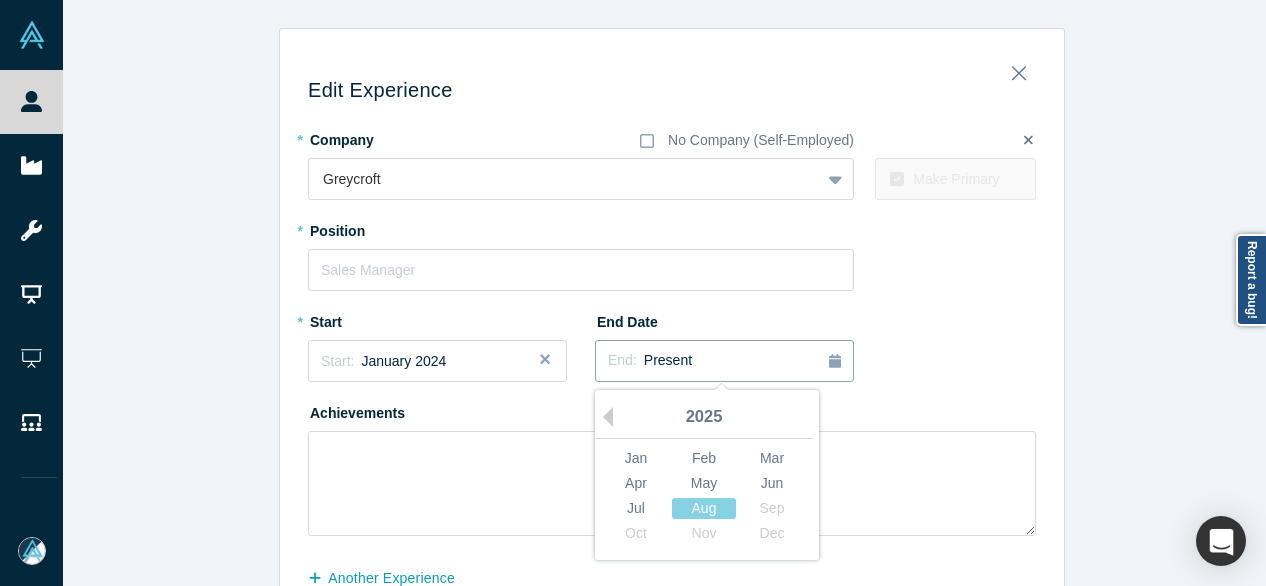 click on "Present" at bounding box center [668, 360] 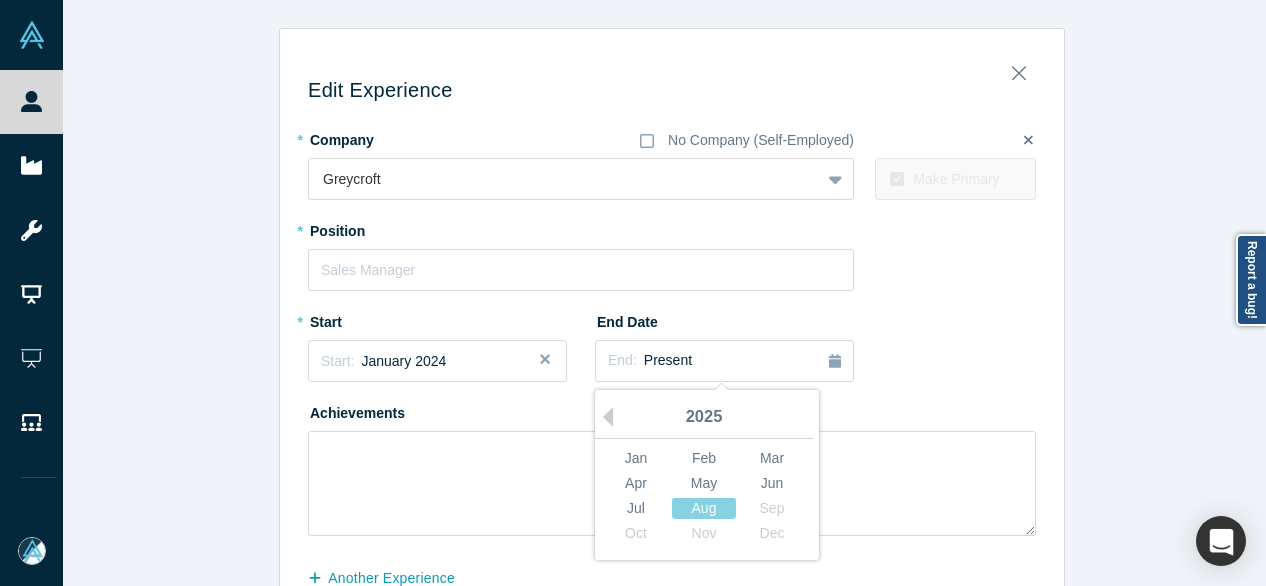 drag, startPoint x: 596, startPoint y: 418, endPoint x: 610, endPoint y: 428, distance: 17.20465 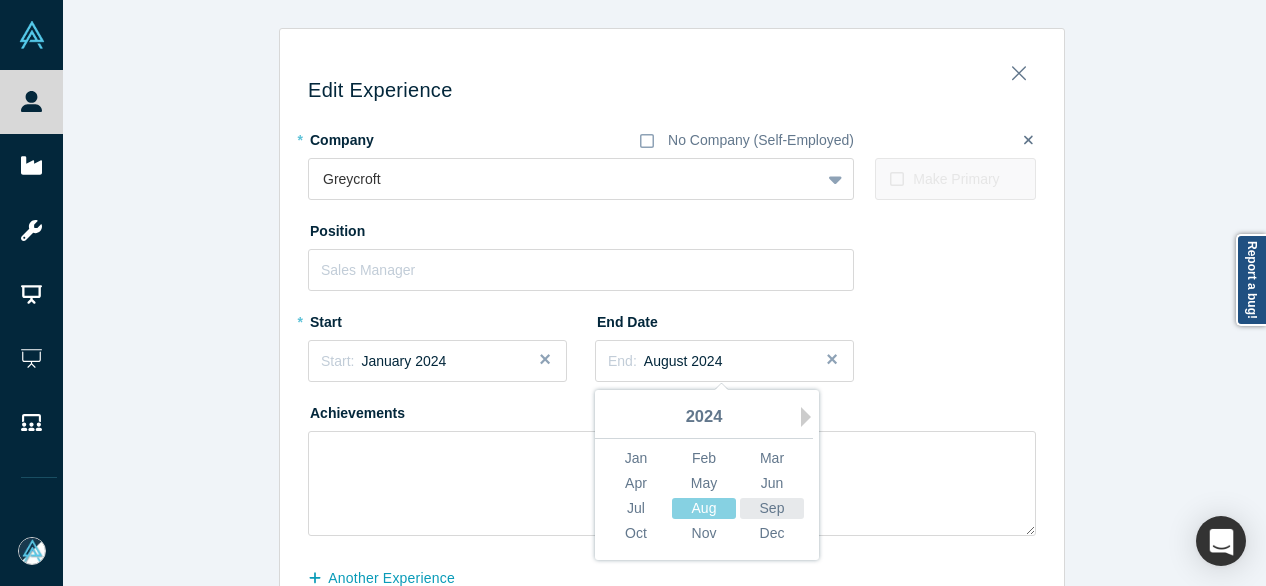 click on "Sep" at bounding box center [772, 508] 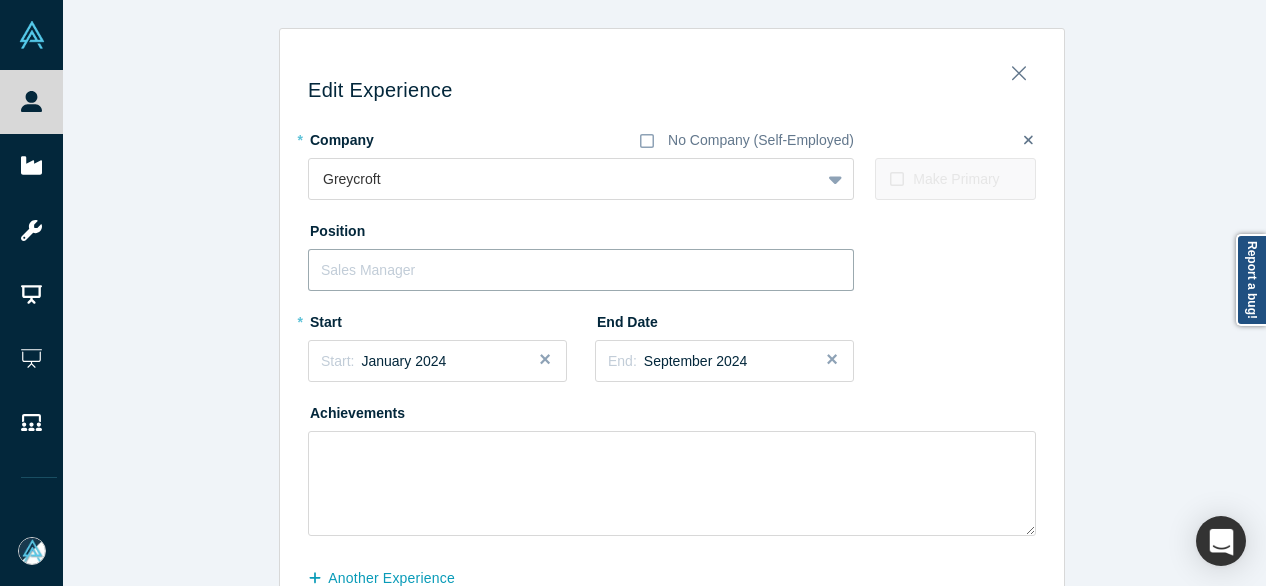 click at bounding box center (581, 270) 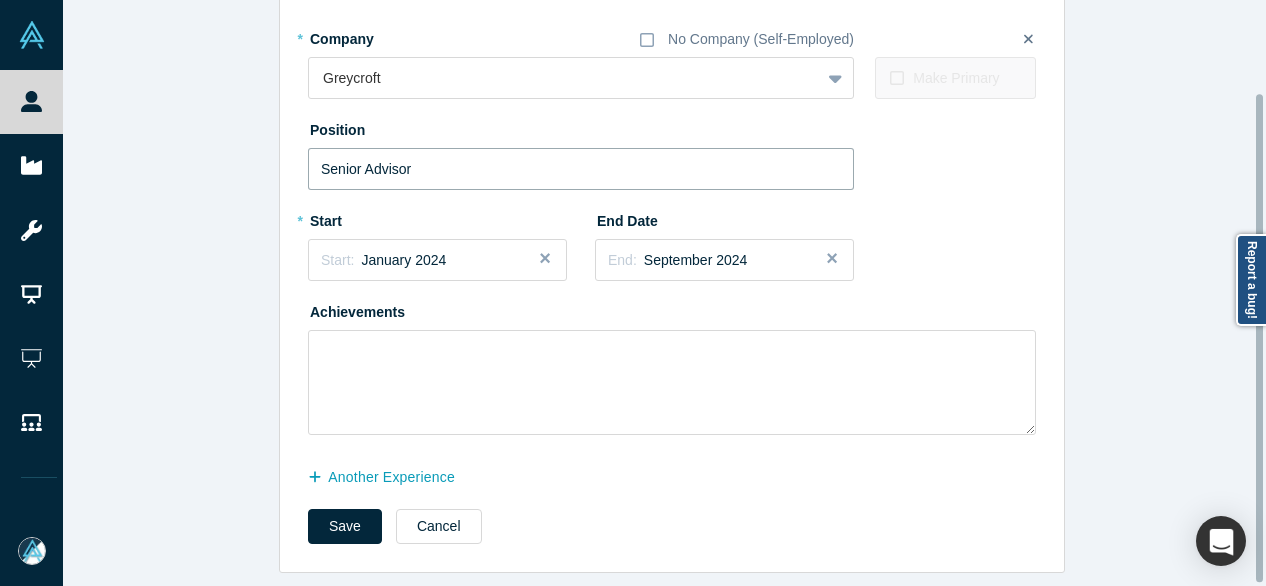 scroll, scrollTop: 114, scrollLeft: 0, axis: vertical 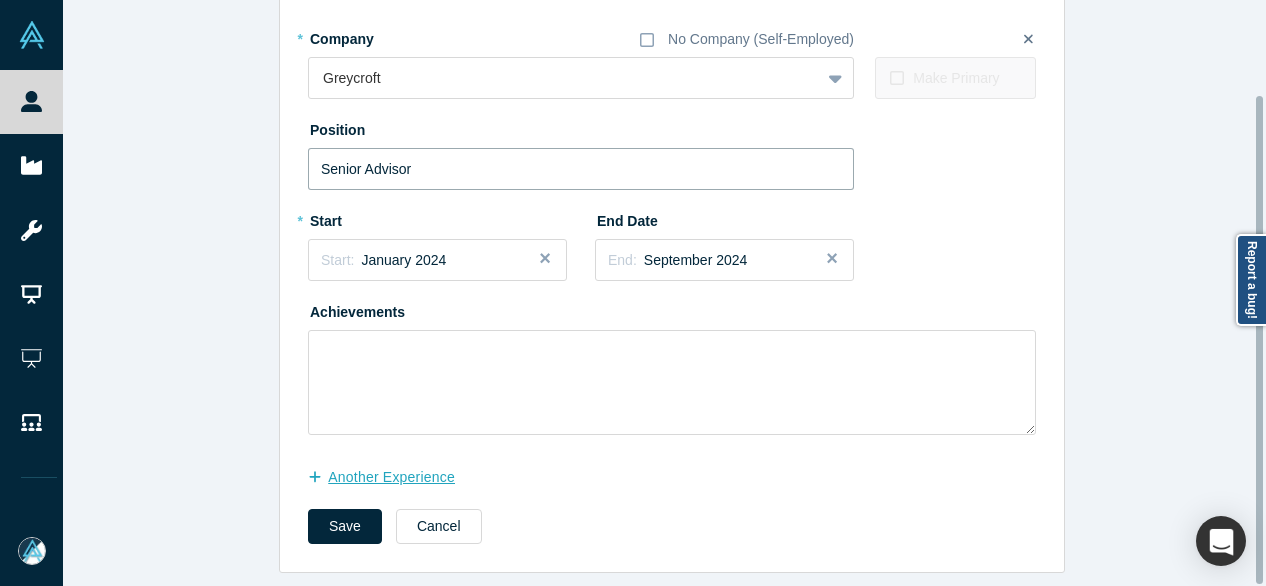 type on "Senior Advisor" 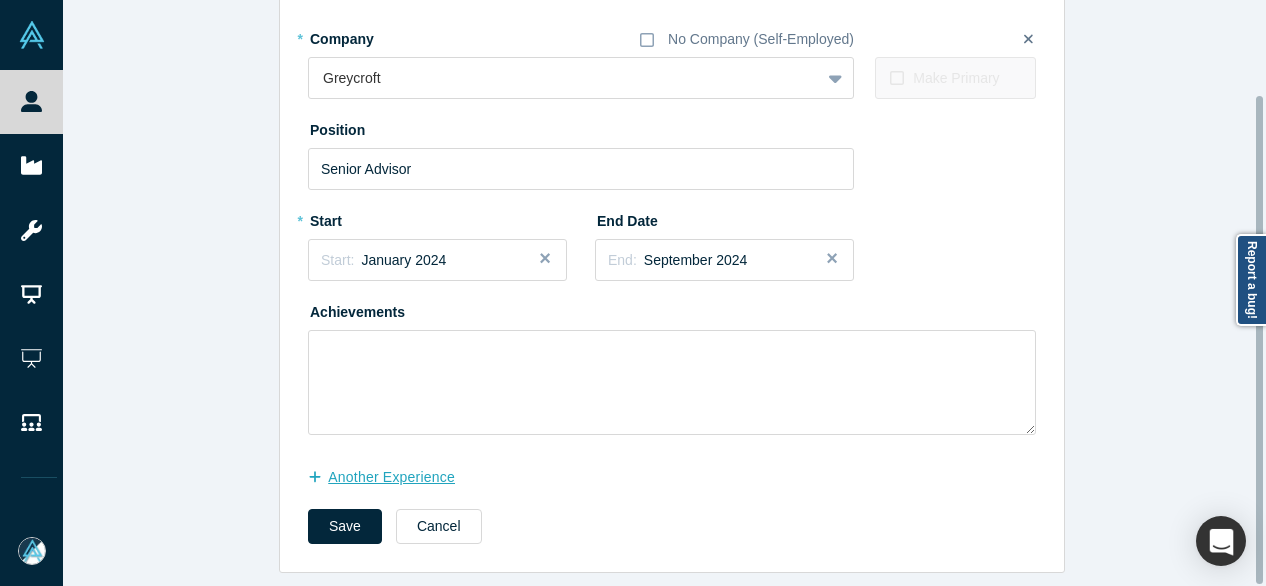 click on "another Experience" at bounding box center (392, 477) 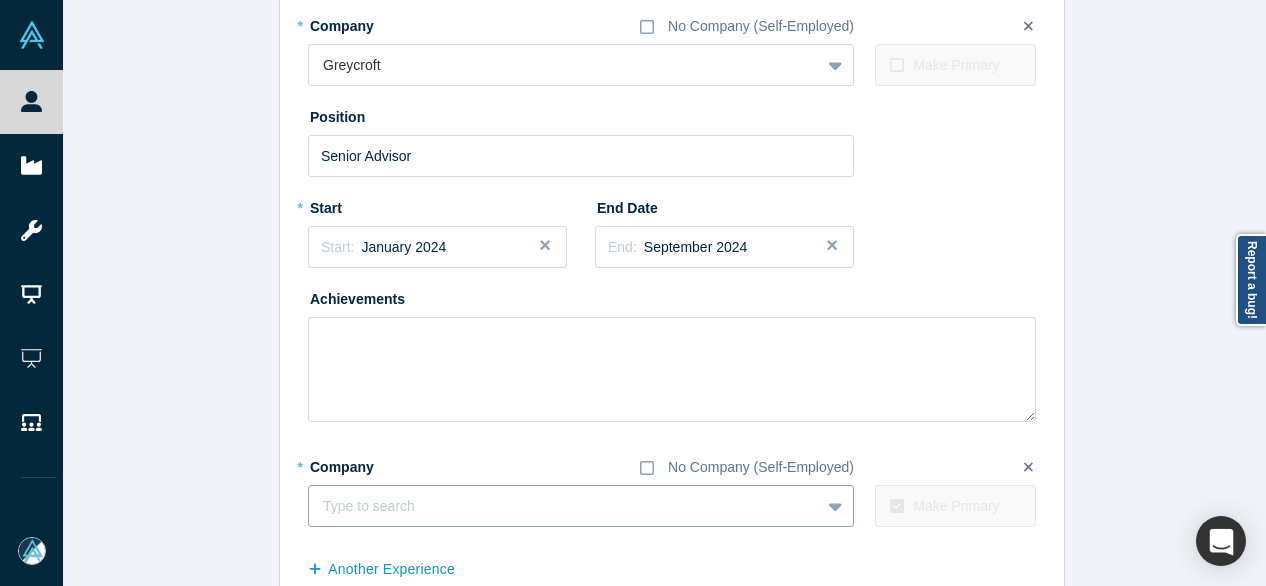 click at bounding box center [564, 506] 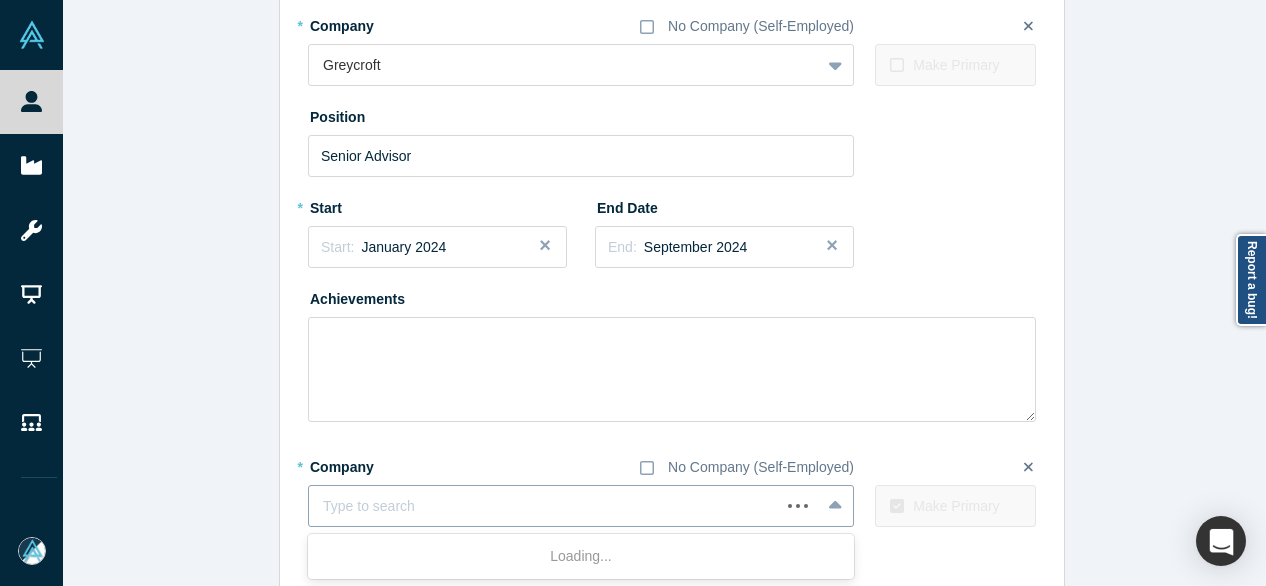 paste on "B2R logo Partner Partner B2R" 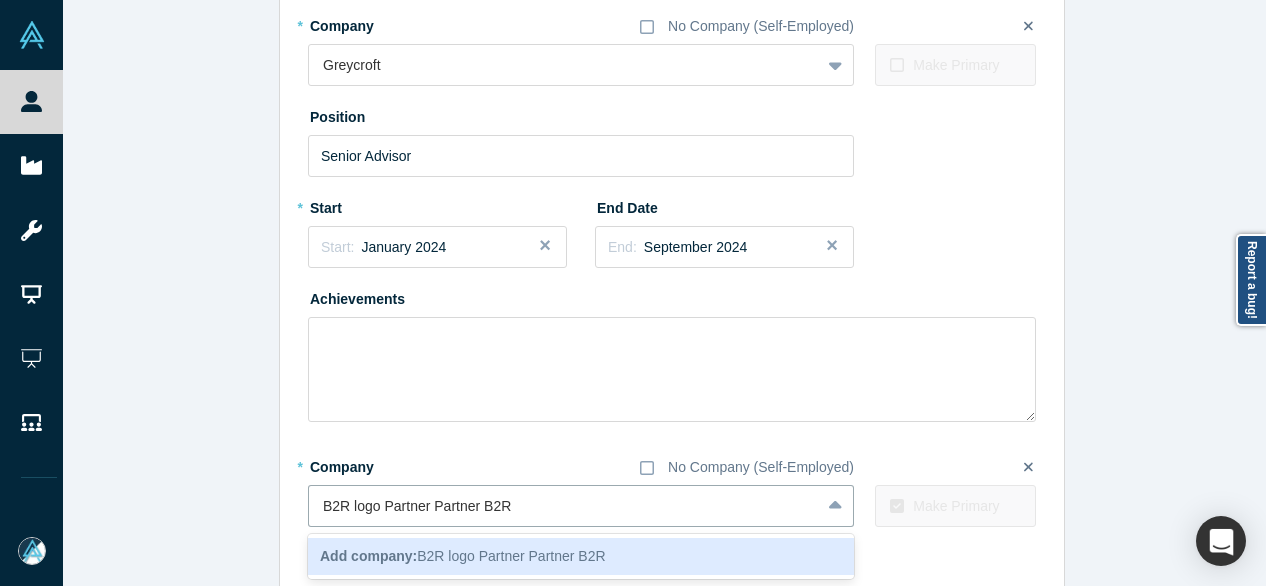 drag, startPoint x: 473, startPoint y: 505, endPoint x: 283, endPoint y: 506, distance: 190.00262 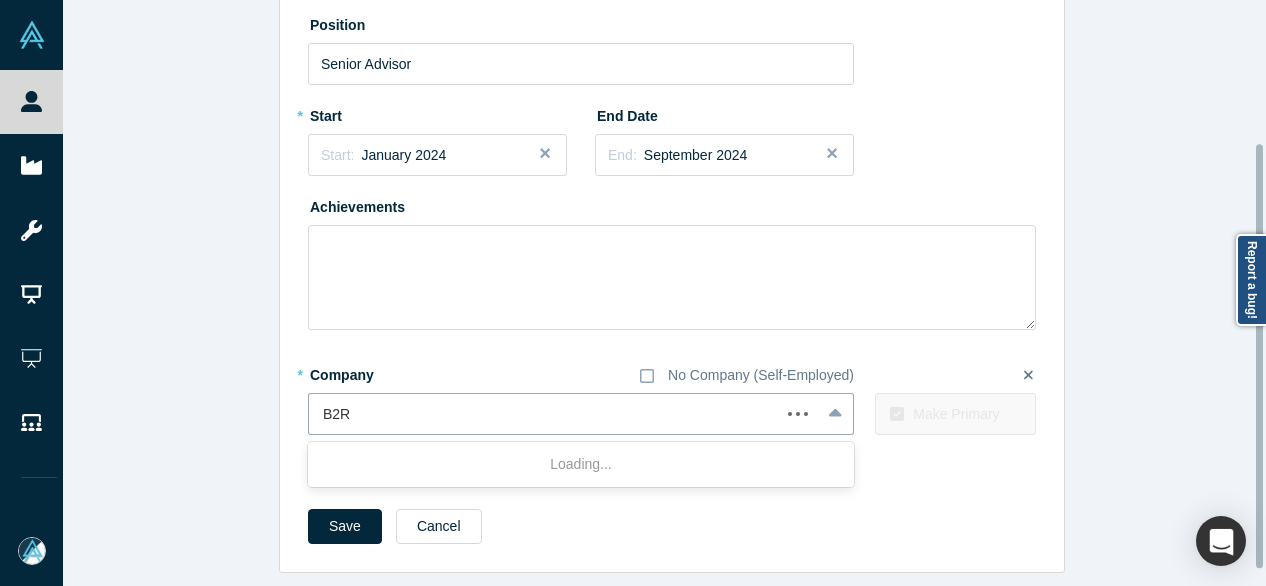 scroll, scrollTop: 219, scrollLeft: 0, axis: vertical 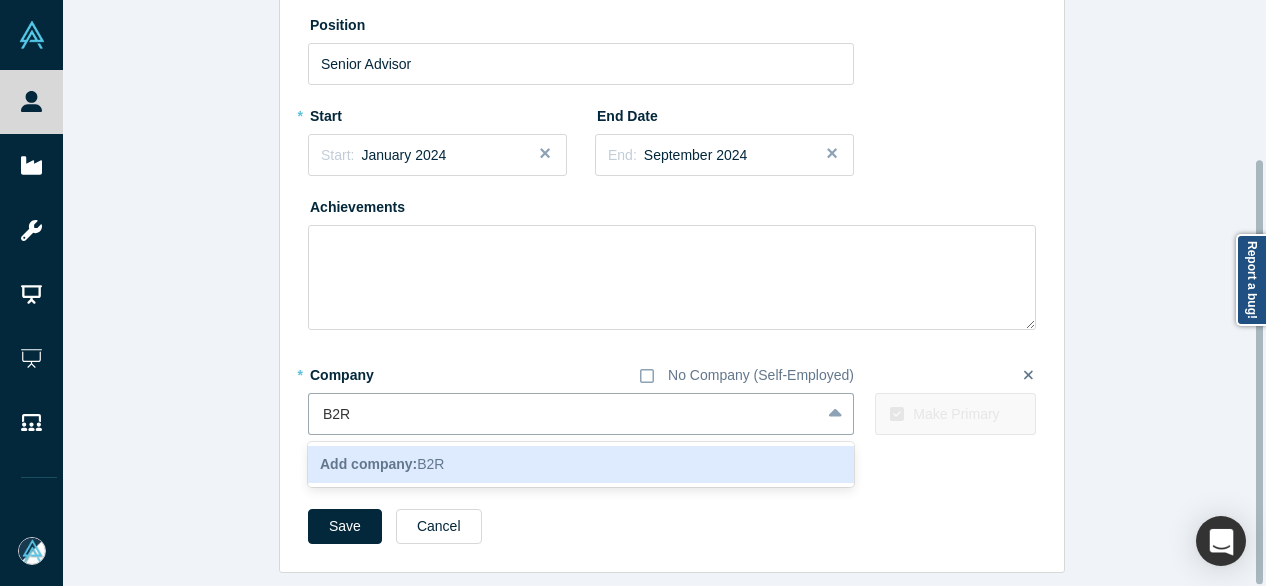 click on "Add company:" at bounding box center [368, 464] 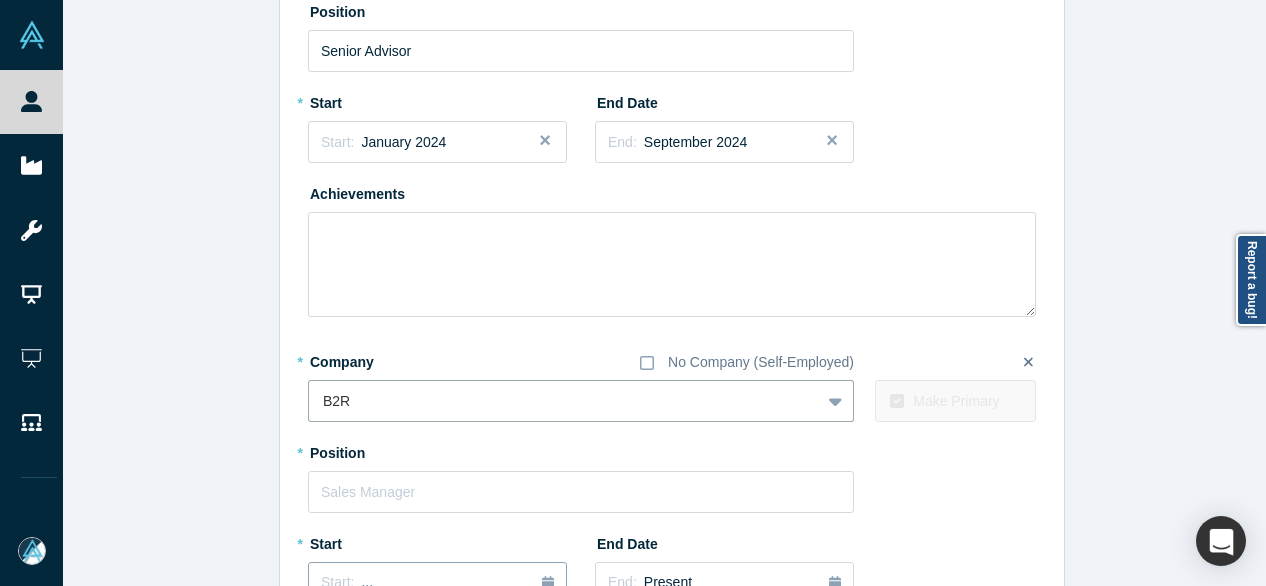click on "Start: ..." at bounding box center (437, 583) 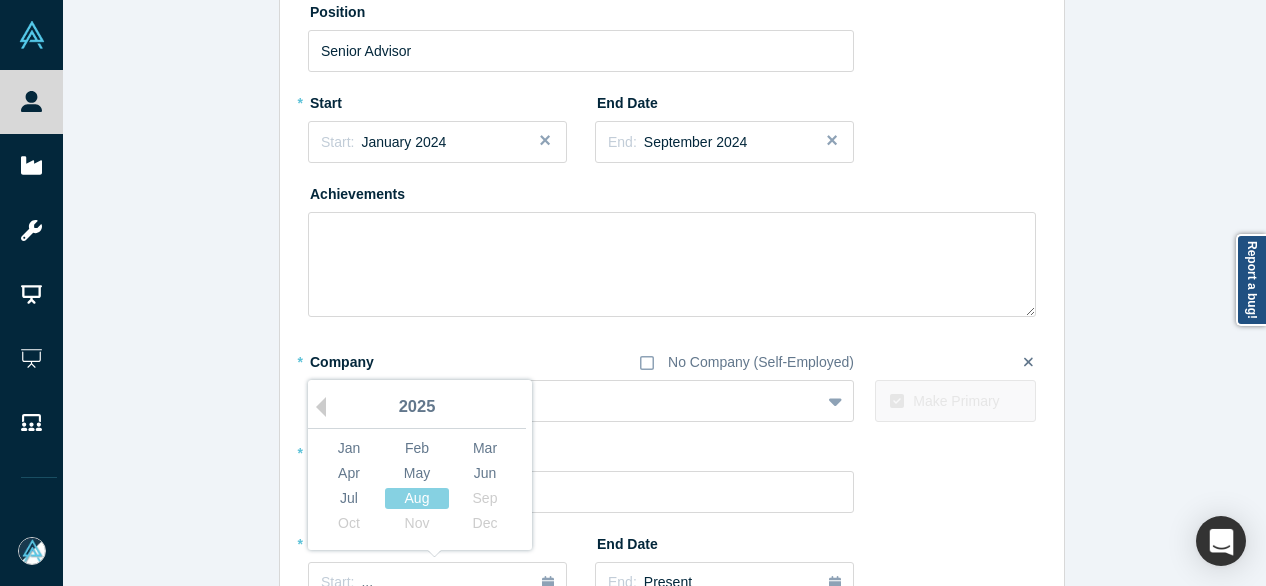 click on "2025" at bounding box center [417, 408] 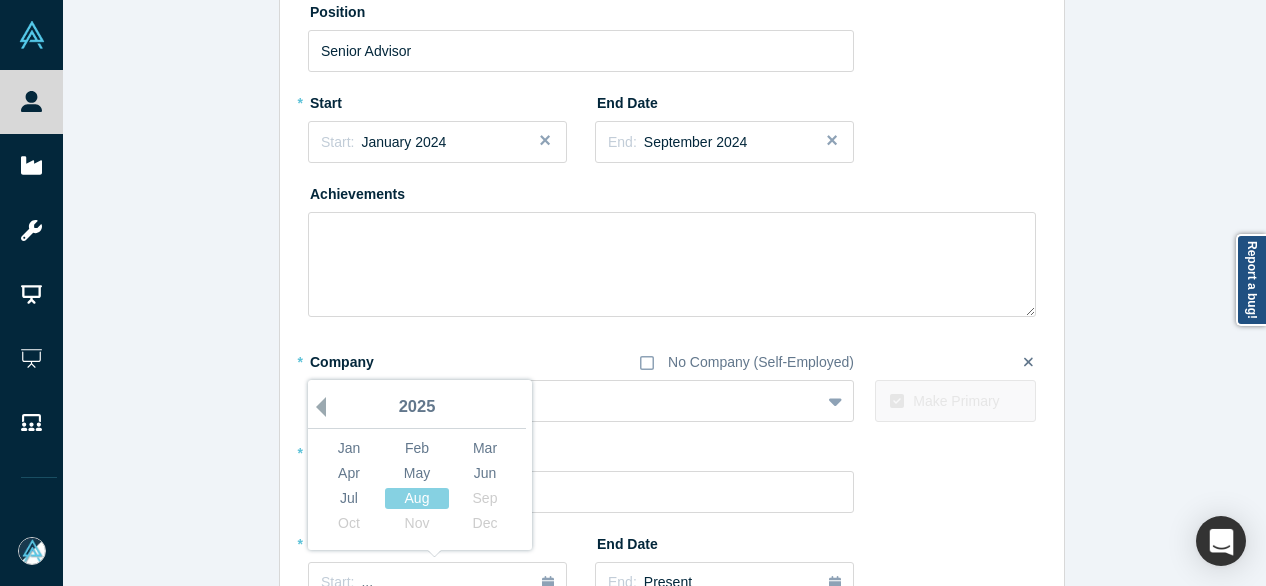 click on "Previous Year" at bounding box center (316, 407) 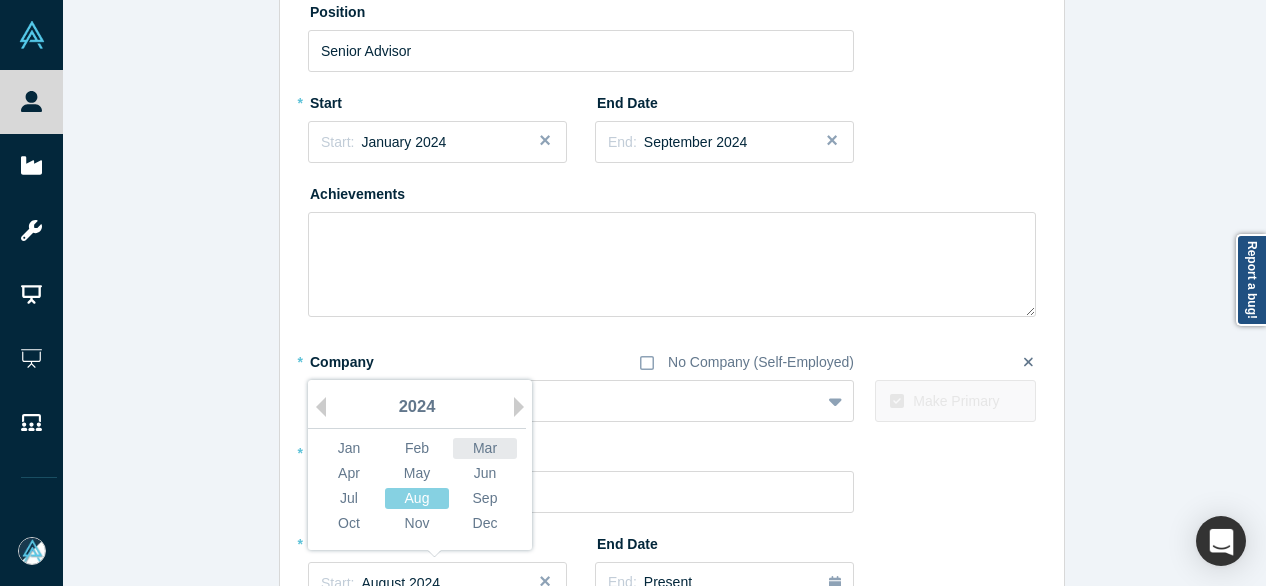 click on "Mar" at bounding box center (485, 448) 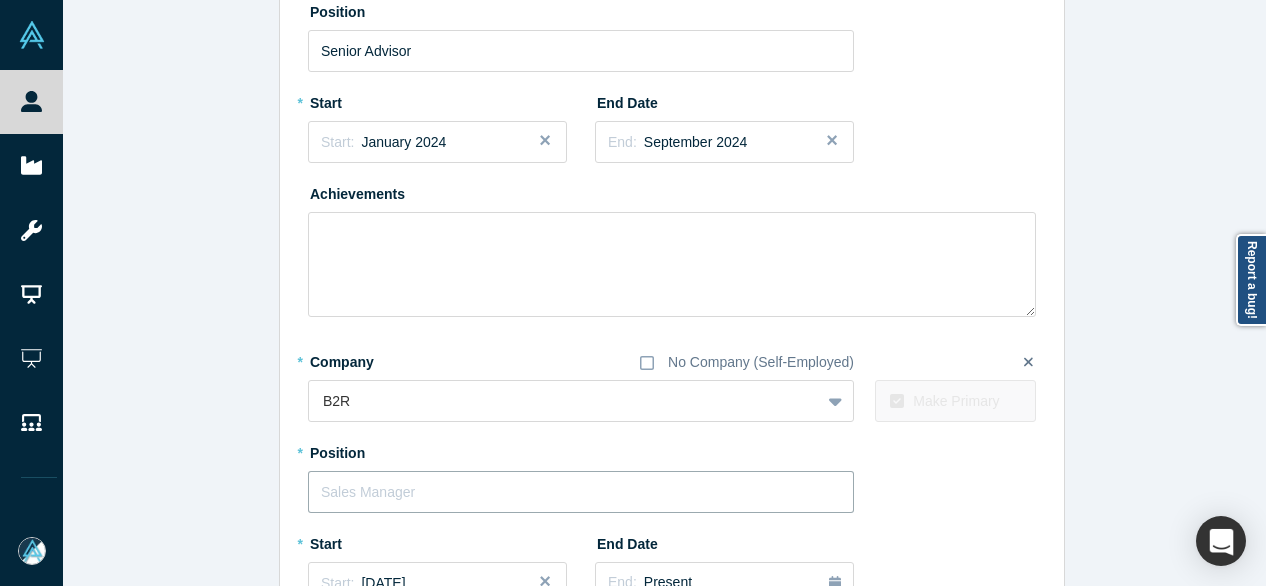 click at bounding box center (581, 492) 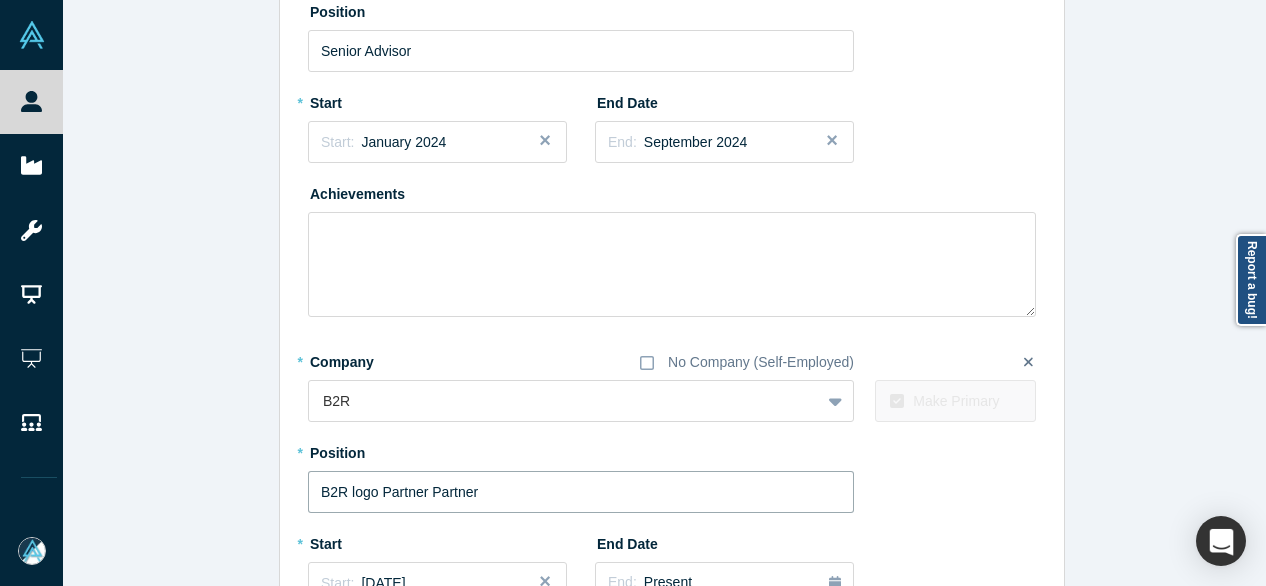 drag, startPoint x: 419, startPoint y: 488, endPoint x: 240, endPoint y: 467, distance: 180.22763 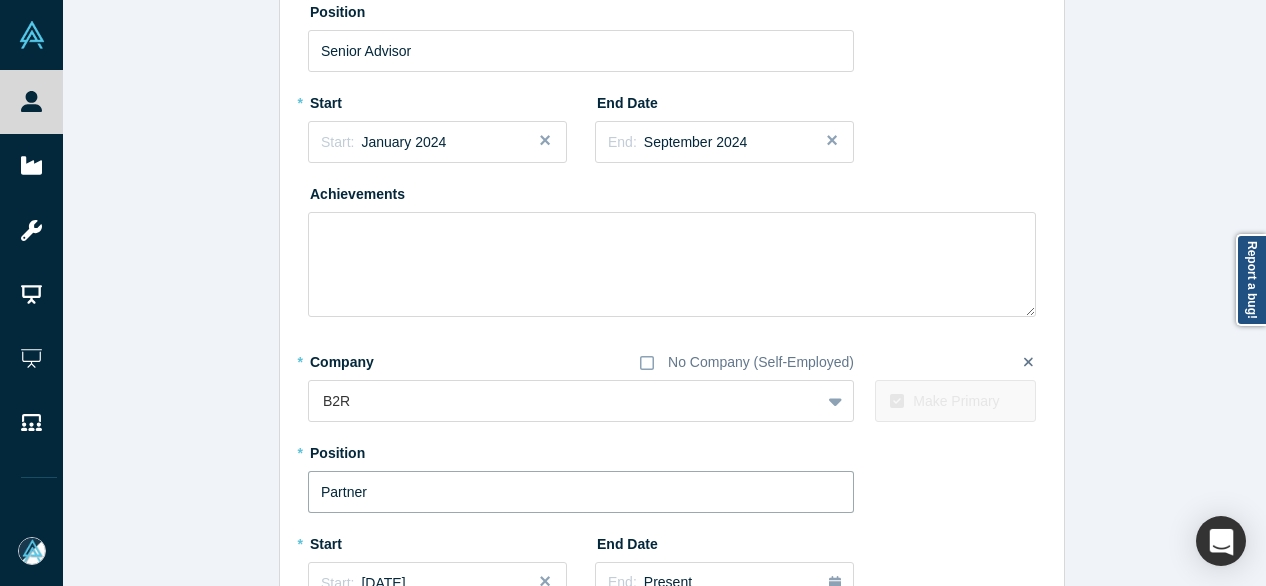 scroll, scrollTop: 519, scrollLeft: 0, axis: vertical 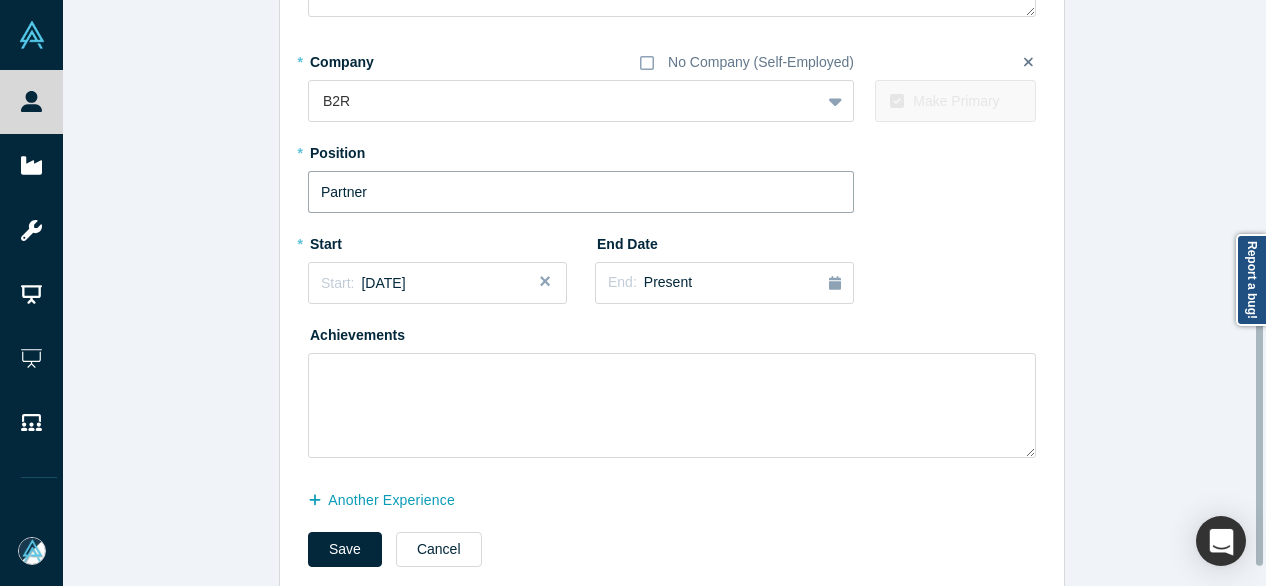 type on "Partner" 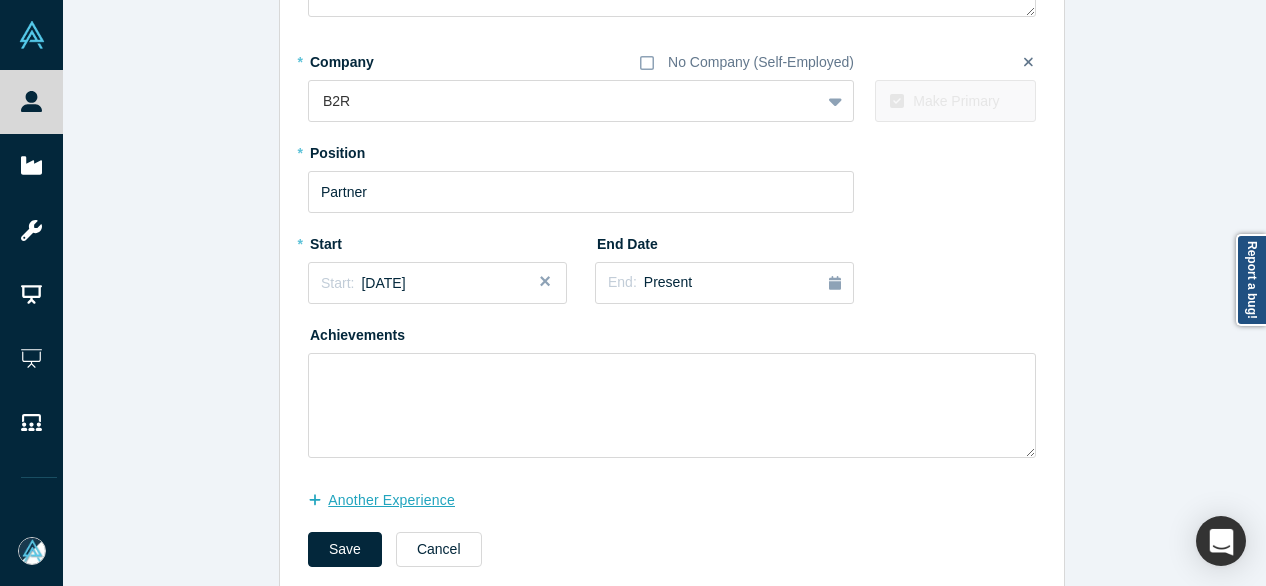 click on "another Experience" at bounding box center (392, 500) 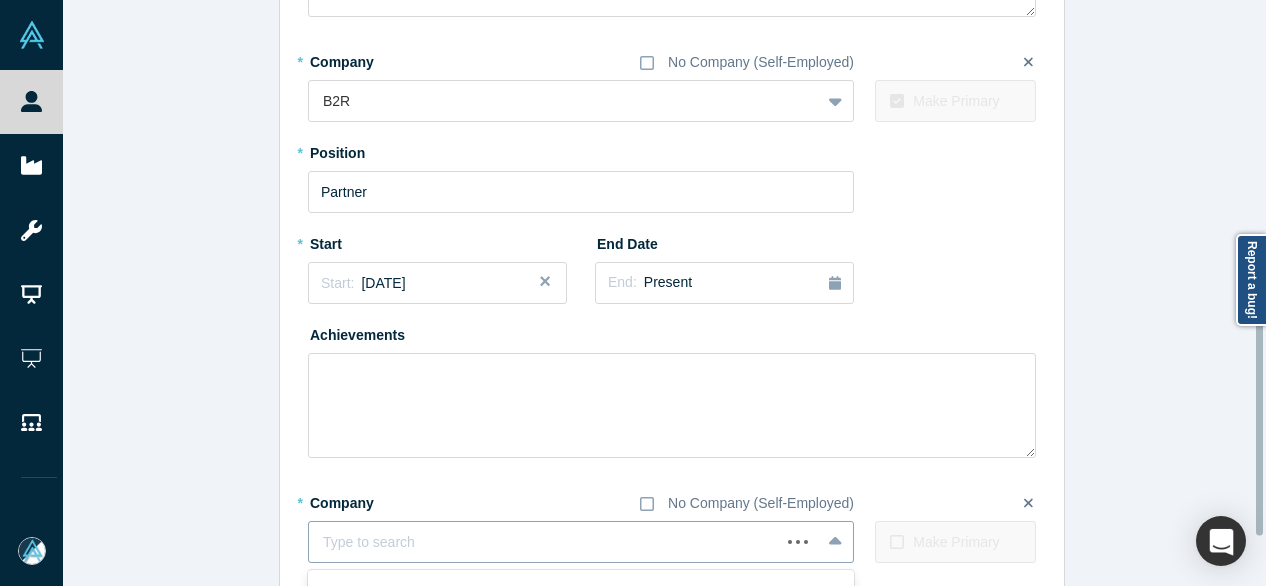 click on "Use Up and Down to choose options, press Enter to select the currently focused option, press Escape to exit the menu, press Tab to select the option and exit the menu. Type to search Loading..." at bounding box center (581, 542) 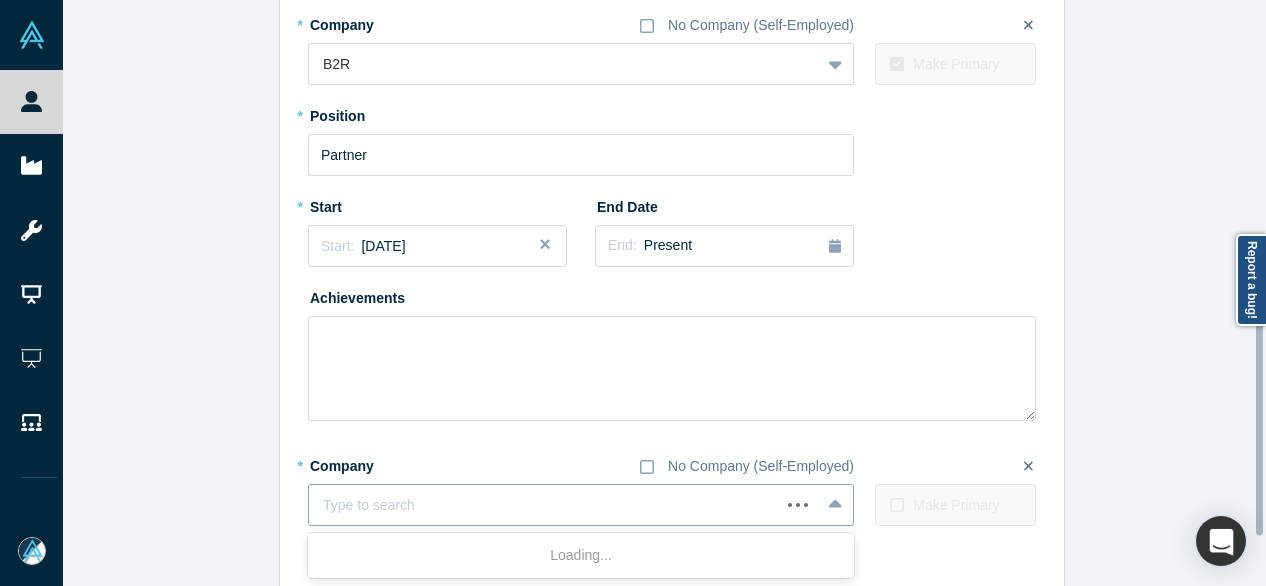 paste on "Palmetto logo Board Director Board Director Palmetto" 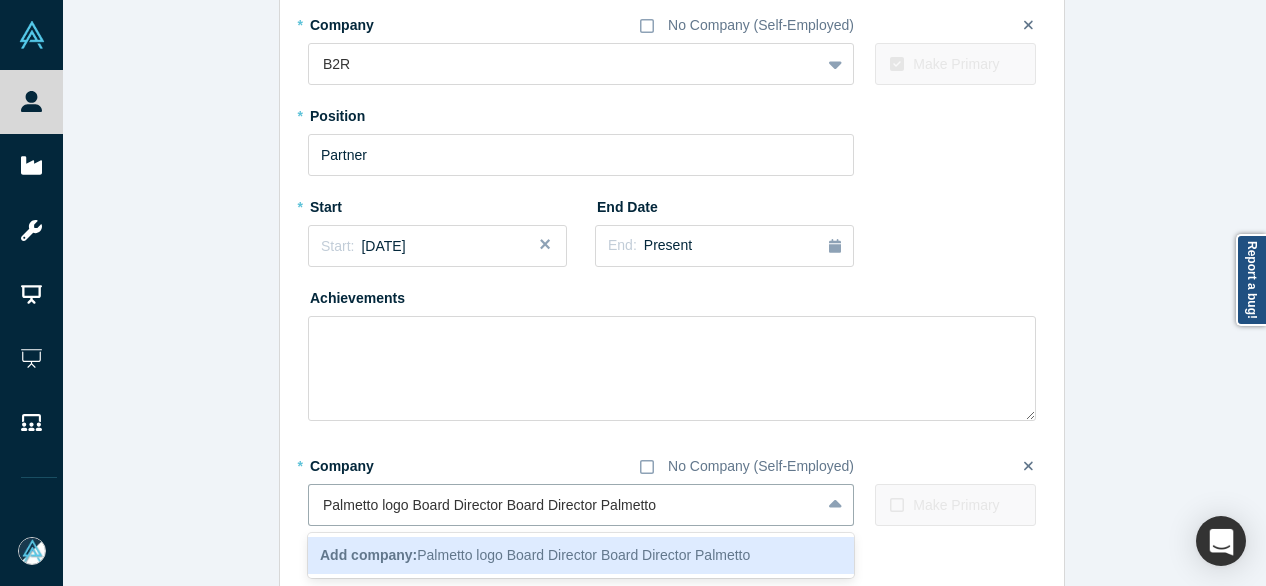 drag, startPoint x: 591, startPoint y: 507, endPoint x: 234, endPoint y: 506, distance: 357.0014 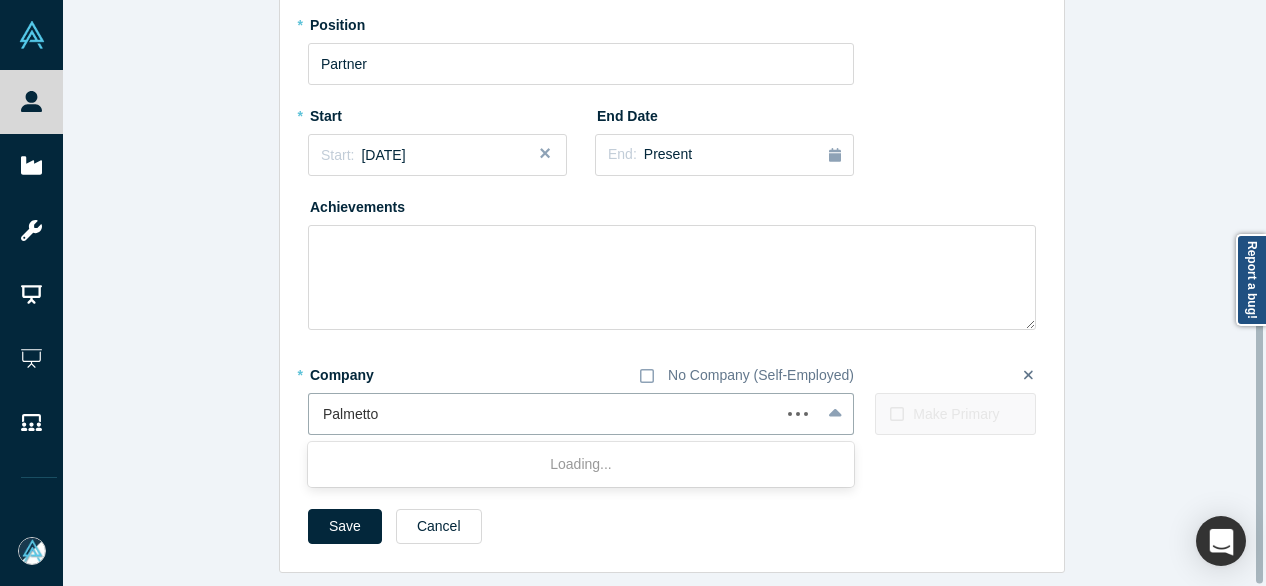 scroll, scrollTop: 660, scrollLeft: 0, axis: vertical 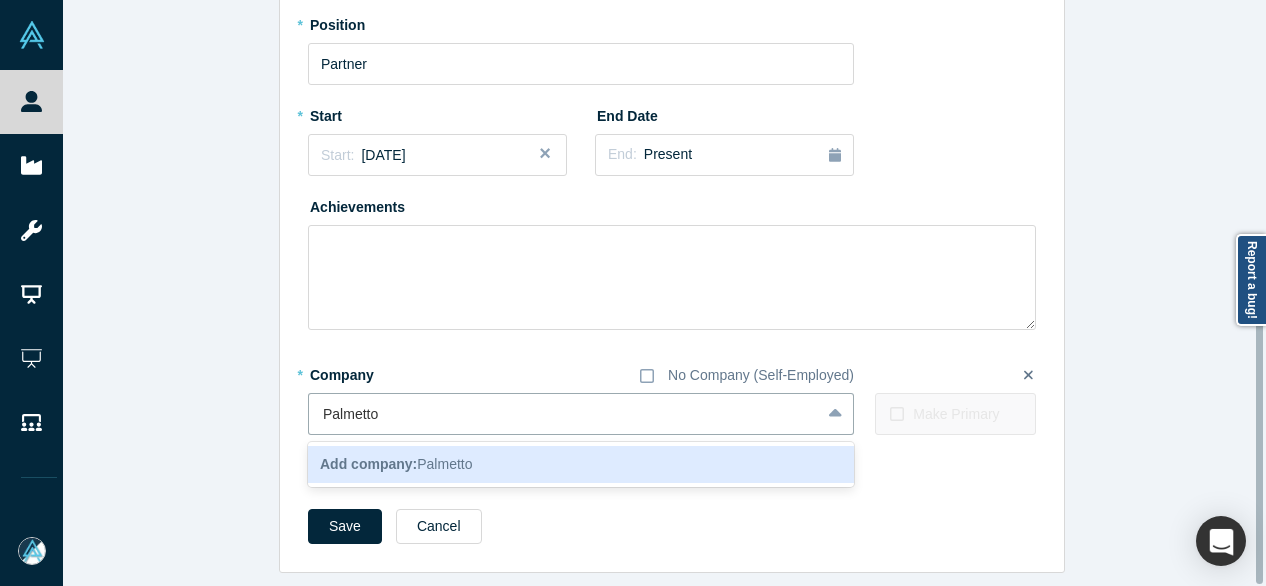 click on "Add company:" at bounding box center [368, 464] 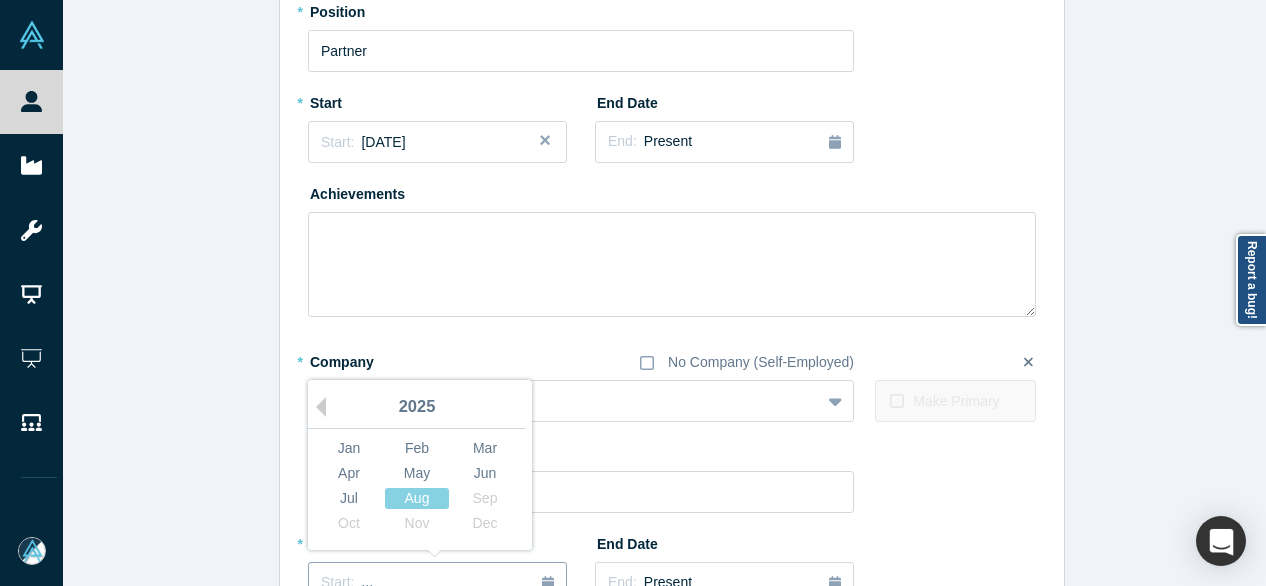 click on "Start: ..." at bounding box center [437, 583] 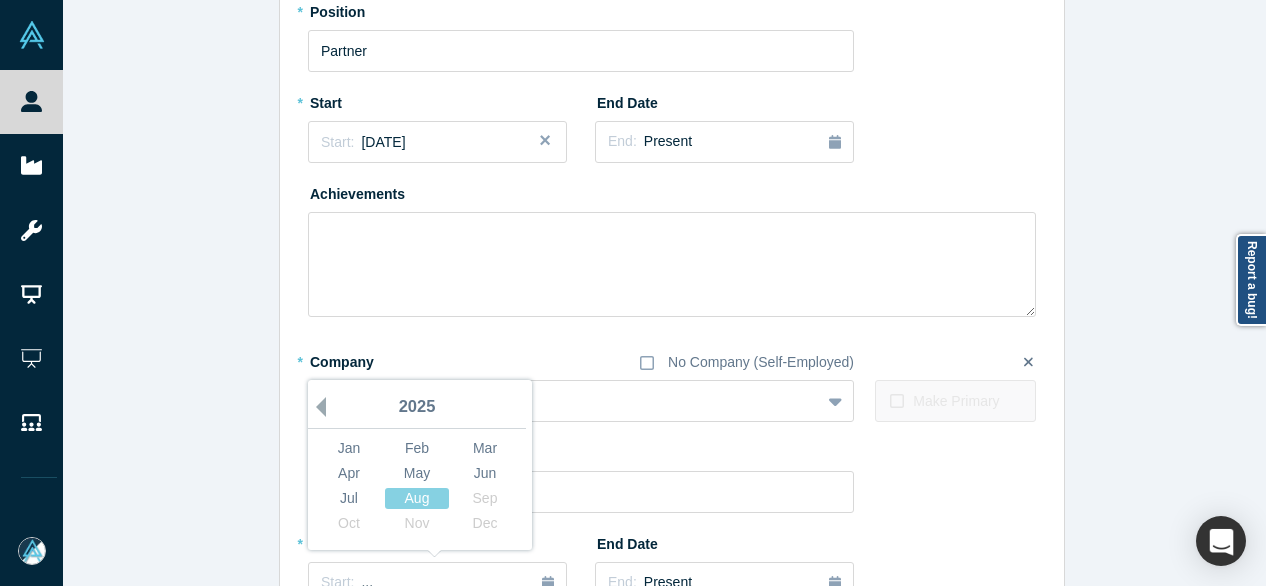 click on "Previous Year" at bounding box center [316, 407] 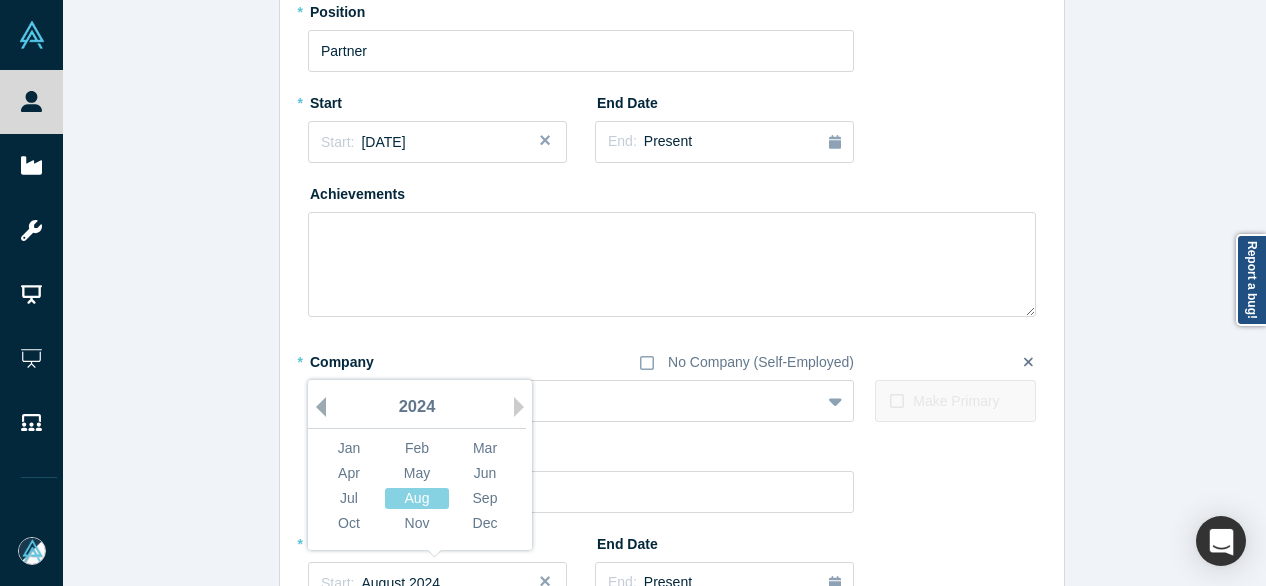 click on "Previous Year" at bounding box center (316, 407) 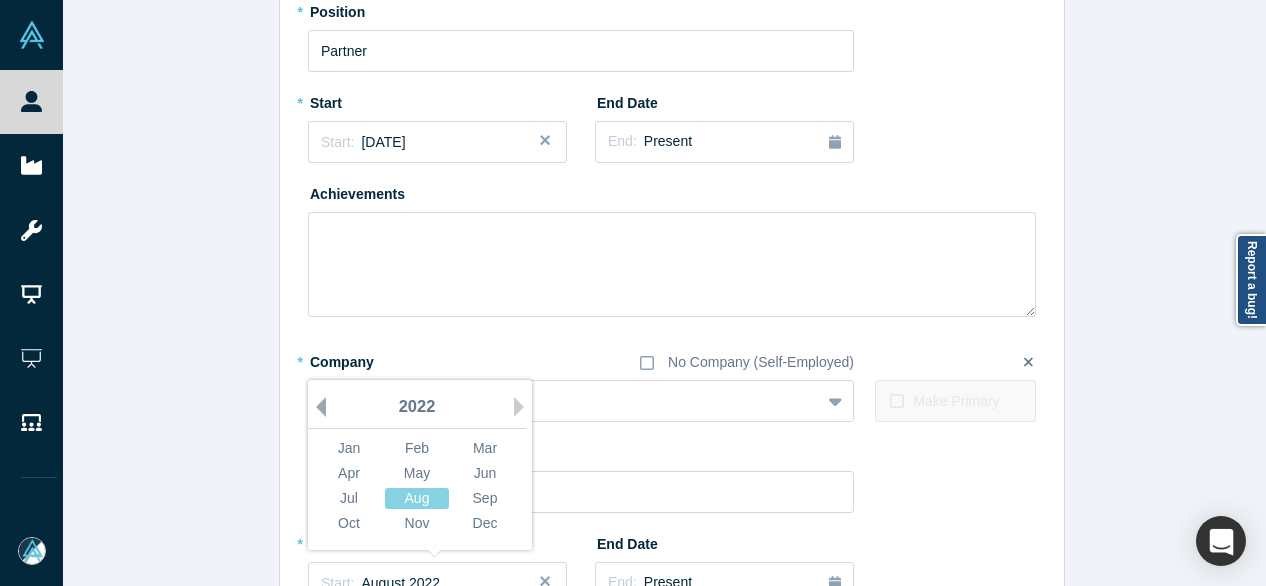 click on "Previous Year" at bounding box center [316, 407] 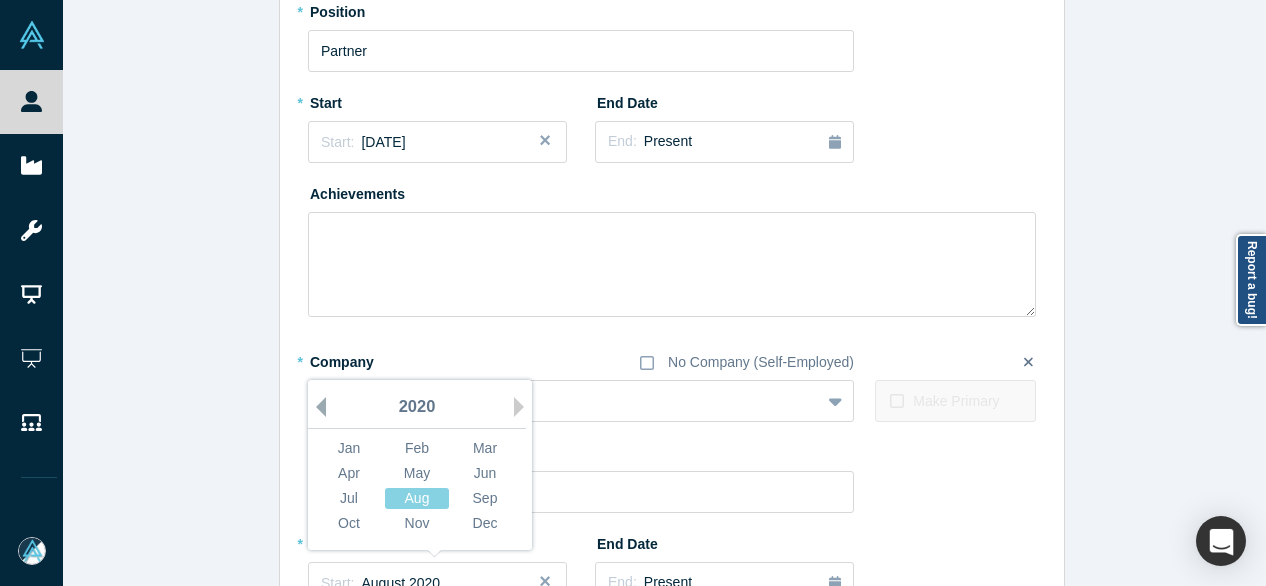 click on "Previous Year" at bounding box center (316, 407) 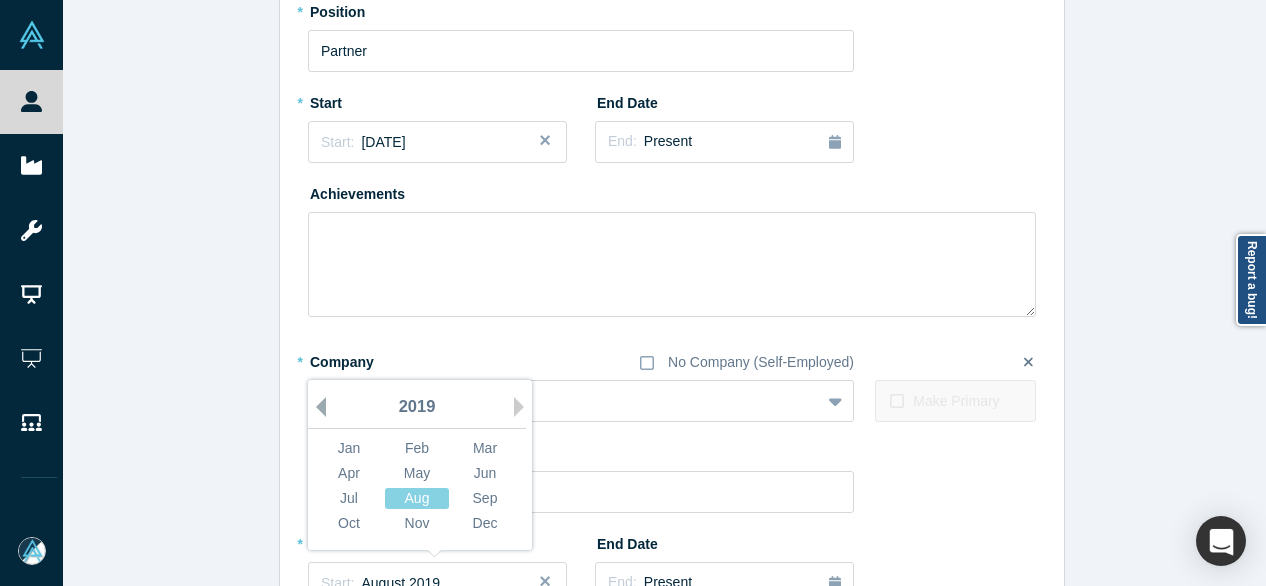 click on "Previous Year" at bounding box center [316, 407] 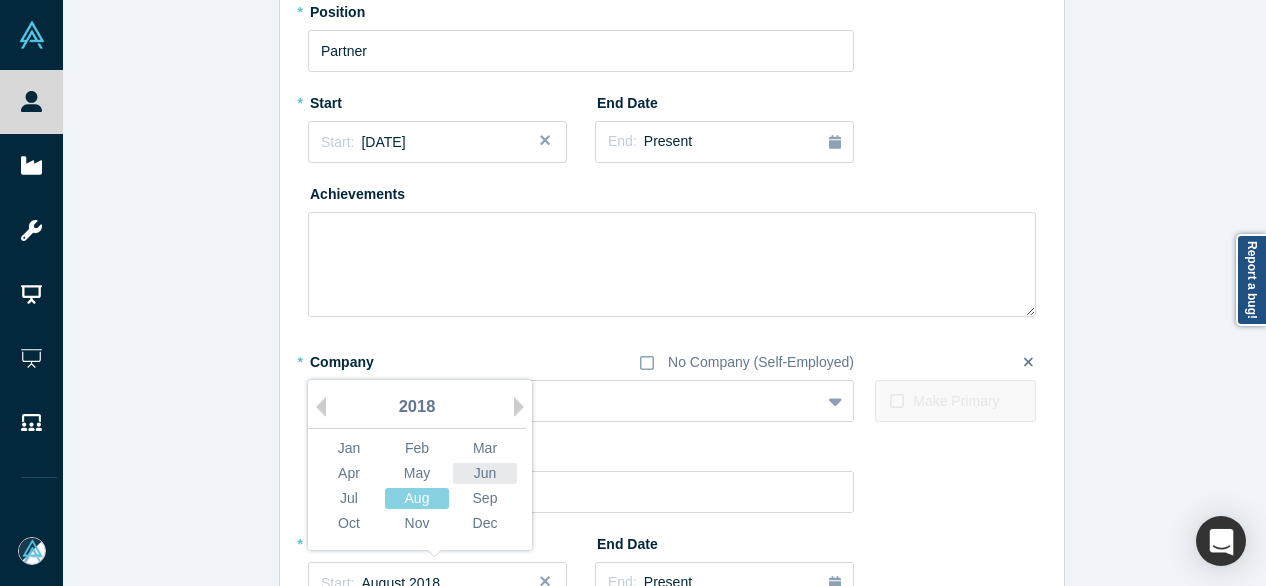 click on "Jun" at bounding box center [485, 473] 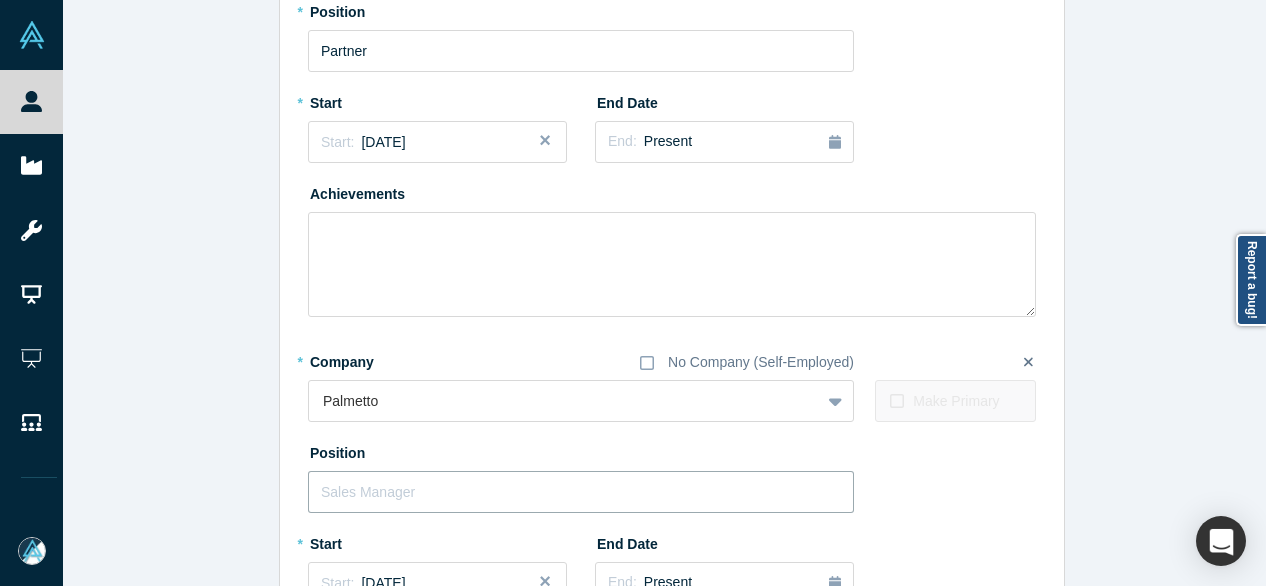 click at bounding box center [581, 492] 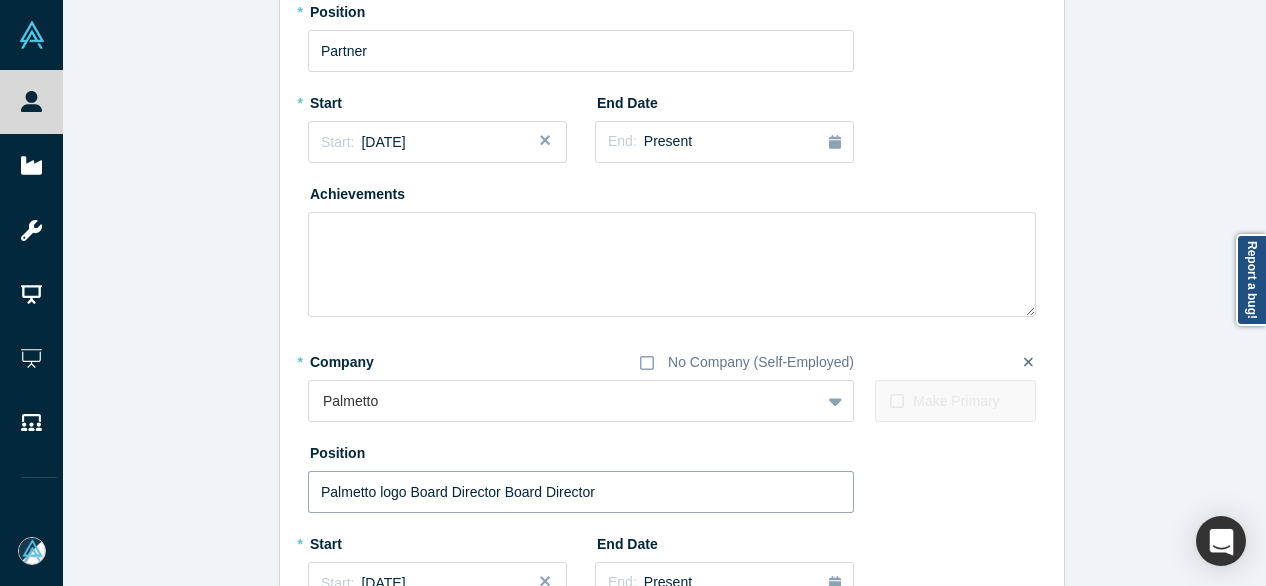 drag, startPoint x: 496, startPoint y: 491, endPoint x: 279, endPoint y: 490, distance: 217.0023 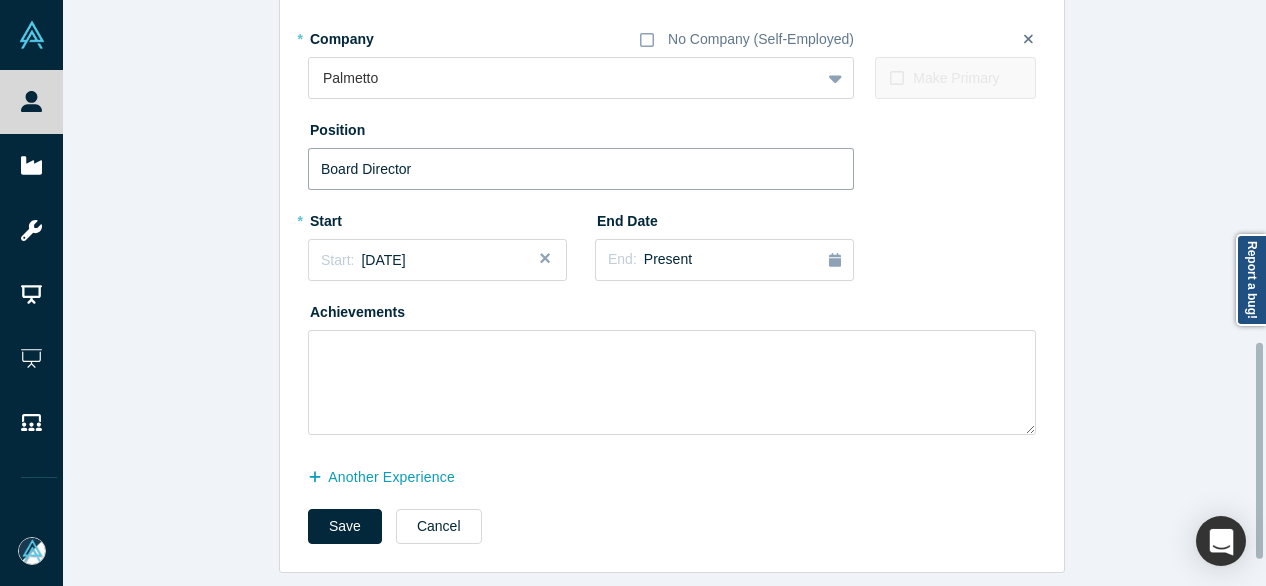 scroll, scrollTop: 996, scrollLeft: 0, axis: vertical 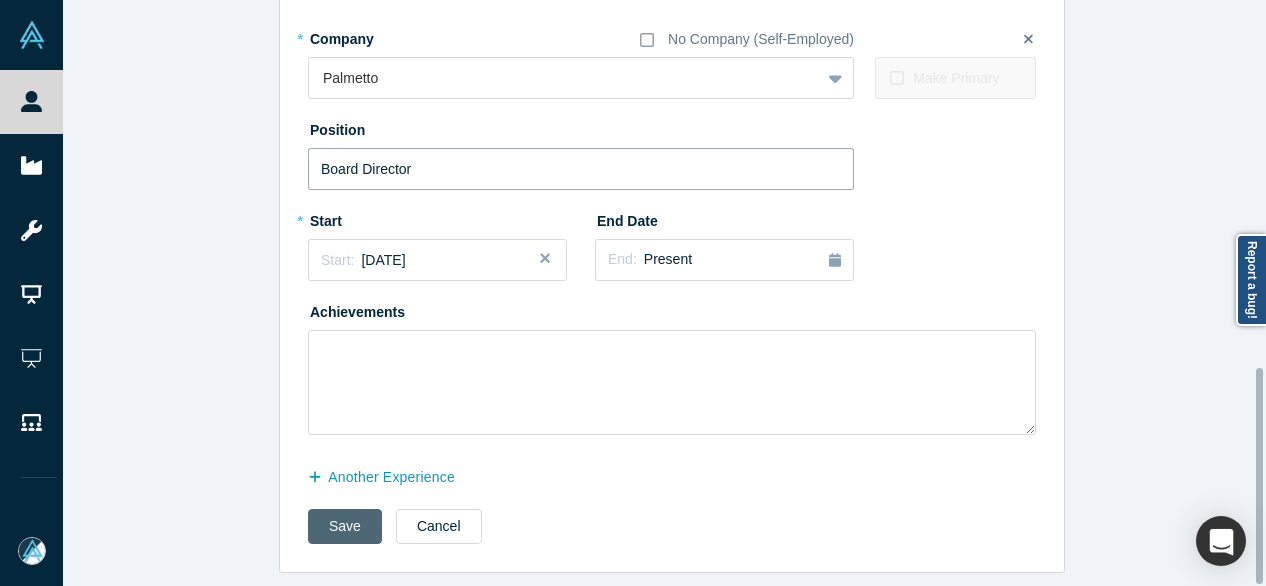 type on "Board Director" 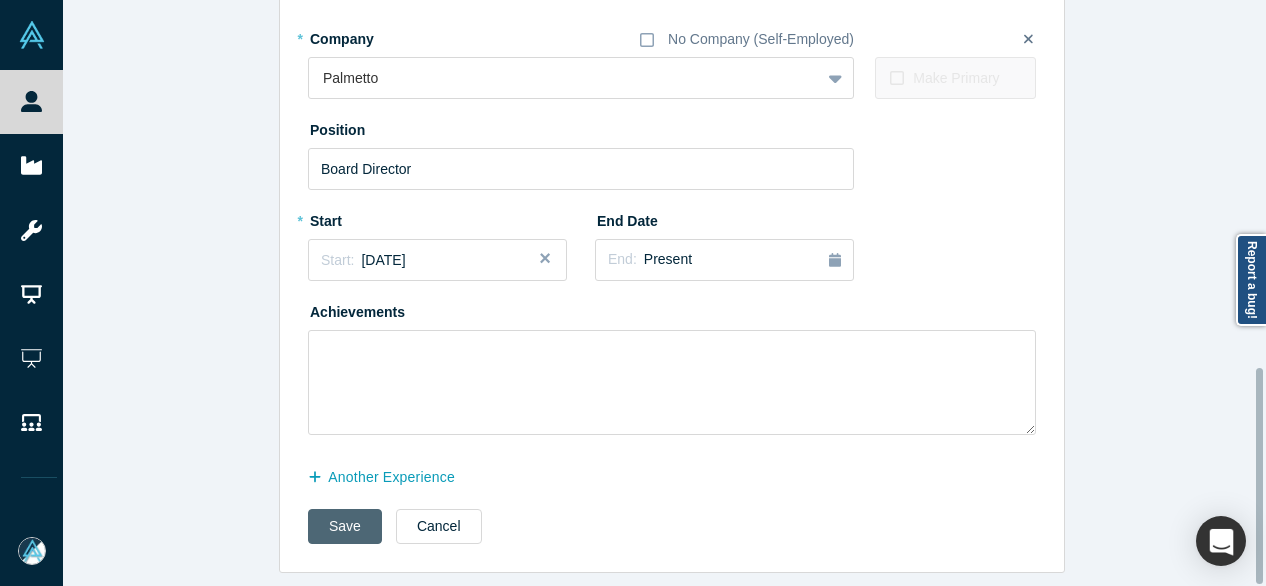 click on "Save" at bounding box center [345, 526] 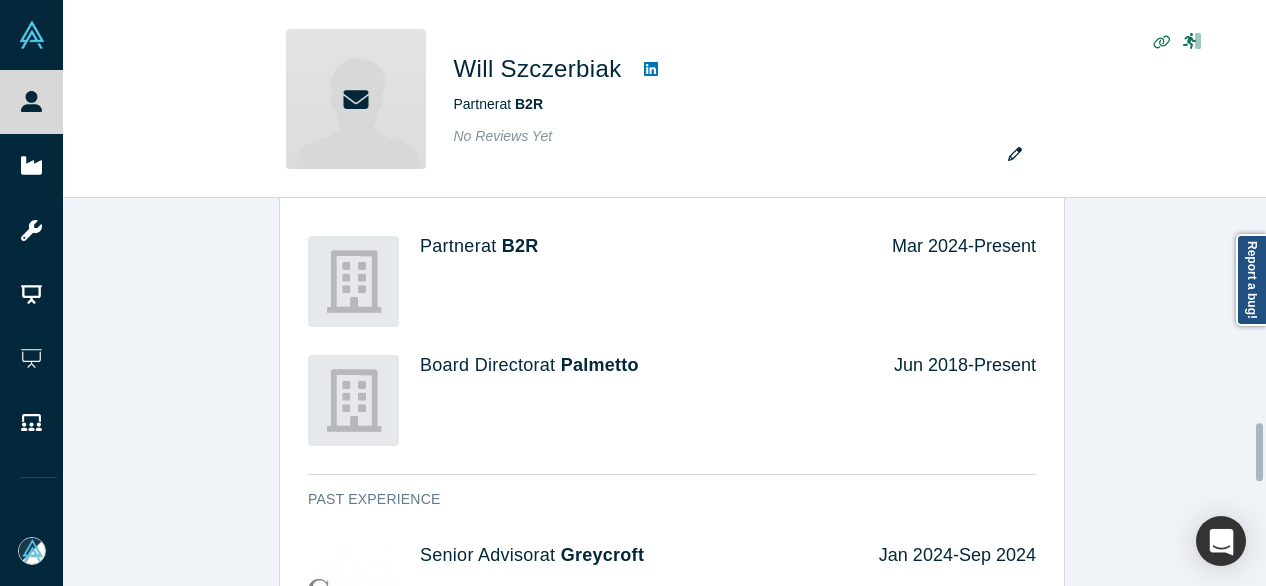 scroll, scrollTop: 0, scrollLeft: 0, axis: both 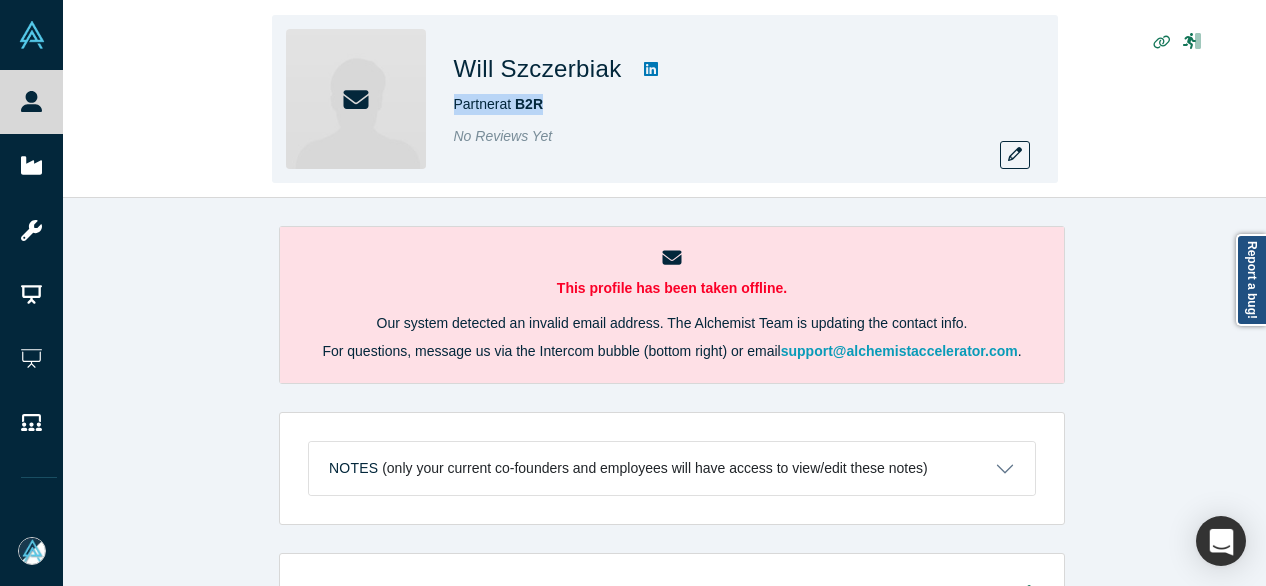 drag, startPoint x: 452, startPoint y: 109, endPoint x: 547, endPoint y: 111, distance: 95.02105 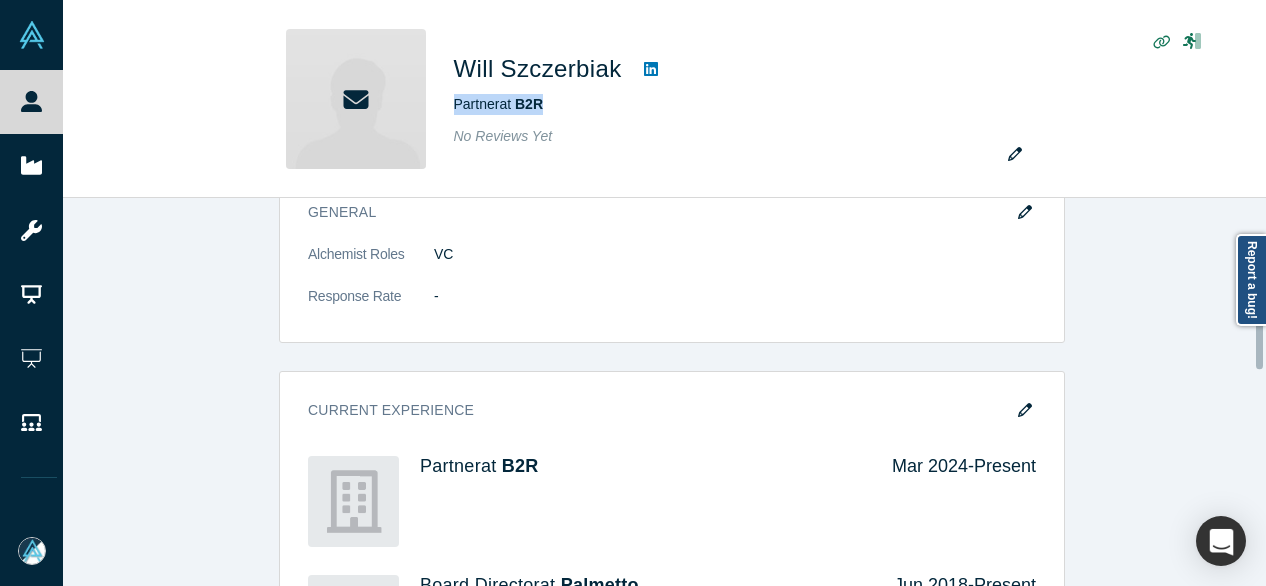 scroll, scrollTop: 800, scrollLeft: 0, axis: vertical 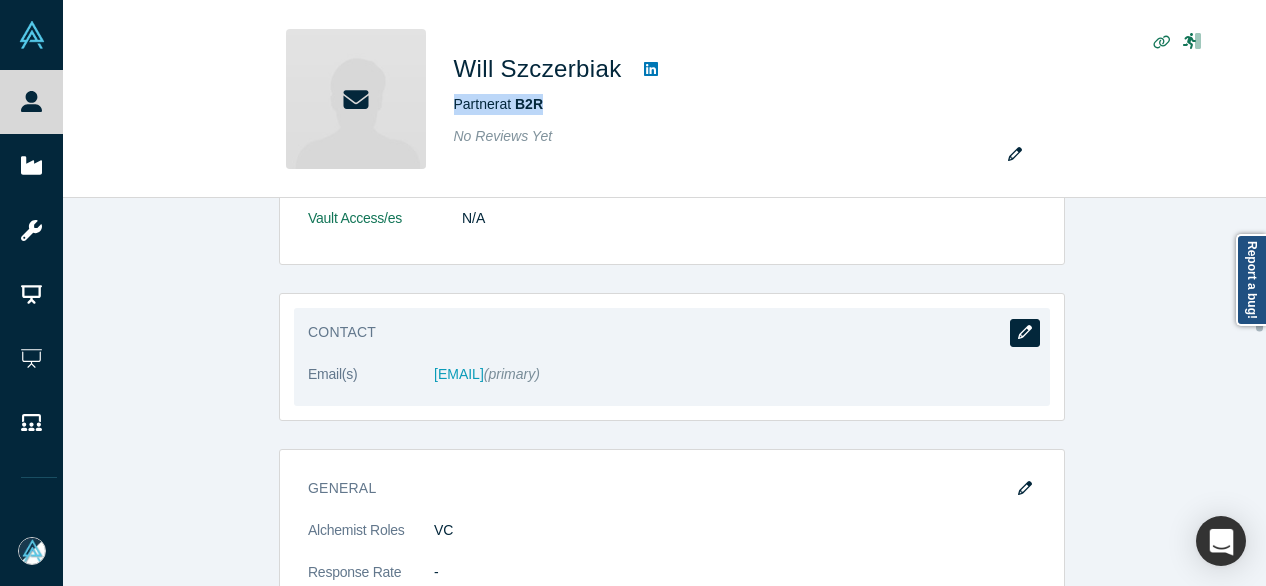 click 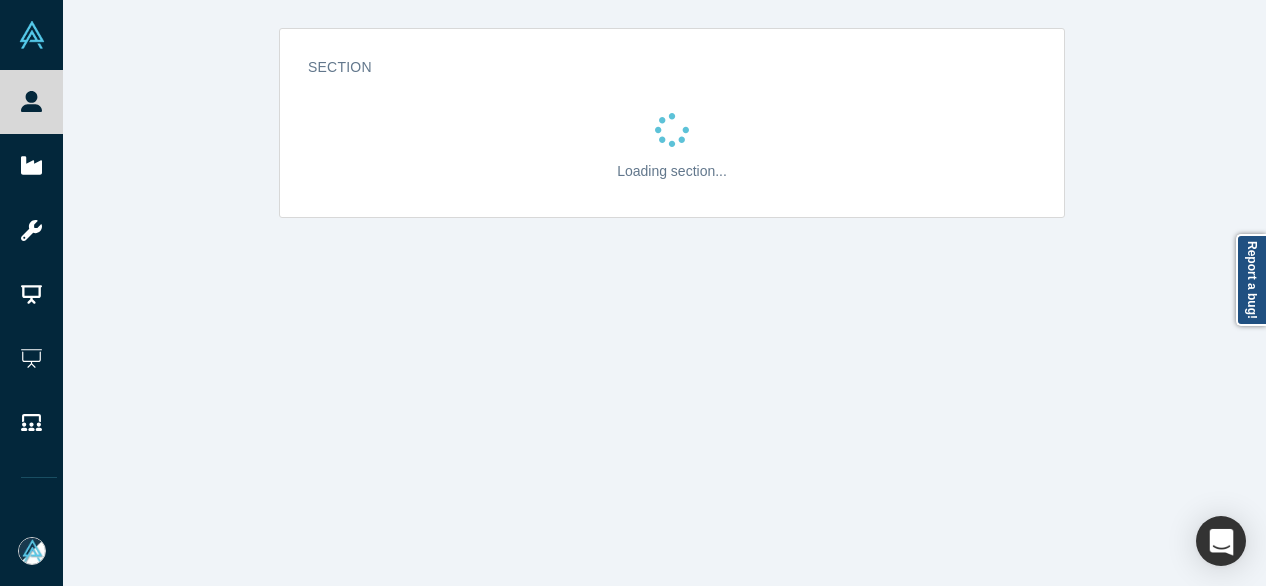 scroll, scrollTop: 0, scrollLeft: 0, axis: both 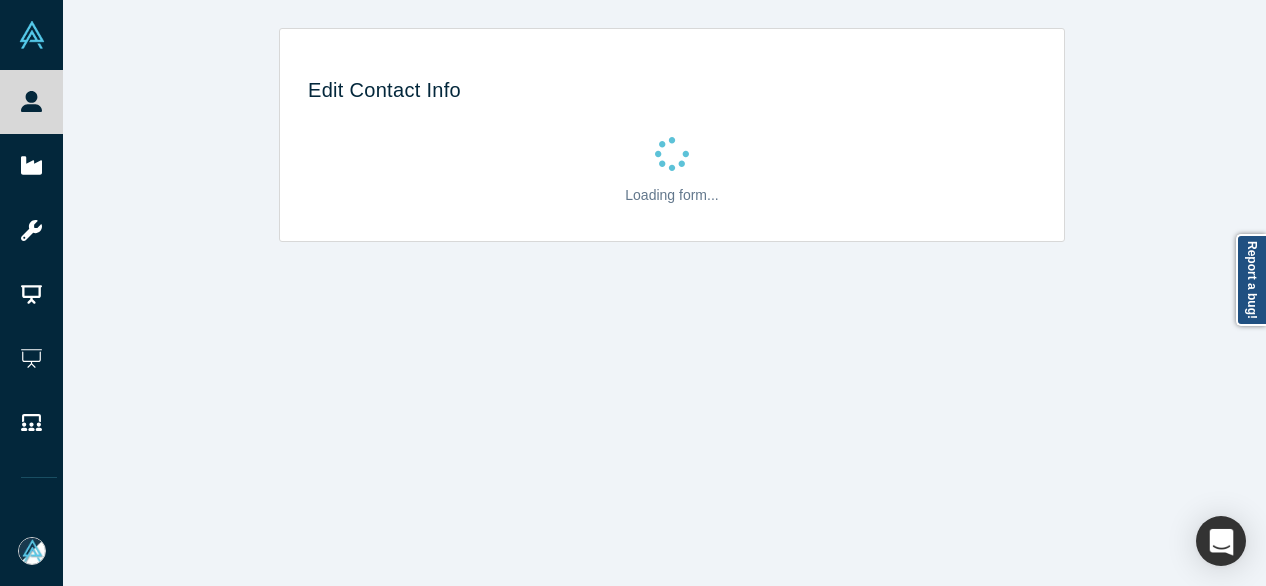 select on "US" 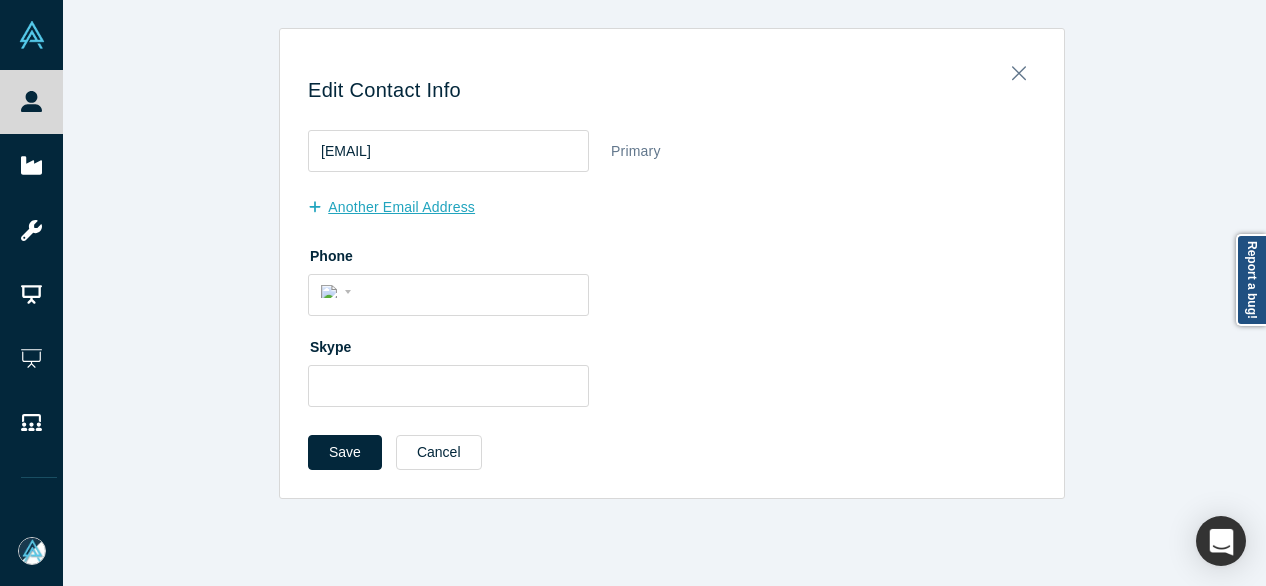 click on "another Email Address" at bounding box center (402, 207) 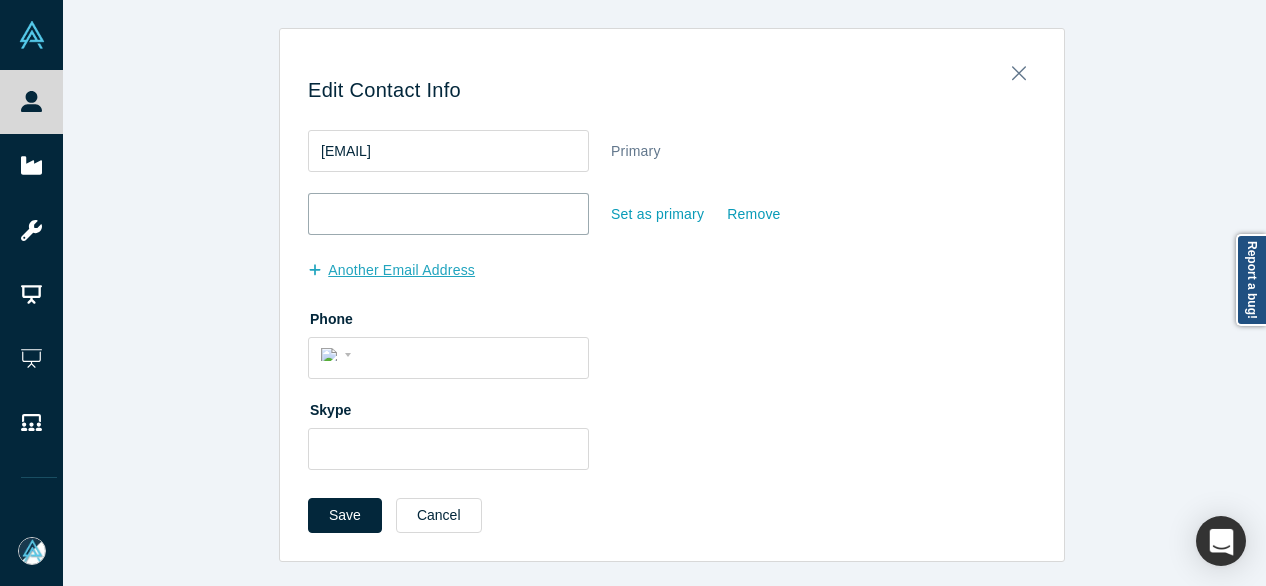 click at bounding box center (448, 214) 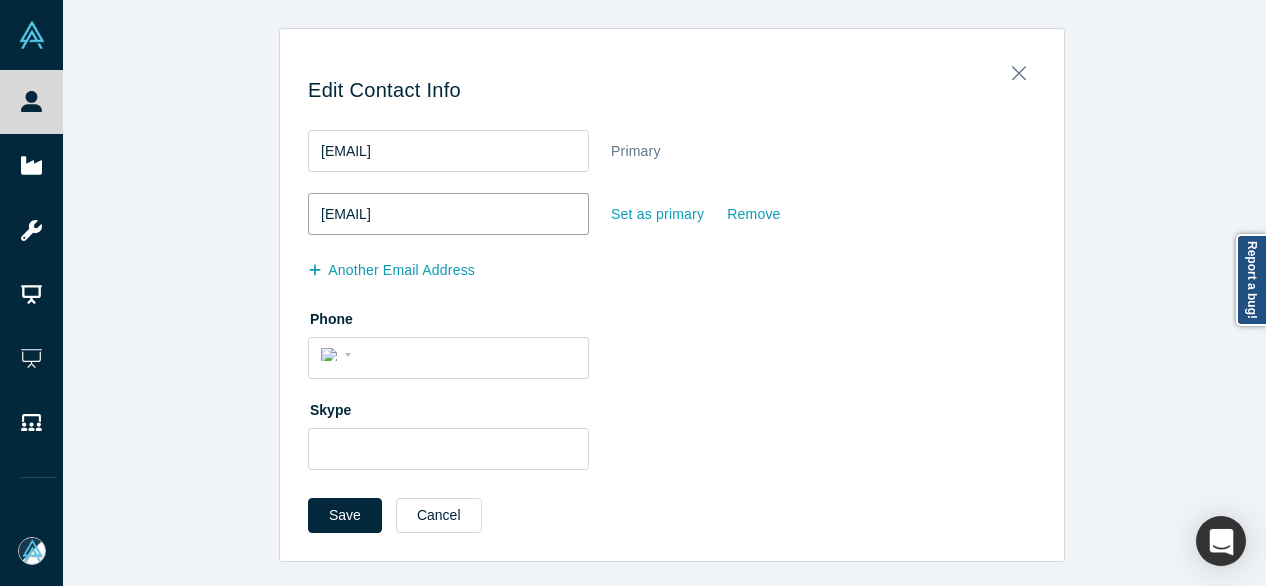 type on "will.szczerbiak@gmail.com" 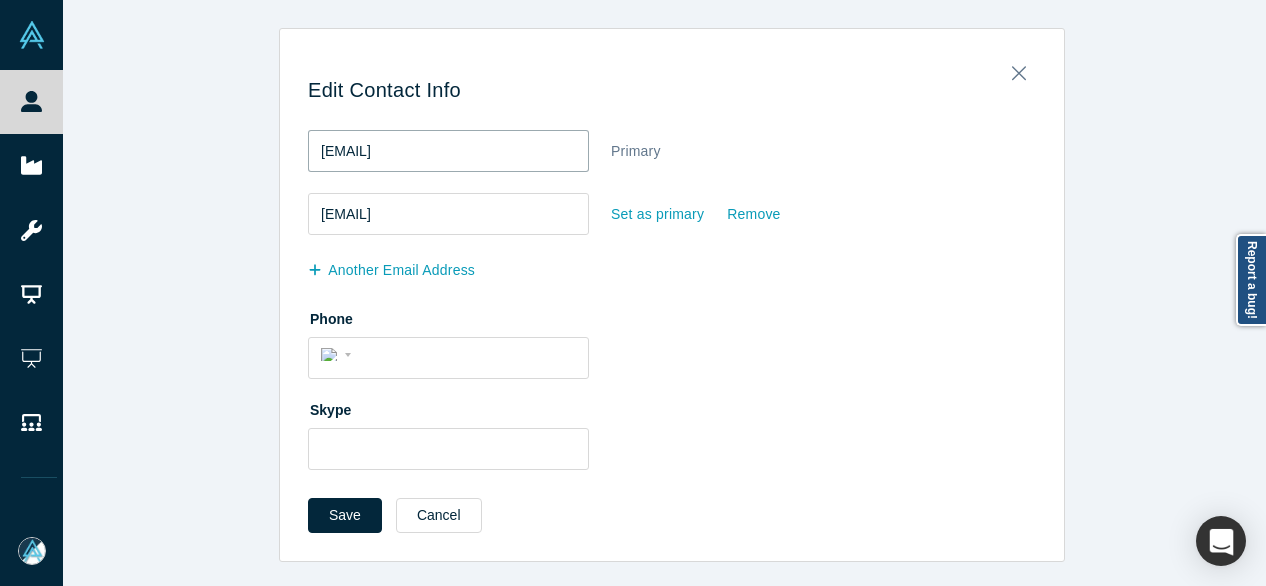 drag, startPoint x: 449, startPoint y: 150, endPoint x: 299, endPoint y: 153, distance: 150.03 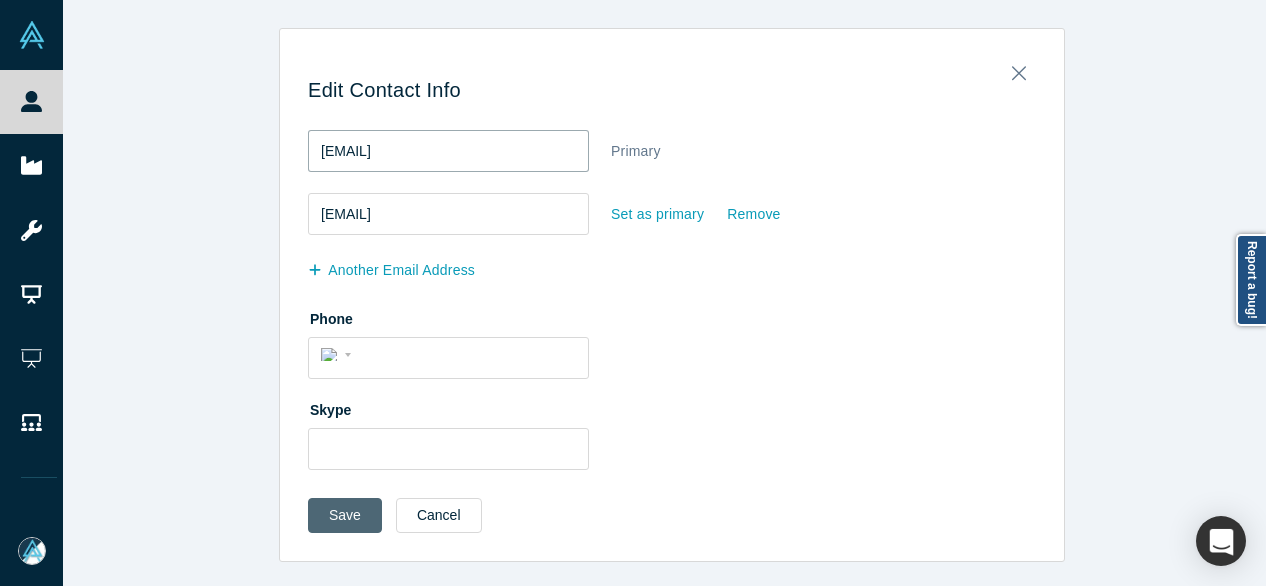 type on "will@b2rpartners.com" 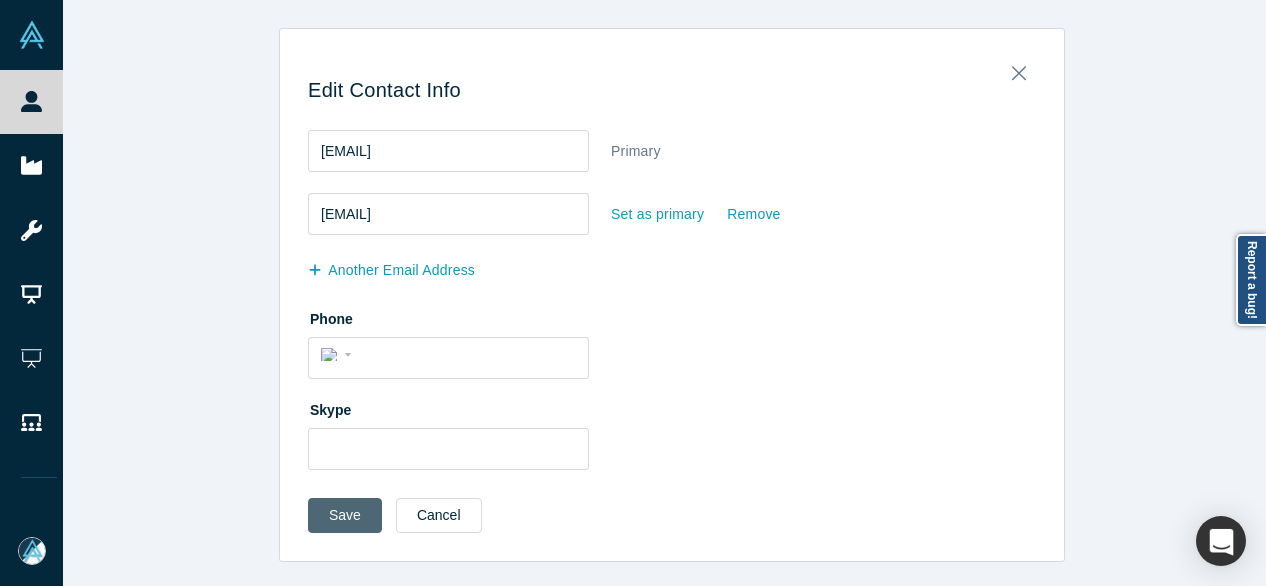 click on "Save" at bounding box center [345, 515] 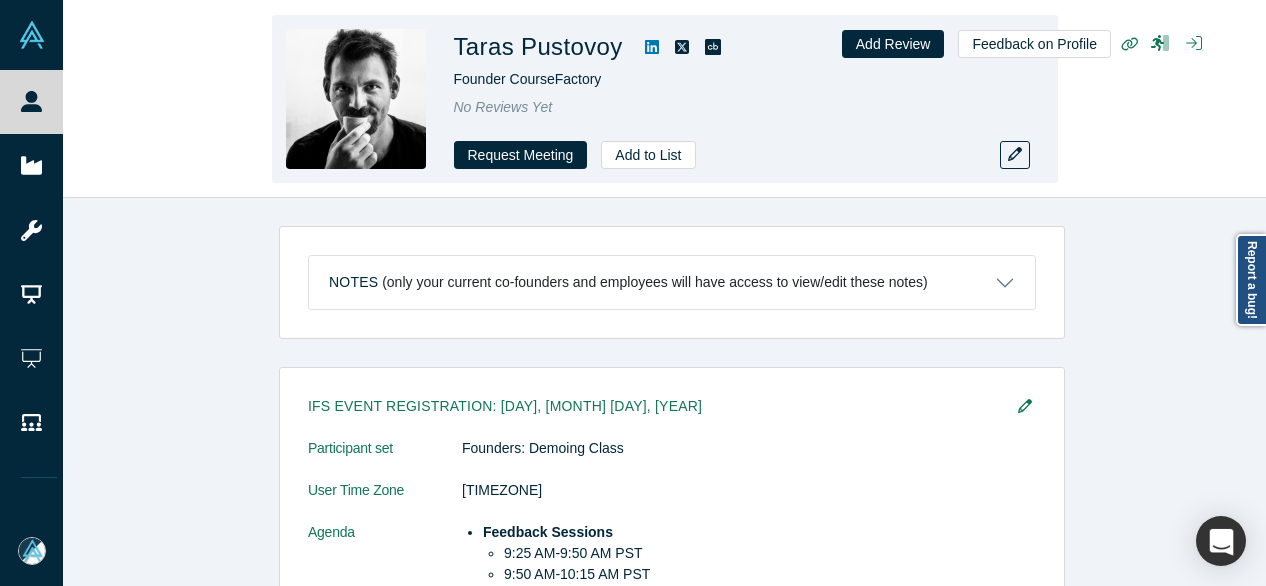 scroll, scrollTop: 0, scrollLeft: 0, axis: both 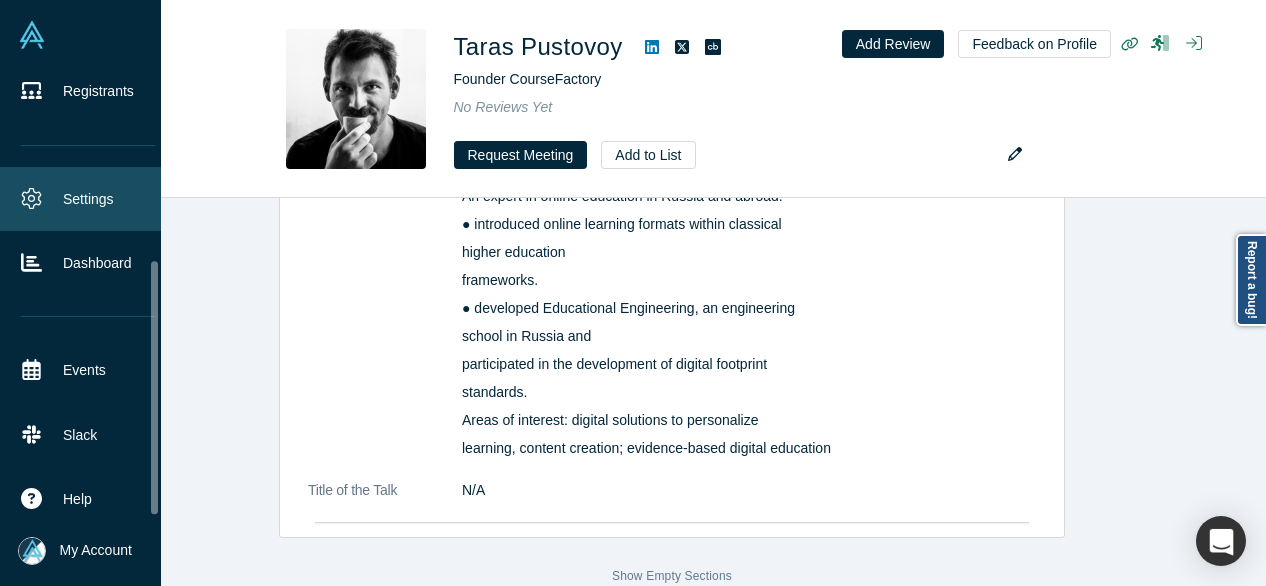 click on "Settings" at bounding box center [88, 199] 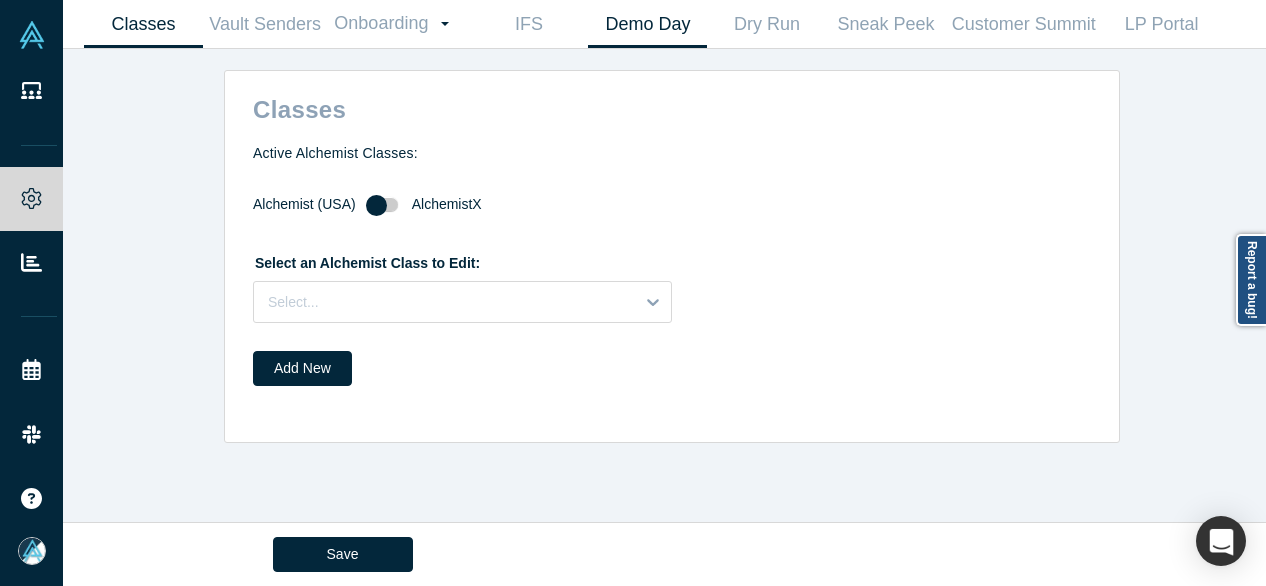 click on "Demo Day" at bounding box center [647, 24] 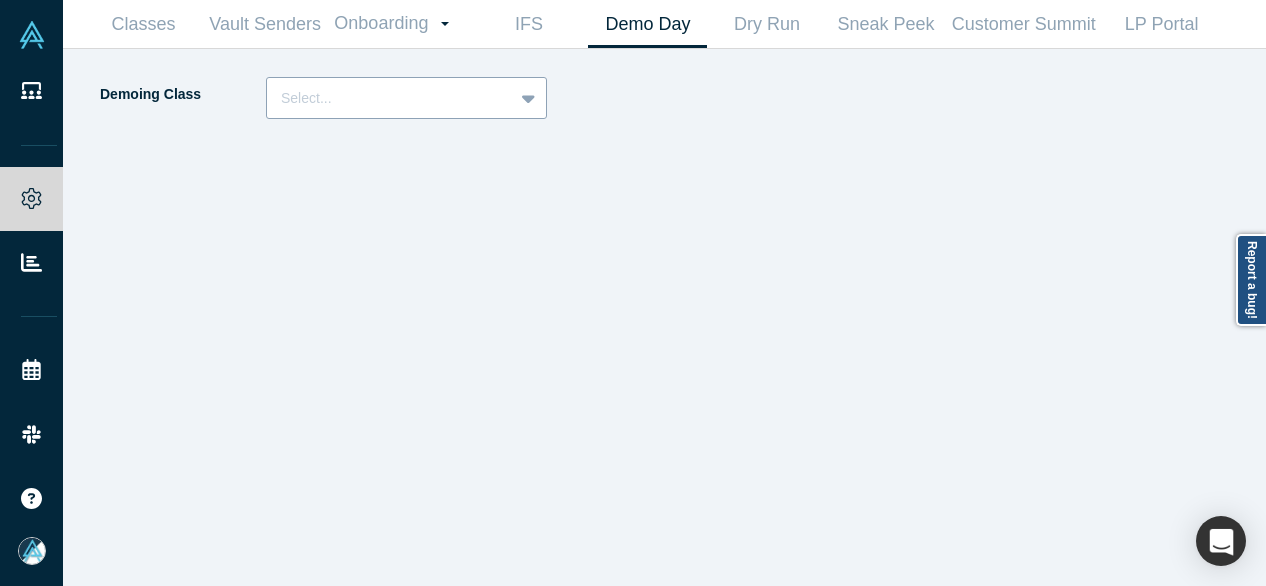 click at bounding box center [390, 98] 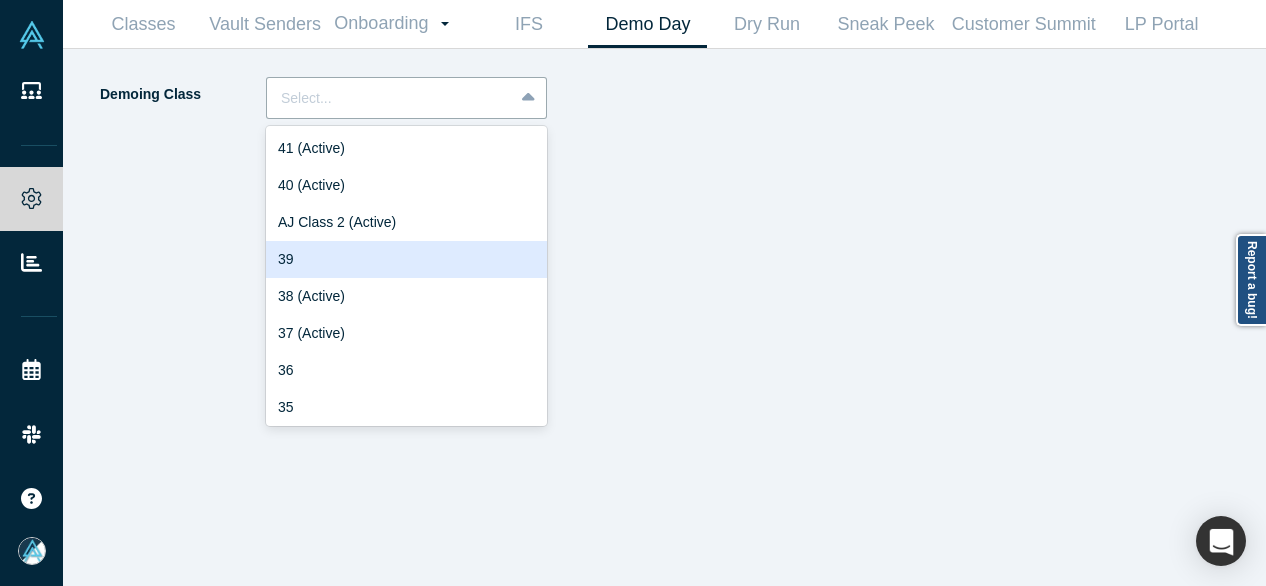 click on "39" at bounding box center [406, 259] 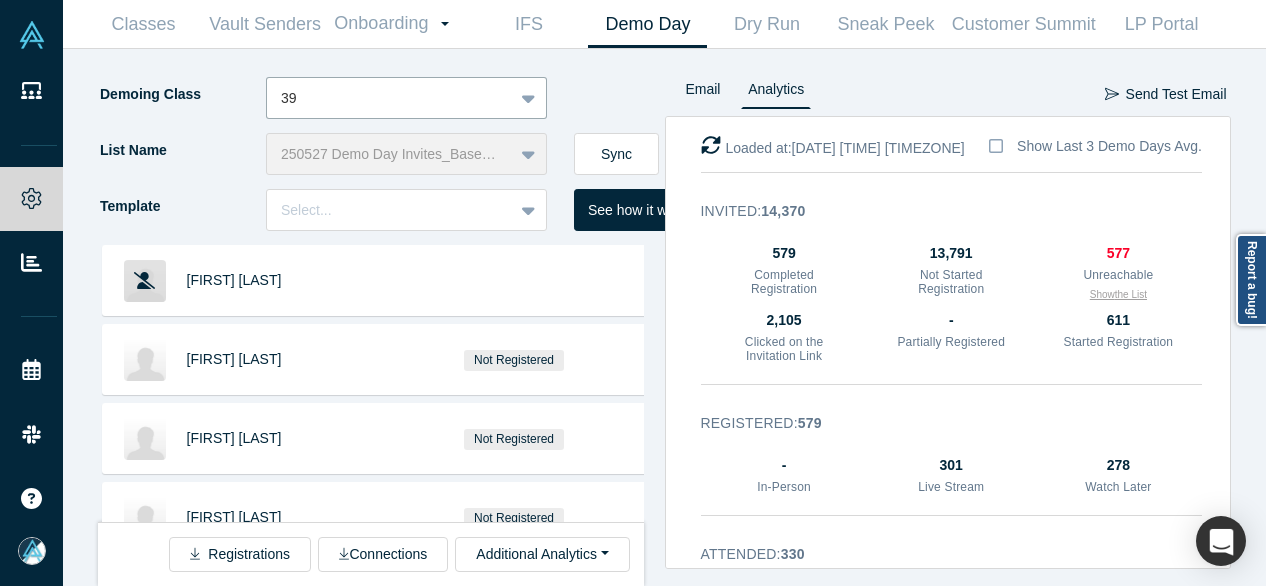 click on "Show  the List" at bounding box center (1118, 294) 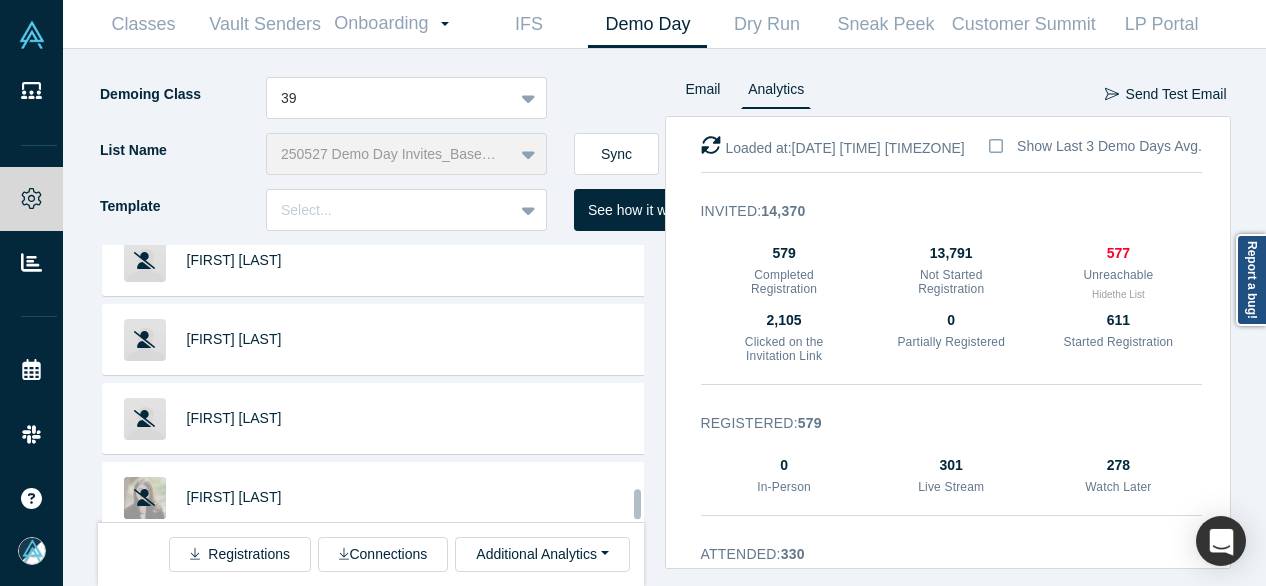 scroll, scrollTop: 23188, scrollLeft: 0, axis: vertical 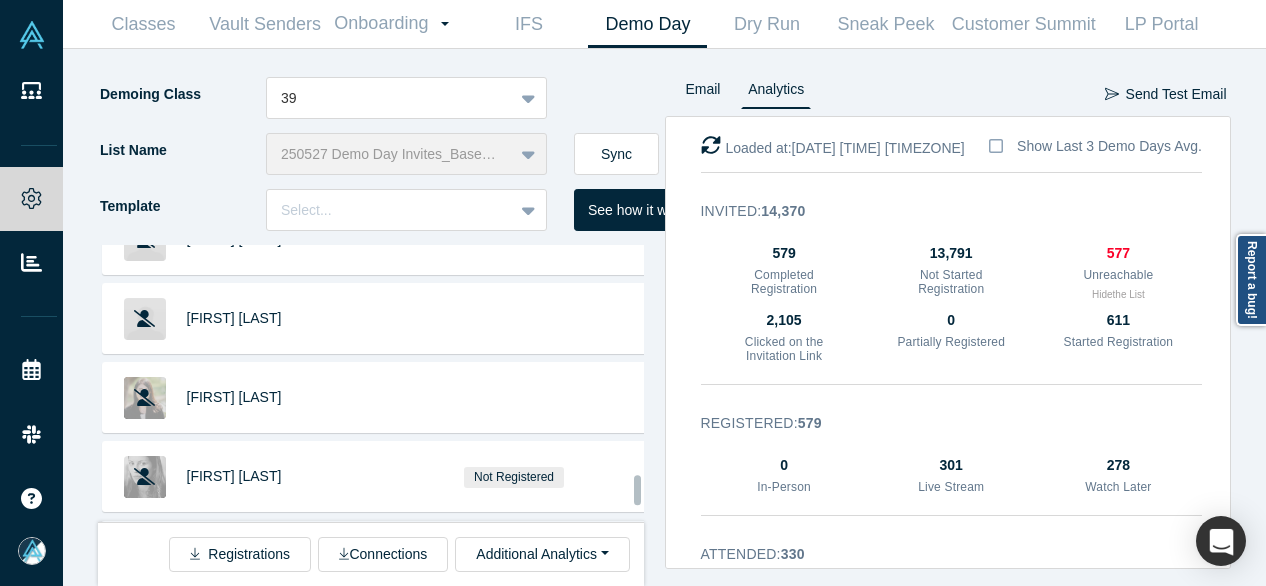 click on "Patrick Spence" at bounding box center (234, 555) 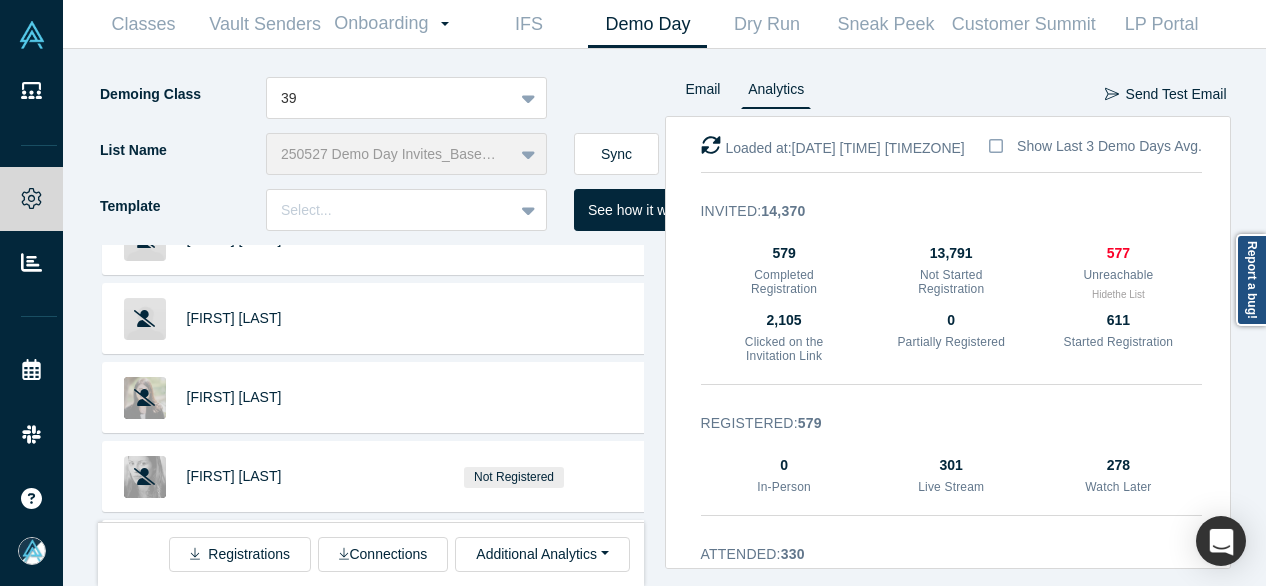 click on "Shravin Bharti Mittal" at bounding box center (234, 634) 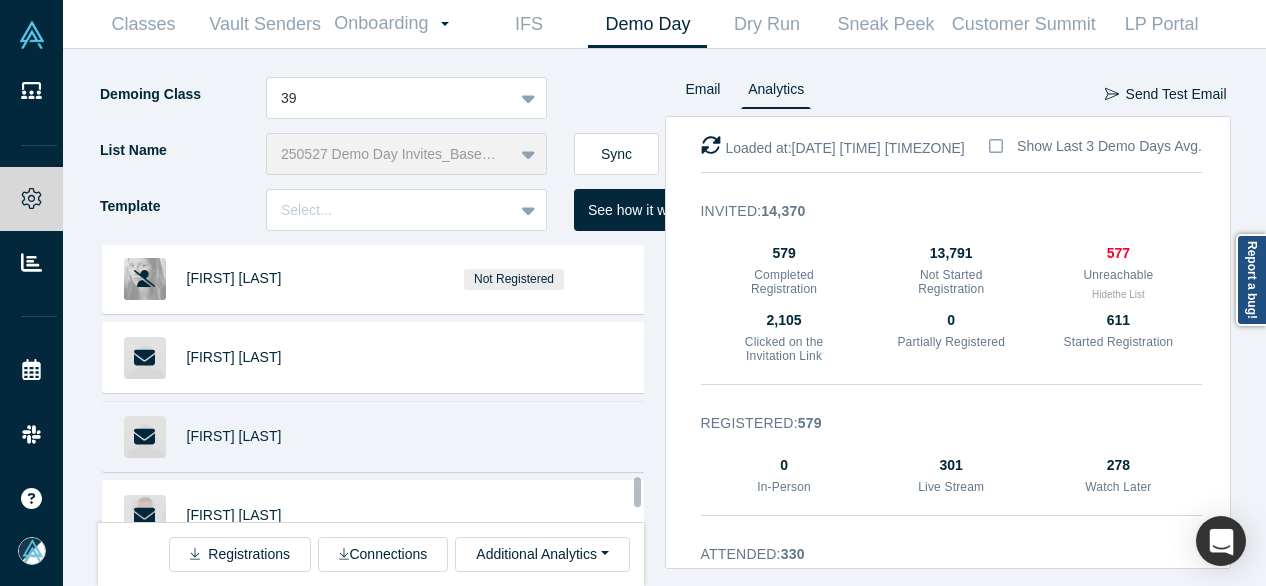scroll, scrollTop: 23388, scrollLeft: 0, axis: vertical 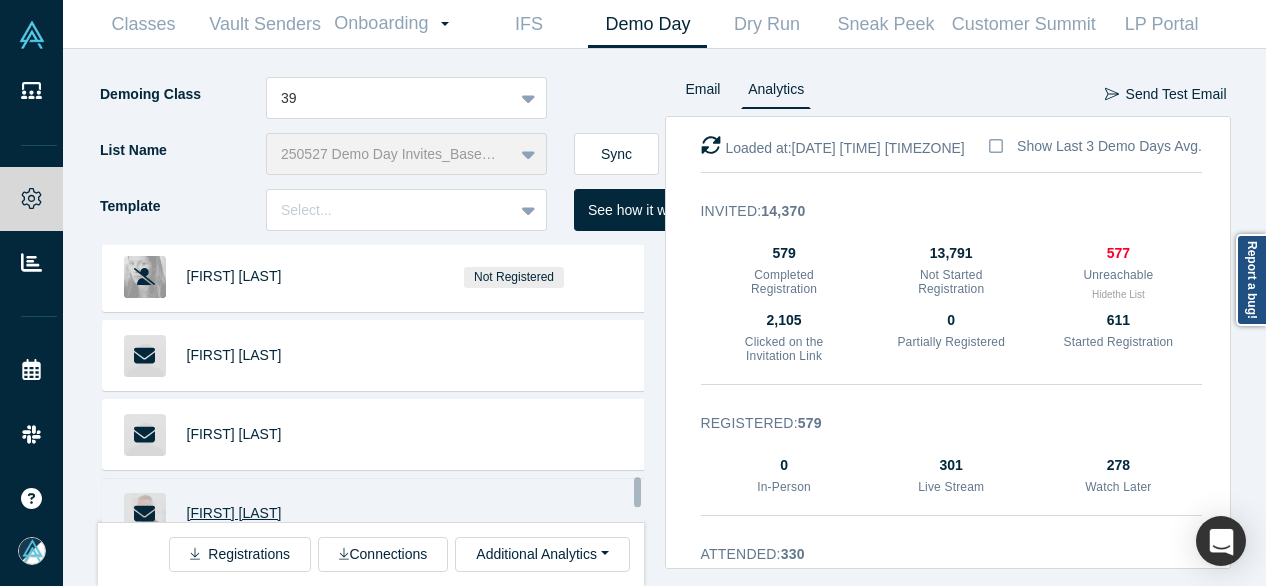 click on "[FIRST] [LAST]" at bounding box center [234, 513] 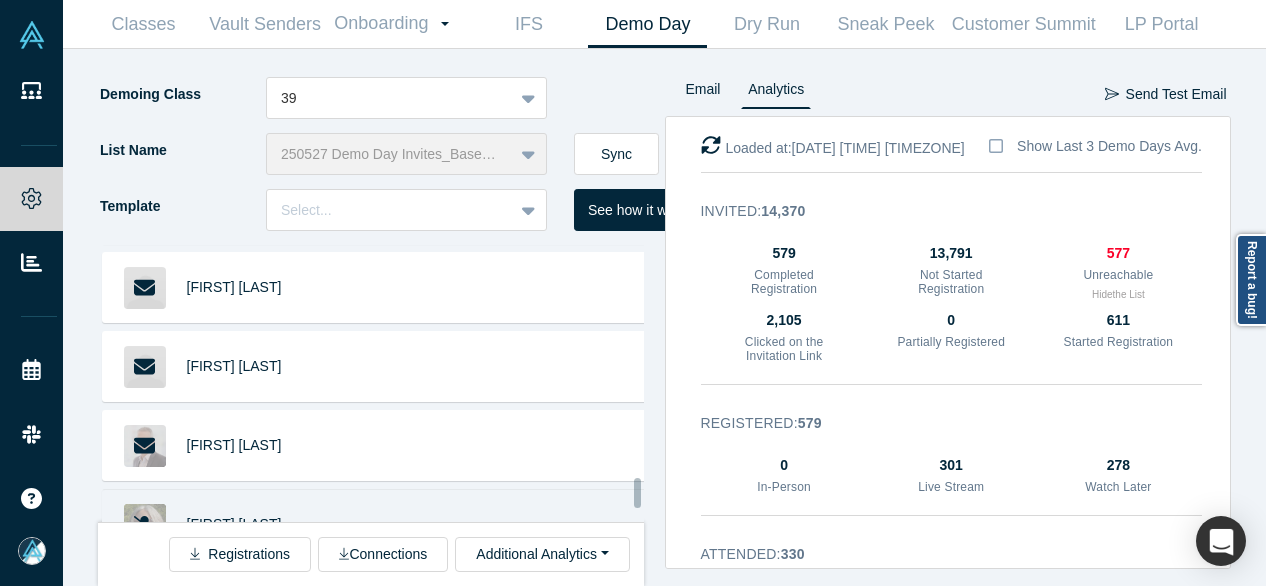 scroll, scrollTop: 23488, scrollLeft: 0, axis: vertical 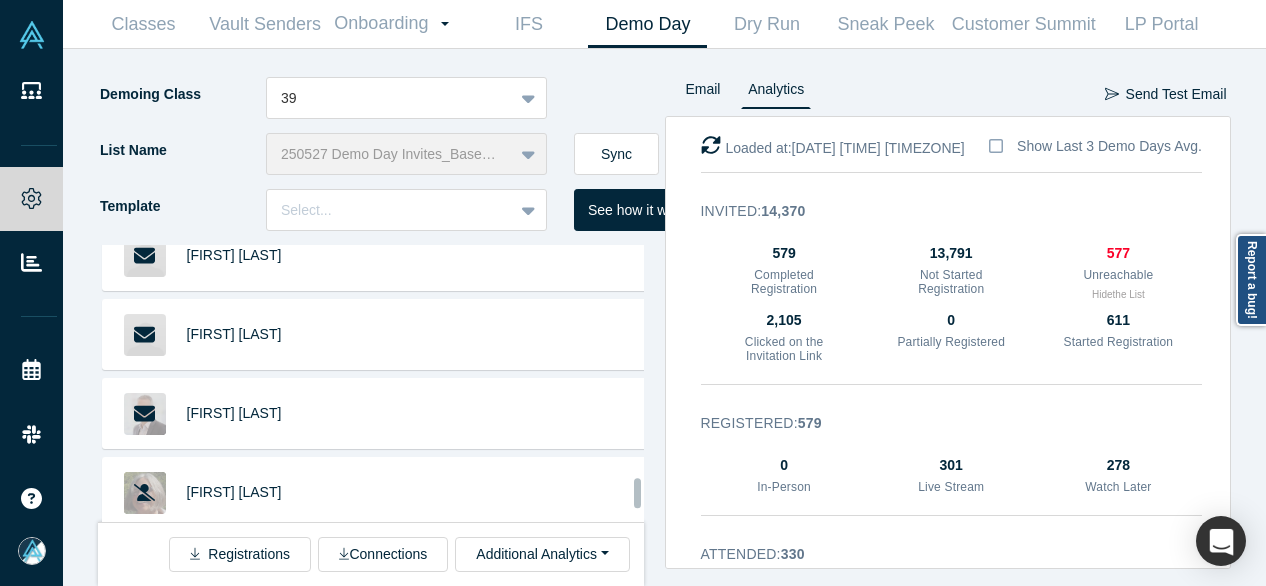 click on "Na'ama Moran" at bounding box center (234, 571) 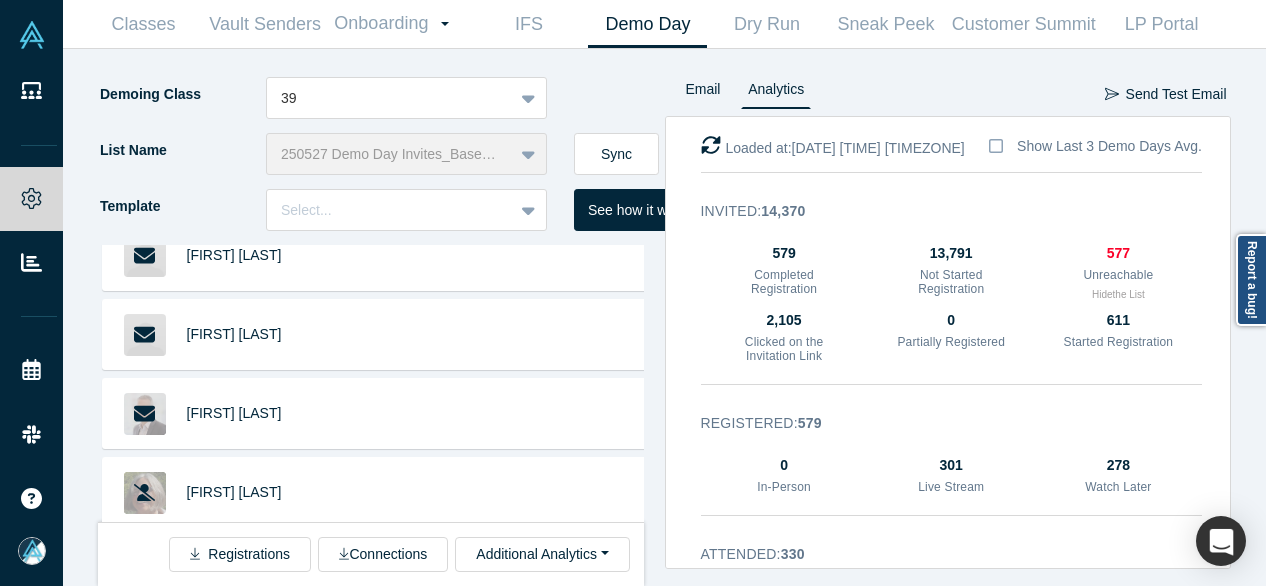 click on "Patrick Cerone" at bounding box center [234, 650] 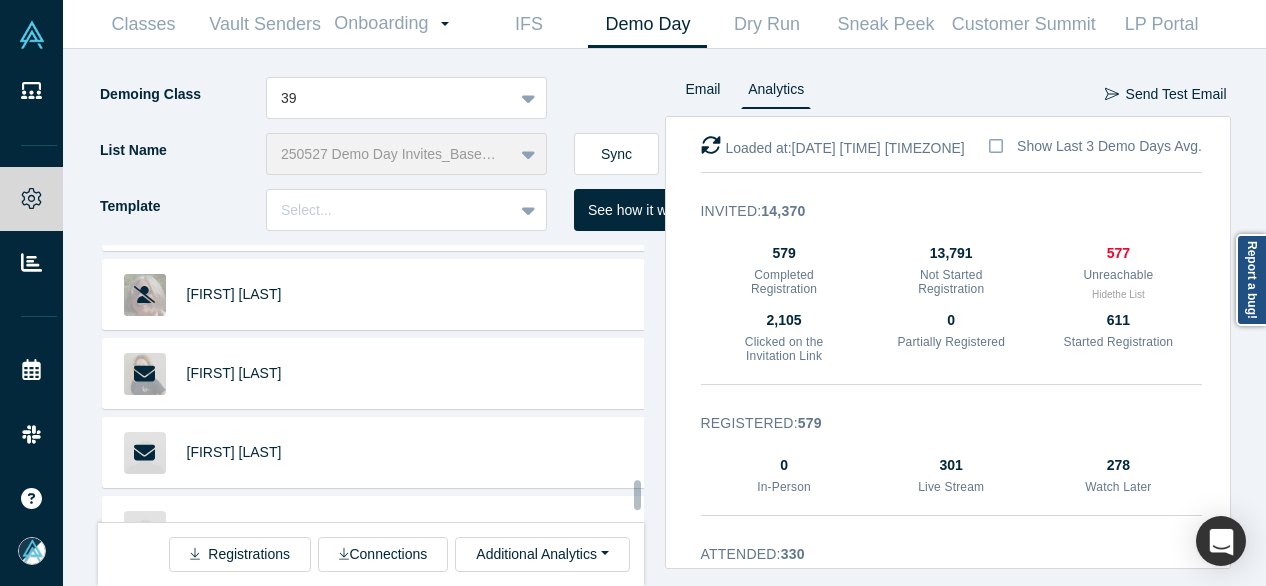 scroll, scrollTop: 23688, scrollLeft: 0, axis: vertical 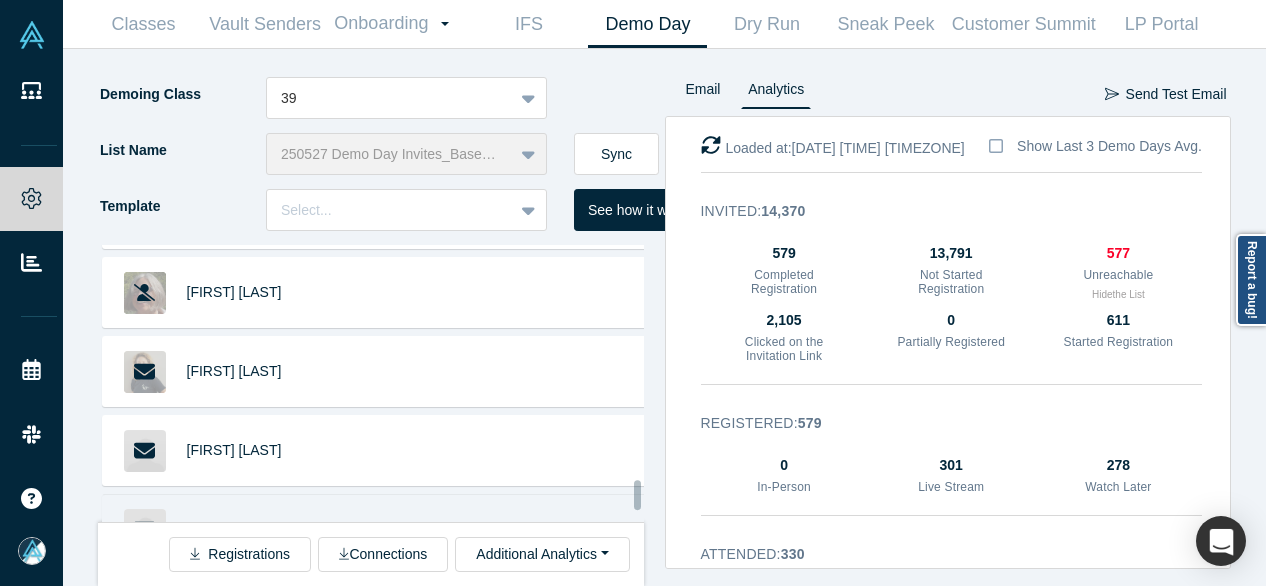 click on "Paul Dali" at bounding box center (234, 529) 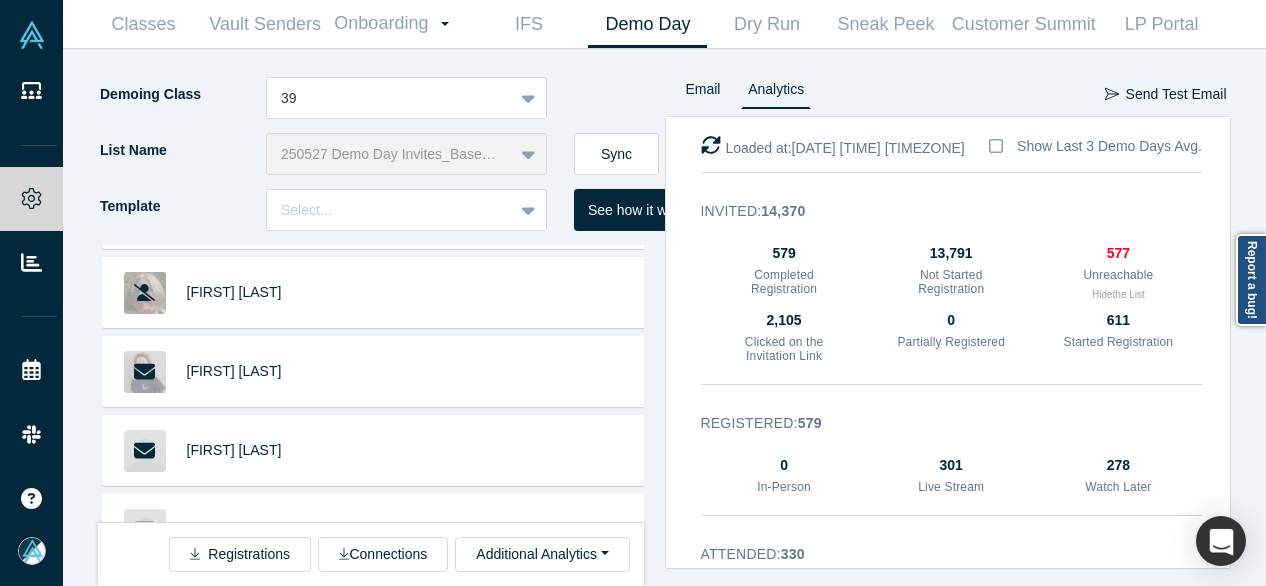 click on "Sumeet Kapur" at bounding box center [234, 608] 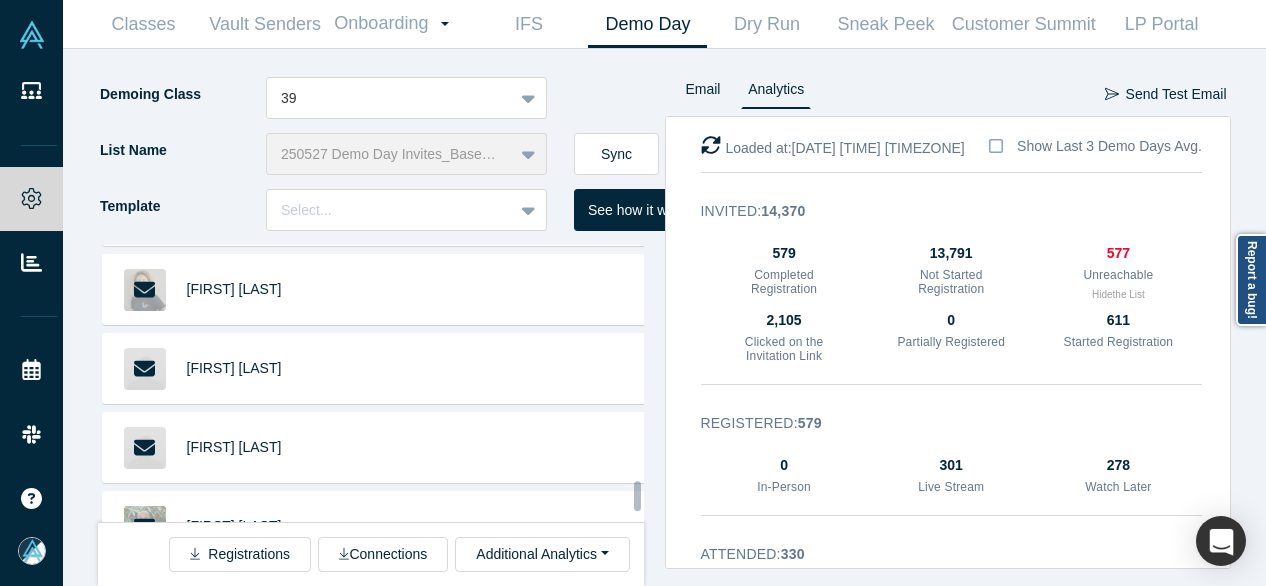 scroll, scrollTop: 23788, scrollLeft: 0, axis: vertical 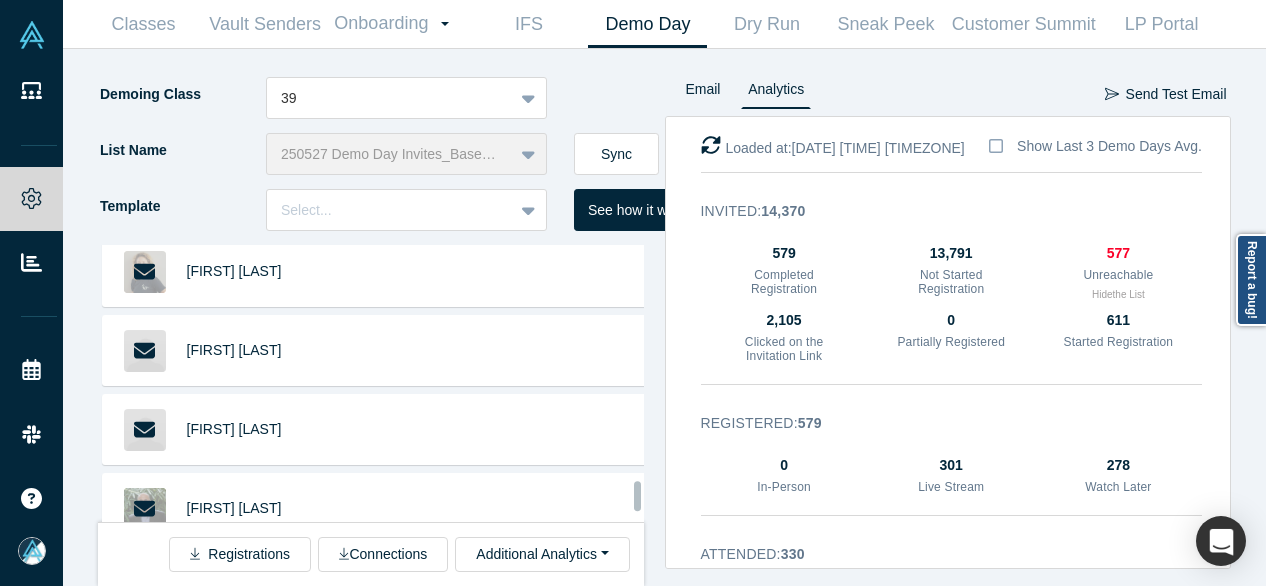 click on "Wojtek Smolinski" at bounding box center [234, 666] 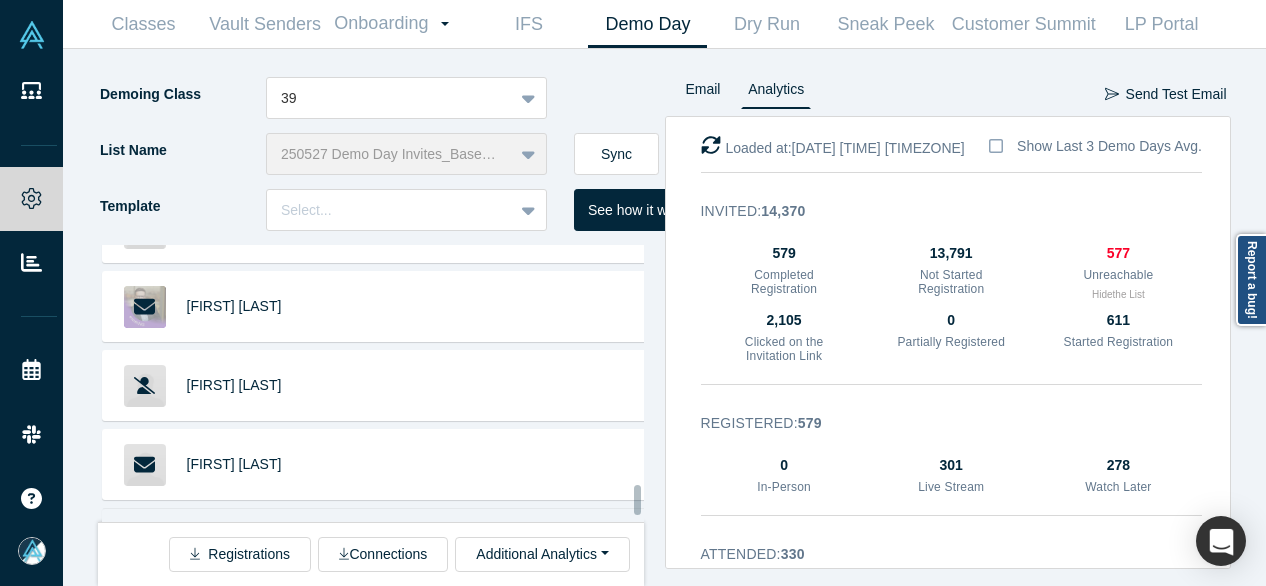 scroll, scrollTop: 24088, scrollLeft: 0, axis: vertical 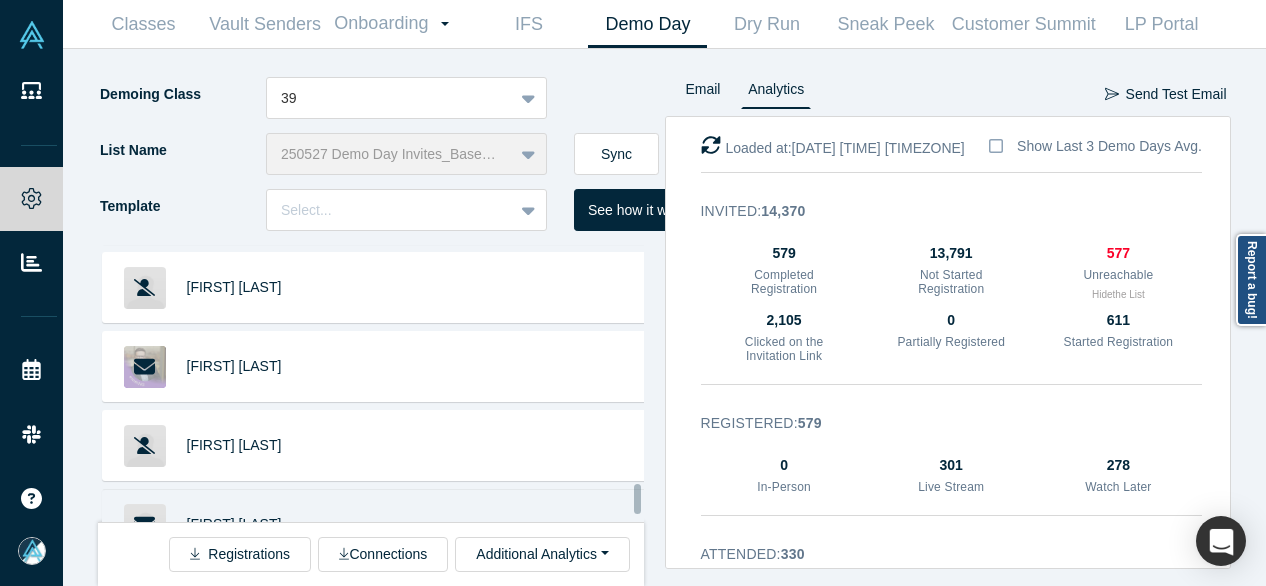 click on "Karl Stark" at bounding box center (234, 524) 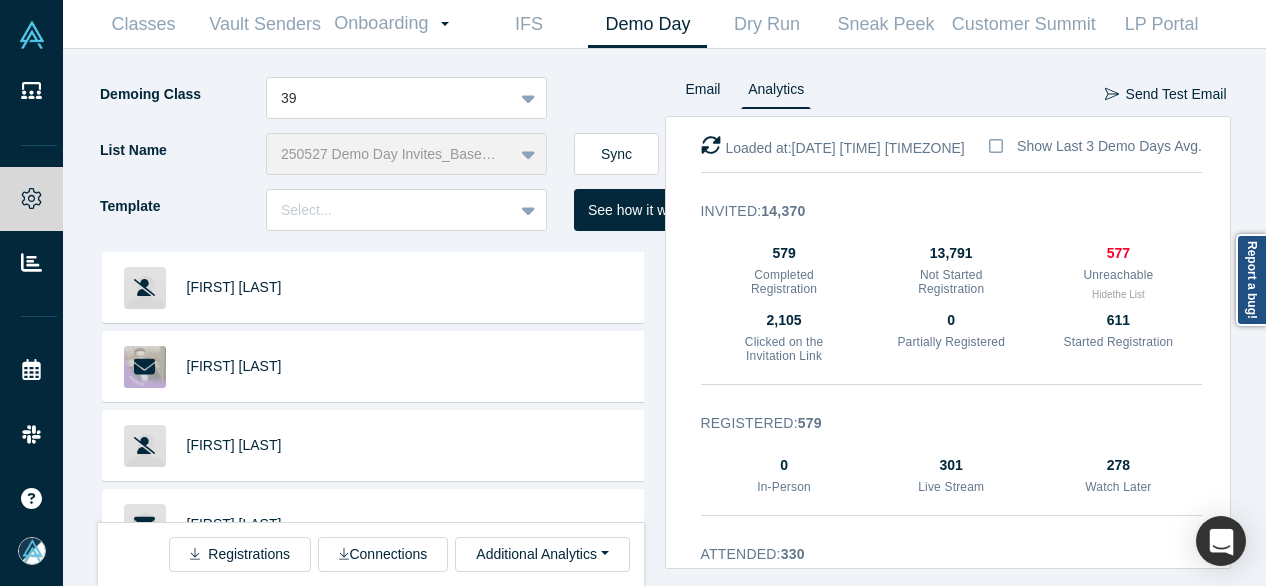click on "[FIRST] [LAST]" at bounding box center (234, 682) 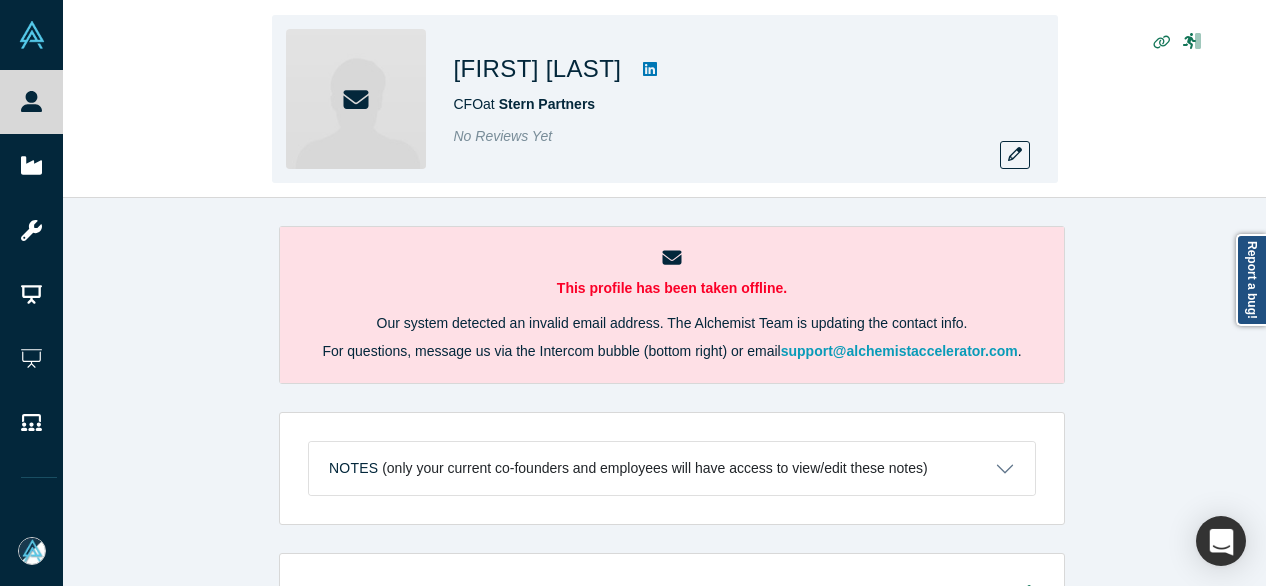 scroll, scrollTop: 0, scrollLeft: 0, axis: both 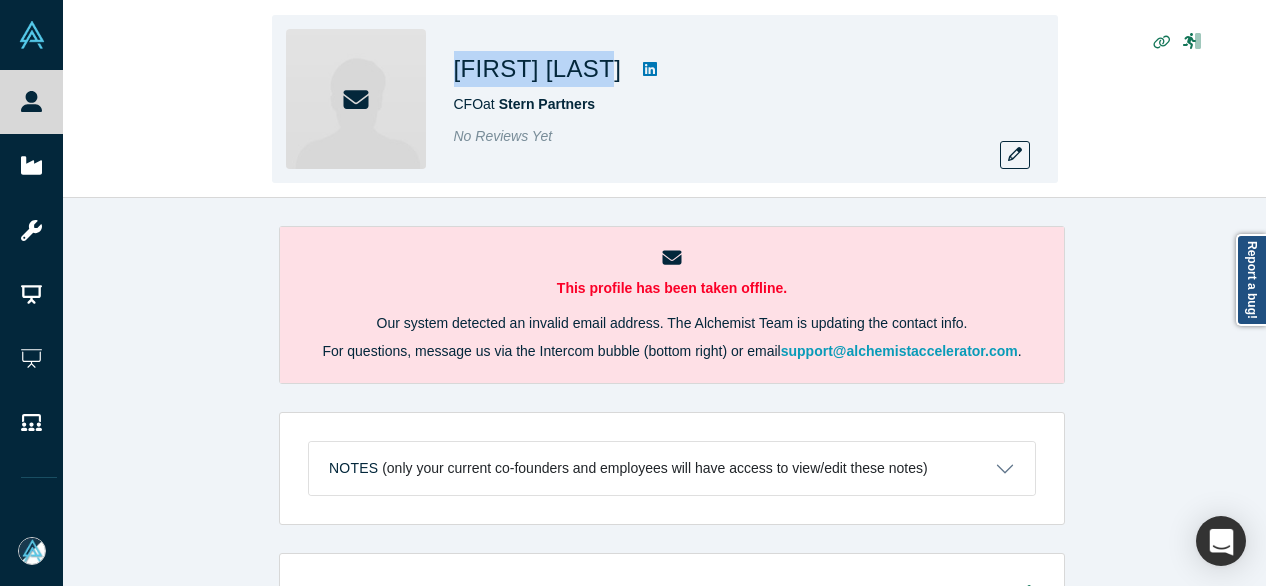 drag, startPoint x: 455, startPoint y: 64, endPoint x: 623, endPoint y: 74, distance: 168.29736 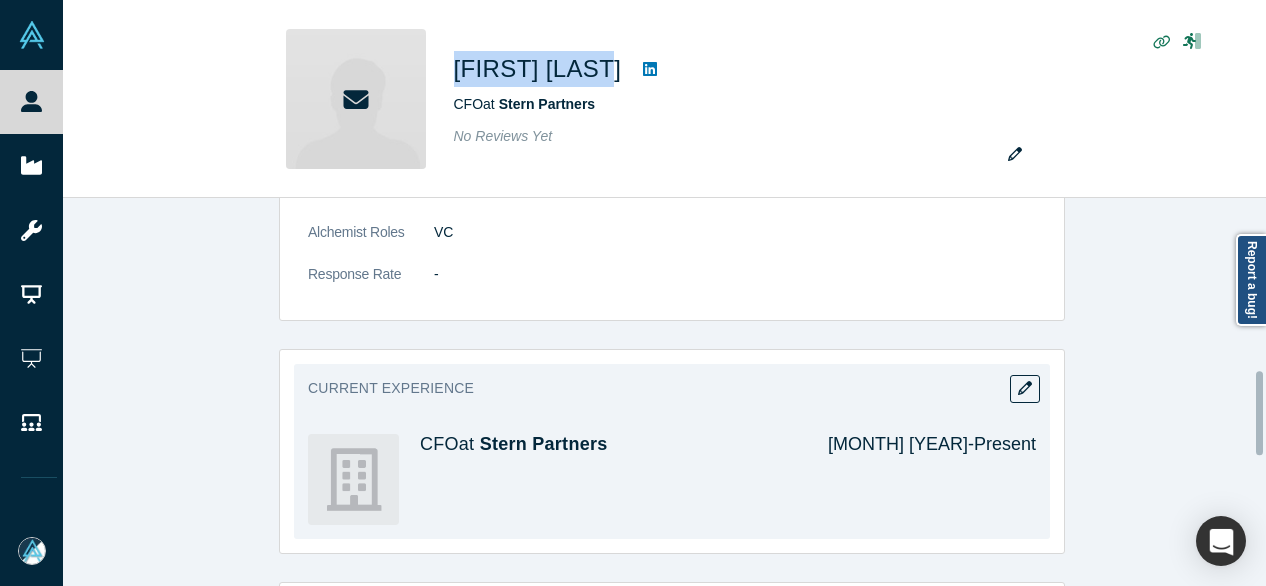 scroll, scrollTop: 800, scrollLeft: 0, axis: vertical 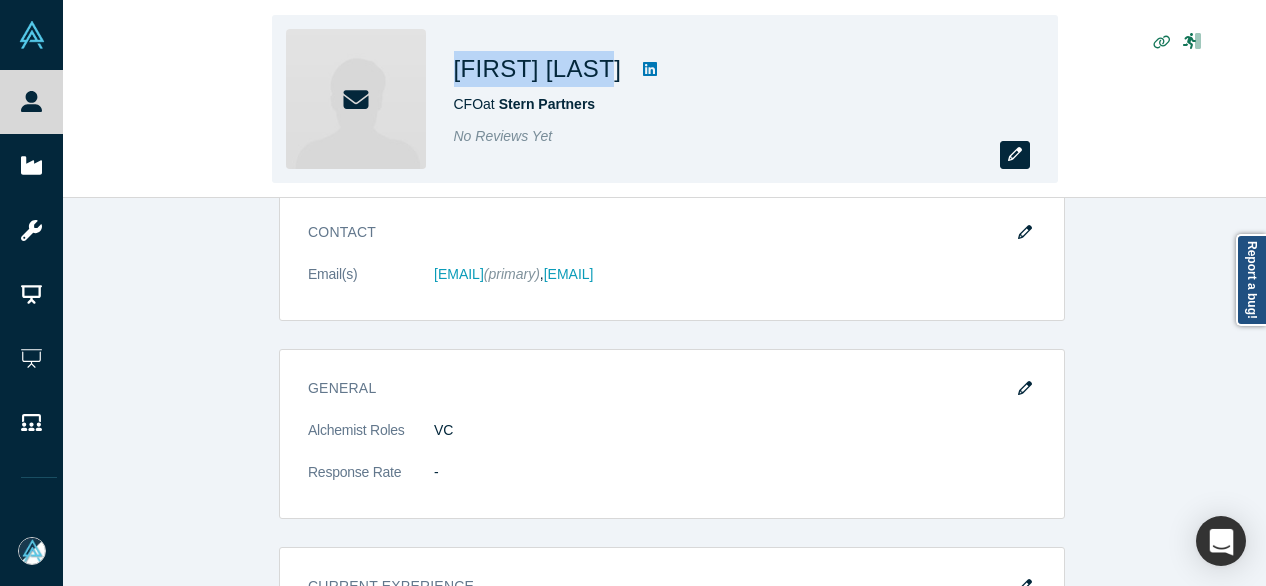 click 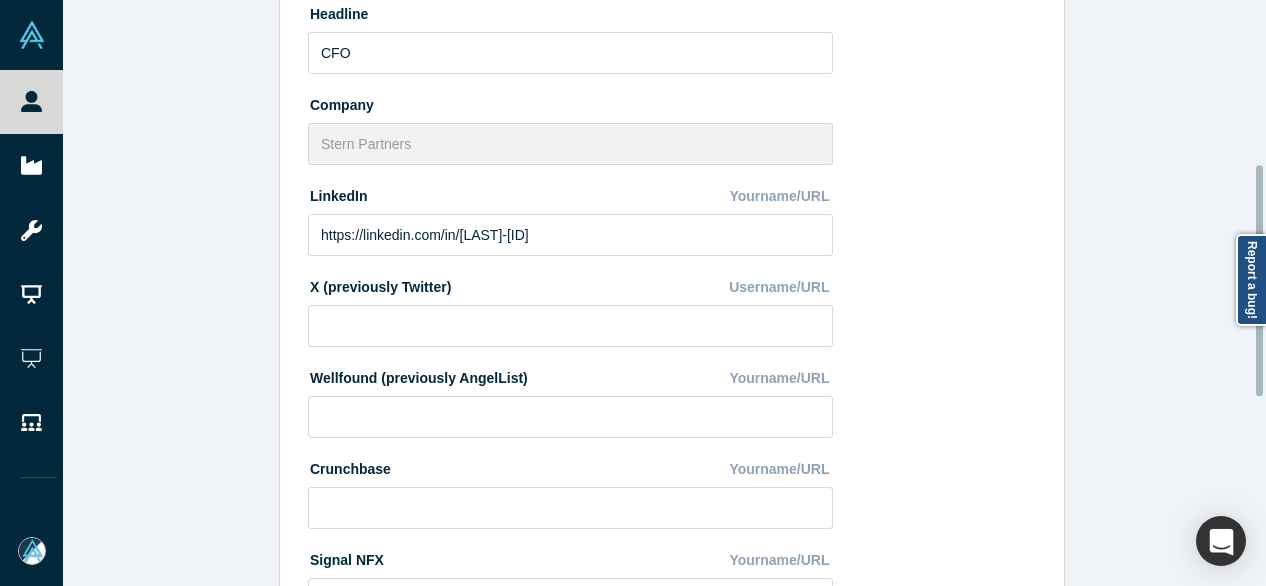 scroll, scrollTop: 896, scrollLeft: 0, axis: vertical 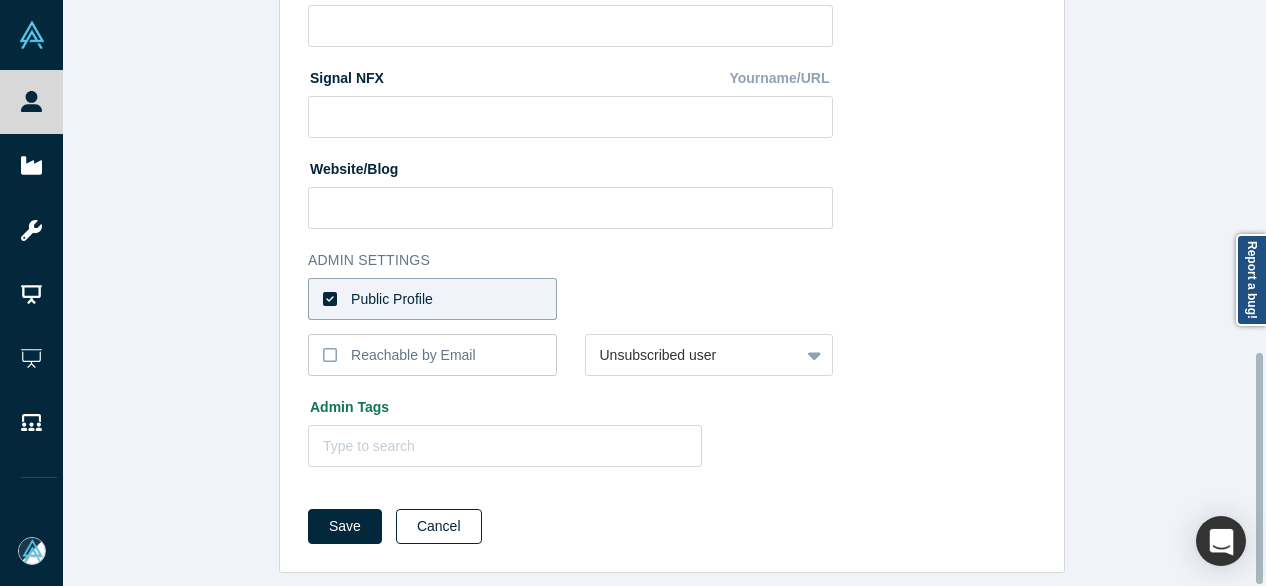 click on "Cancel" at bounding box center (439, 526) 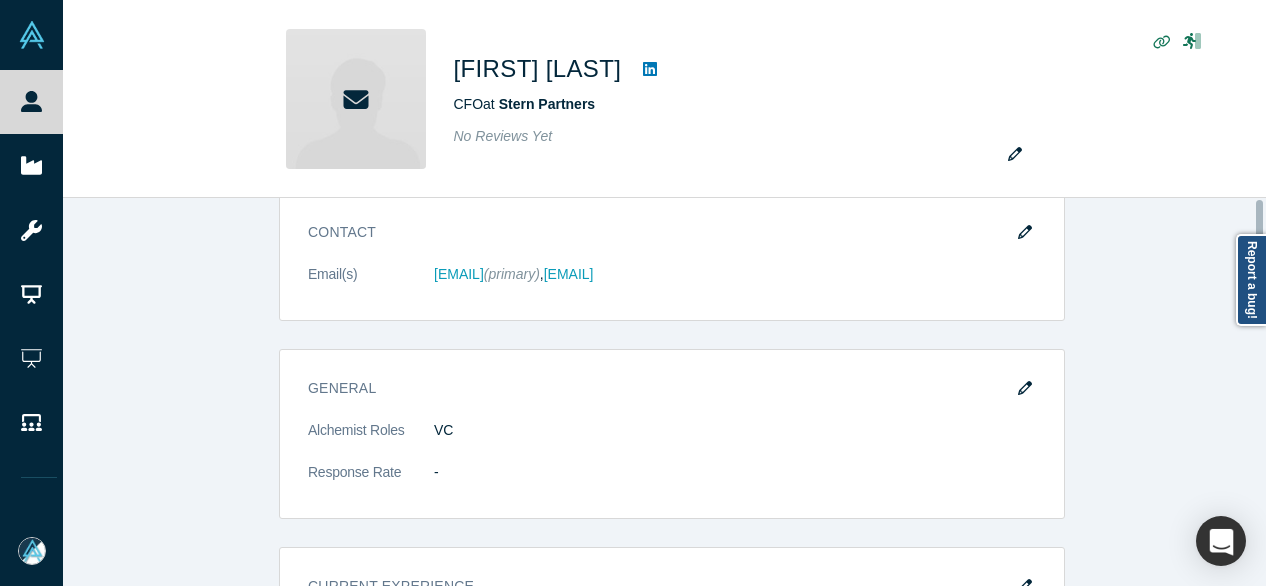 scroll, scrollTop: 0, scrollLeft: 0, axis: both 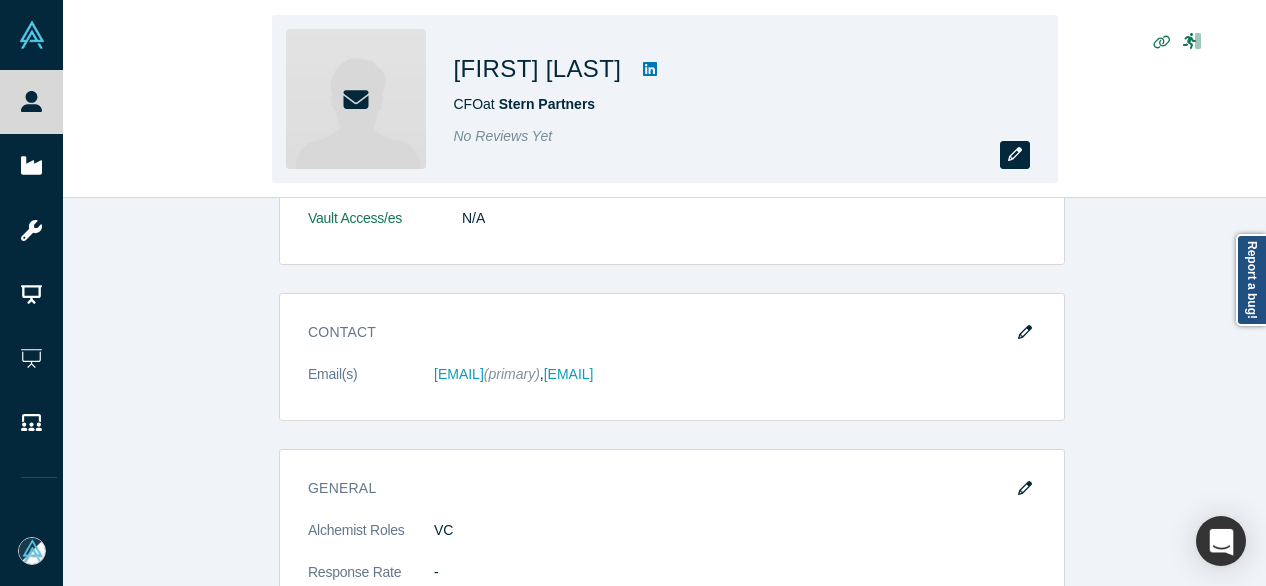 click 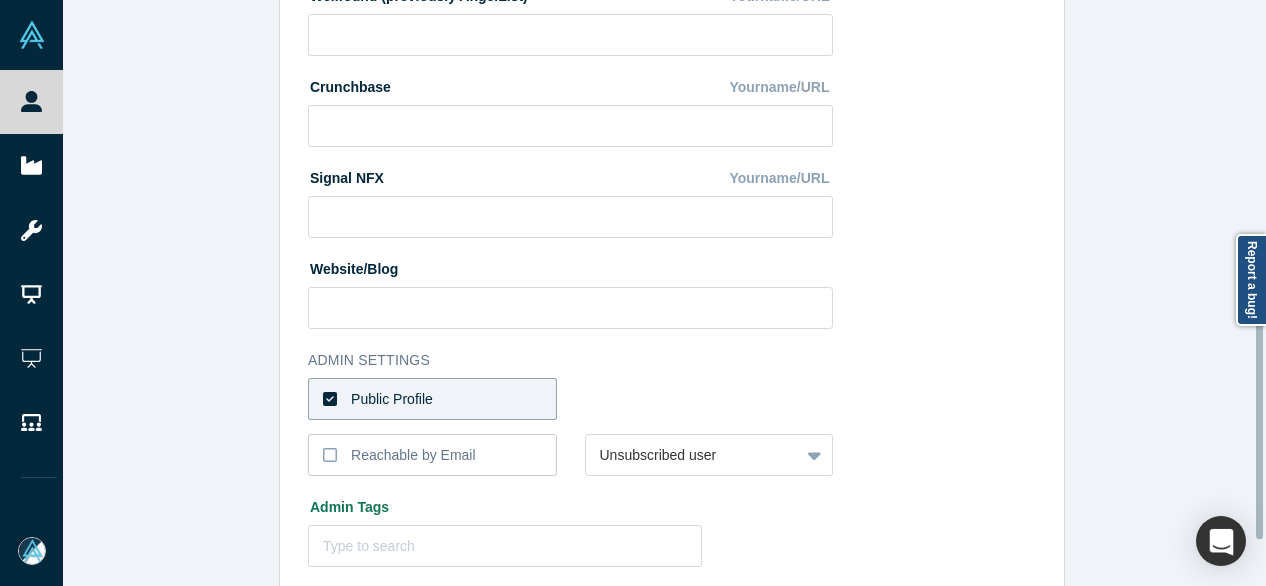 scroll, scrollTop: 896, scrollLeft: 0, axis: vertical 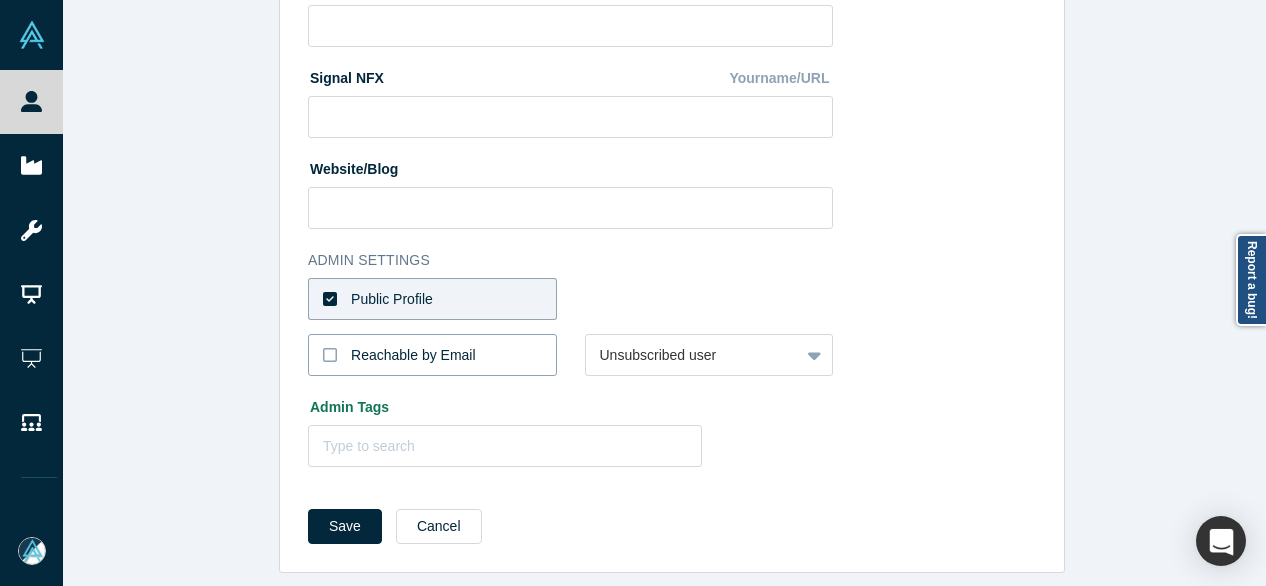 click on "Reachable by Email" at bounding box center (413, 355) 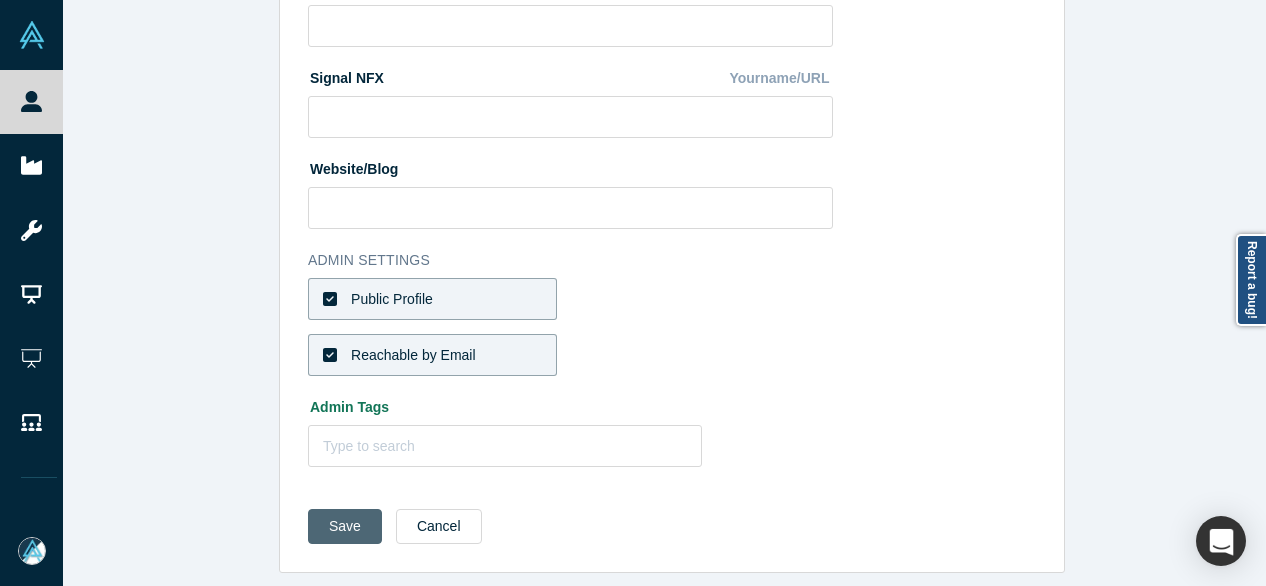 click on "Save" at bounding box center (345, 526) 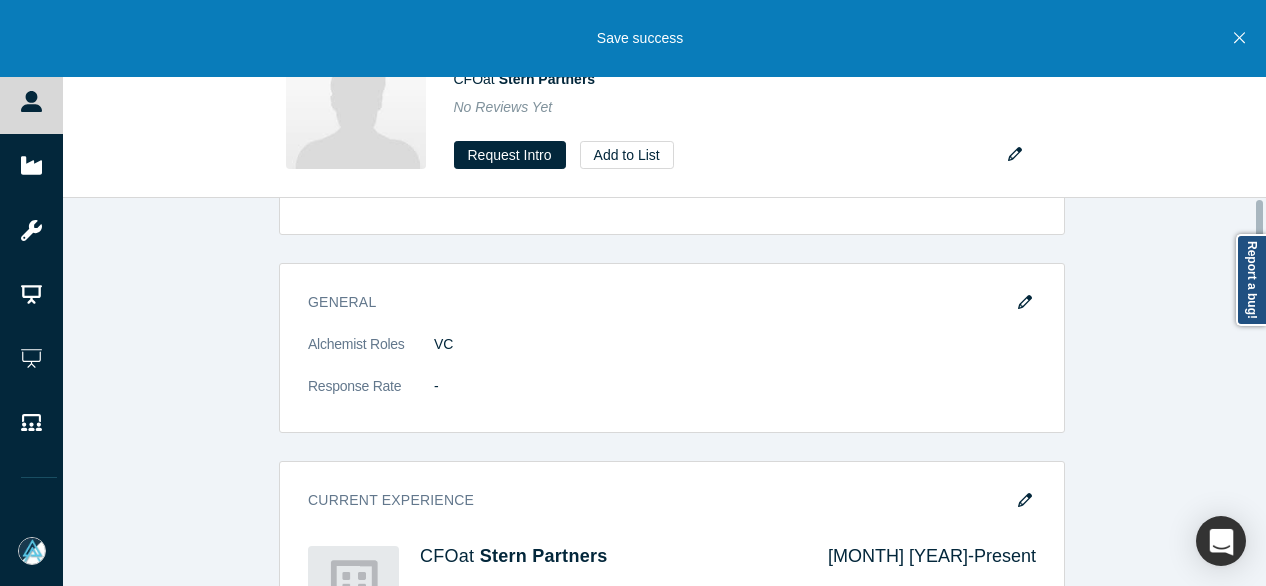 scroll, scrollTop: 0, scrollLeft: 0, axis: both 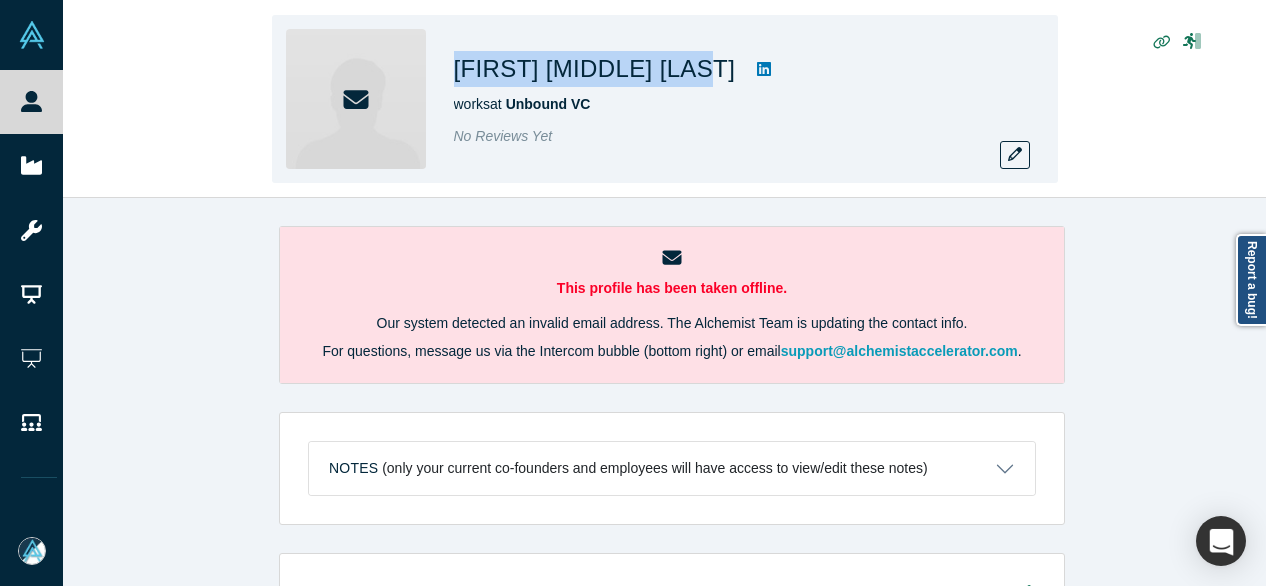 drag, startPoint x: 454, startPoint y: 74, endPoint x: 672, endPoint y: 80, distance: 218.08255 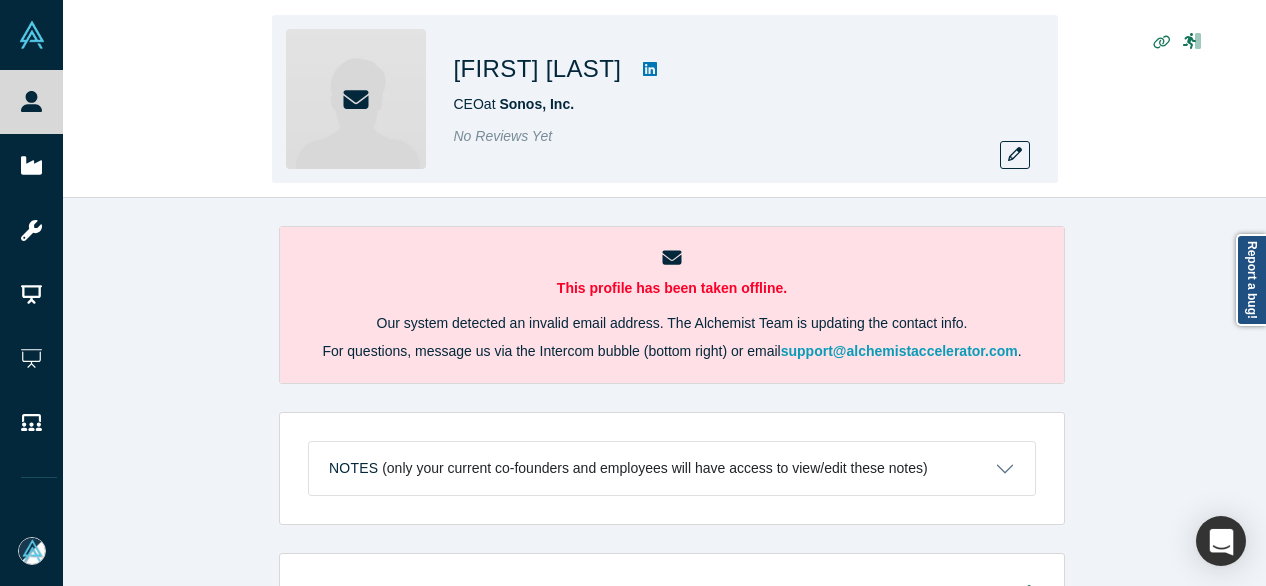 scroll, scrollTop: 0, scrollLeft: 0, axis: both 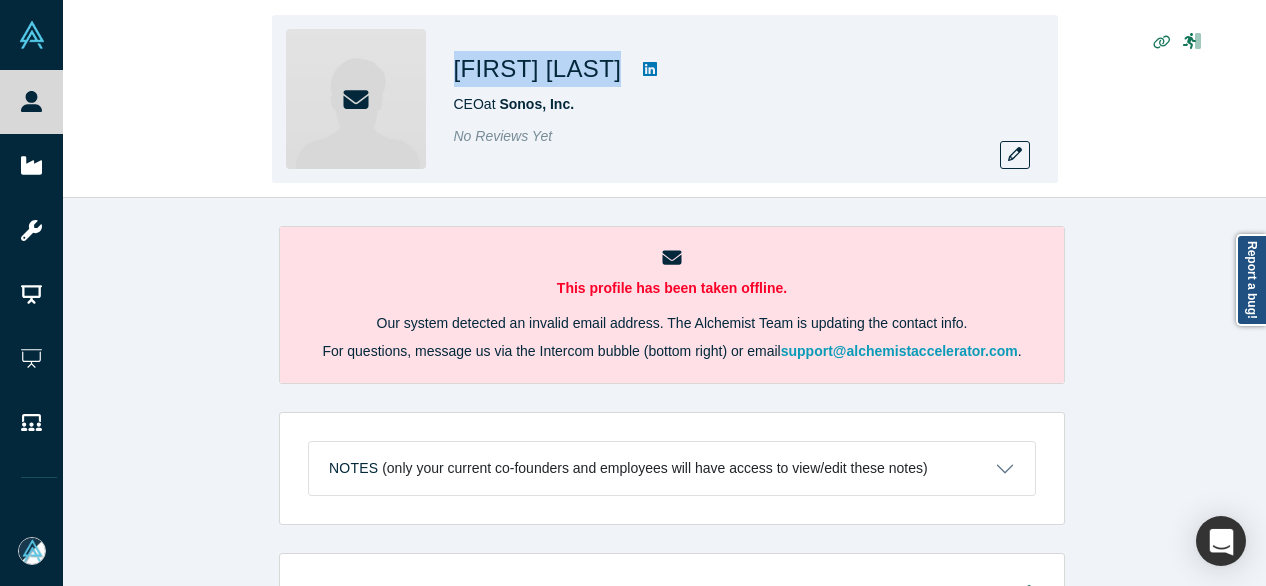 drag, startPoint x: 455, startPoint y: 67, endPoint x: 289, endPoint y: 5, distance: 177.20045 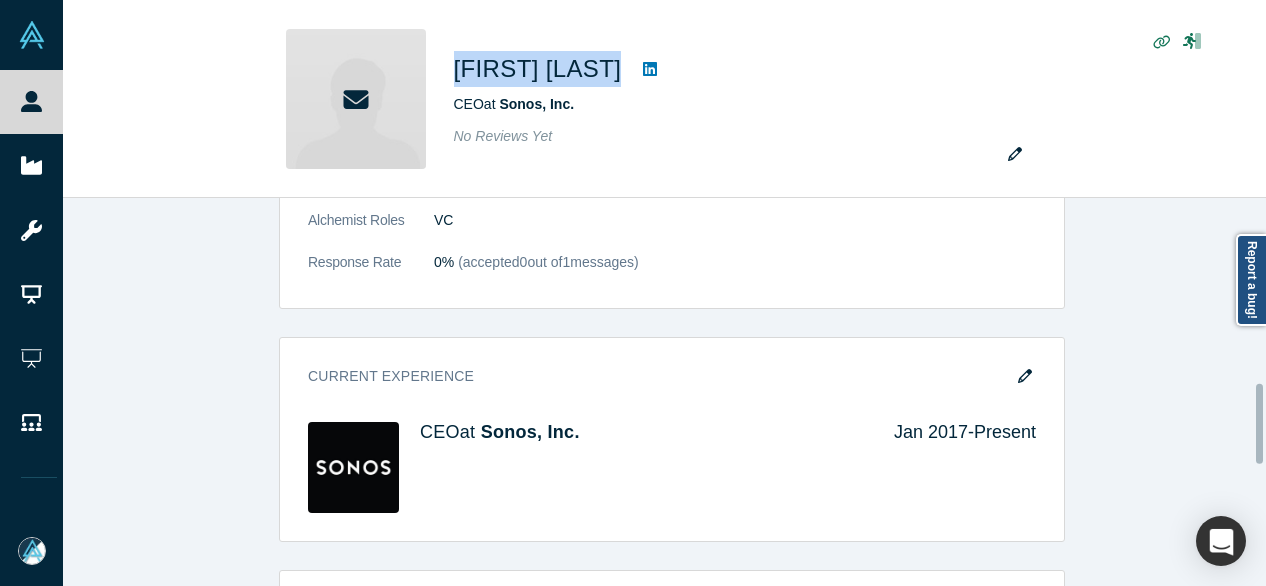 scroll, scrollTop: 900, scrollLeft: 0, axis: vertical 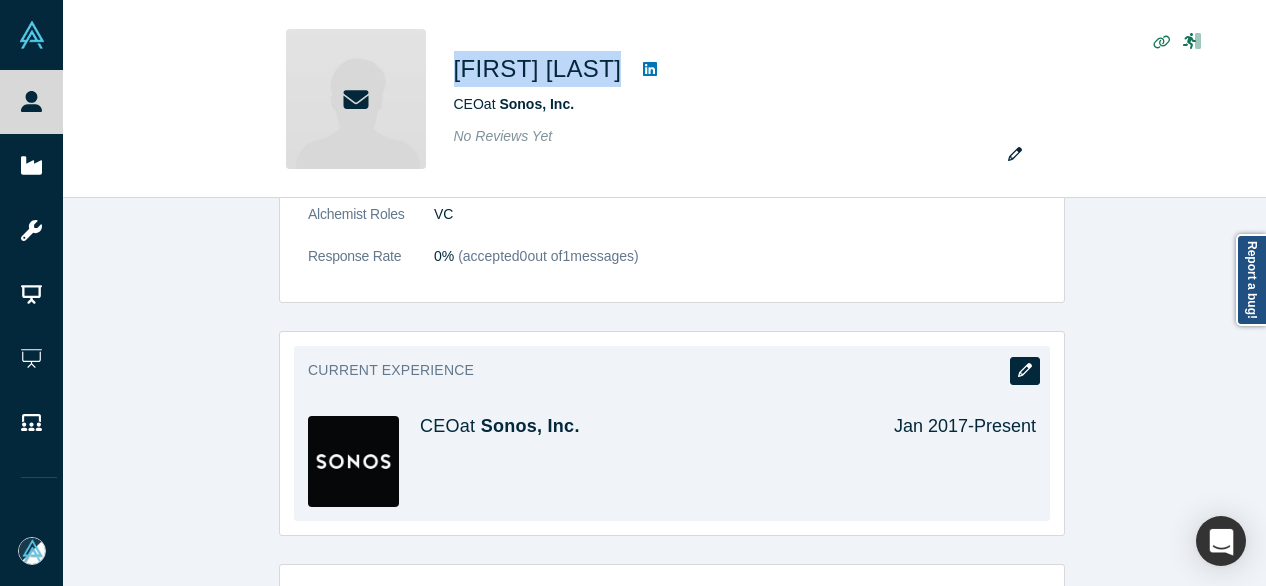 click 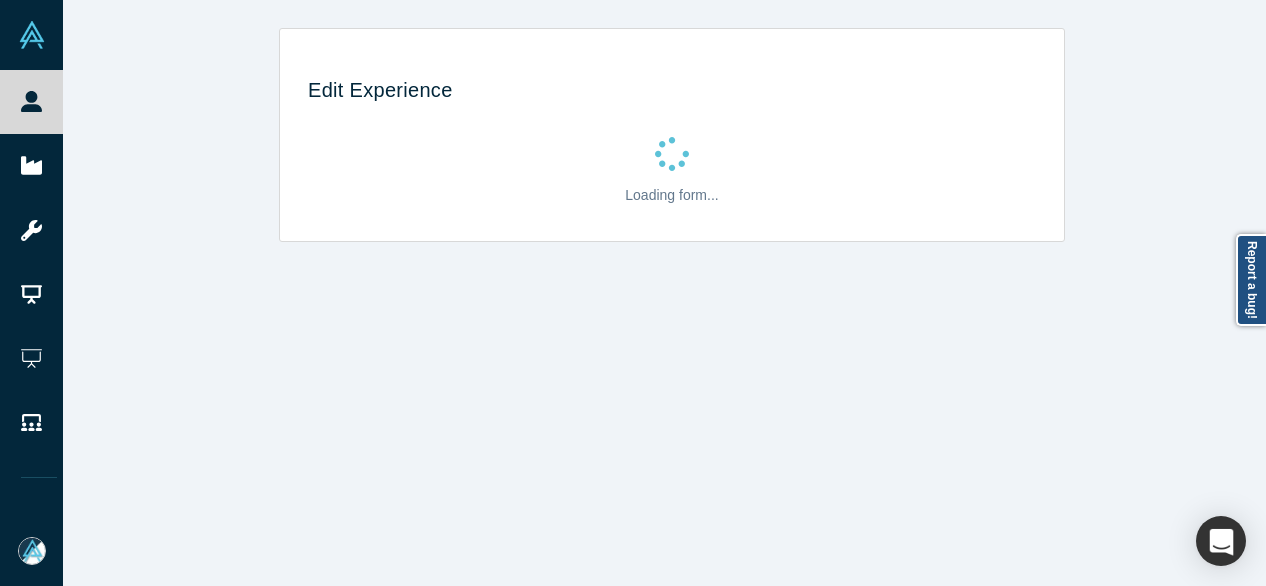 scroll, scrollTop: 0, scrollLeft: 0, axis: both 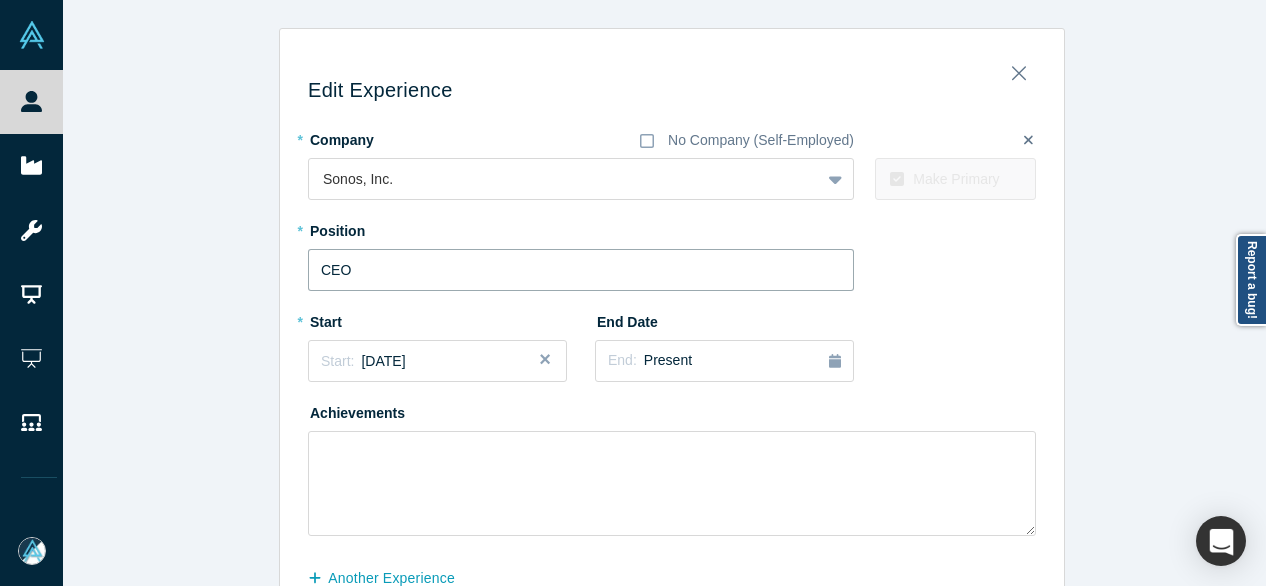 drag, startPoint x: 360, startPoint y: 274, endPoint x: 289, endPoint y: 275, distance: 71.00704 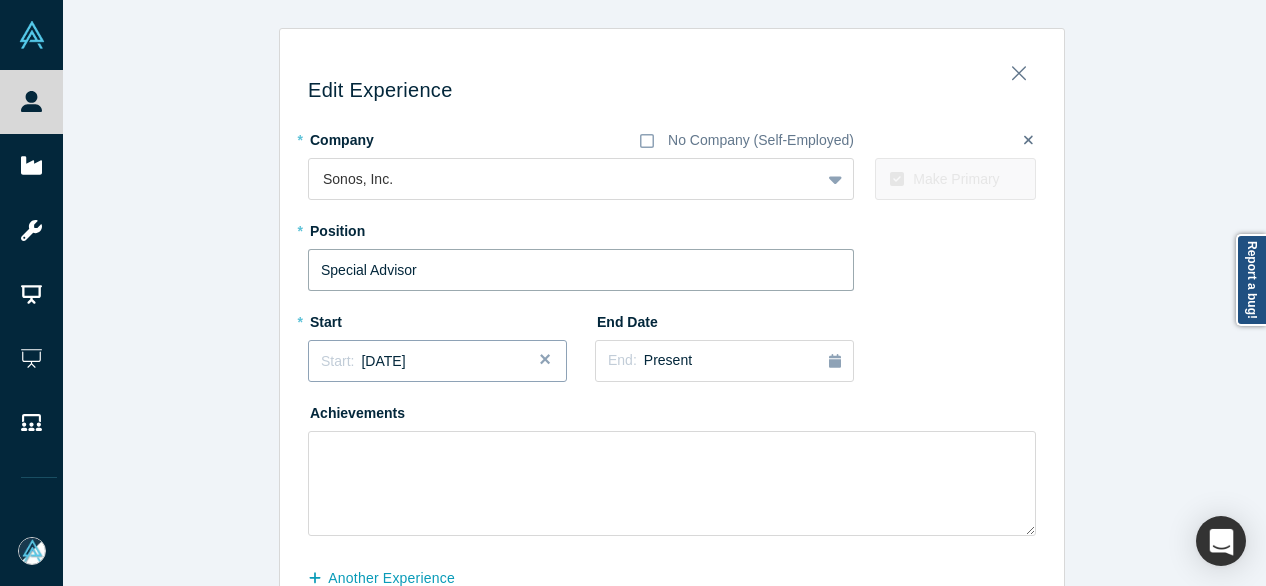 type on "Special Advisor" 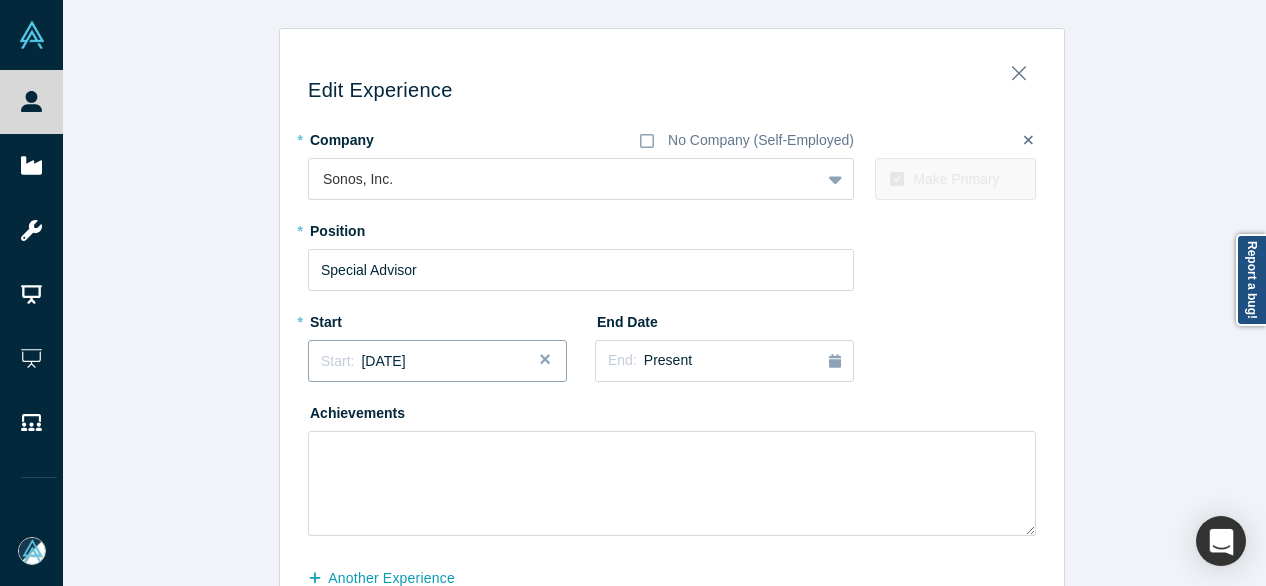 click on "[DATE]" at bounding box center [383, 361] 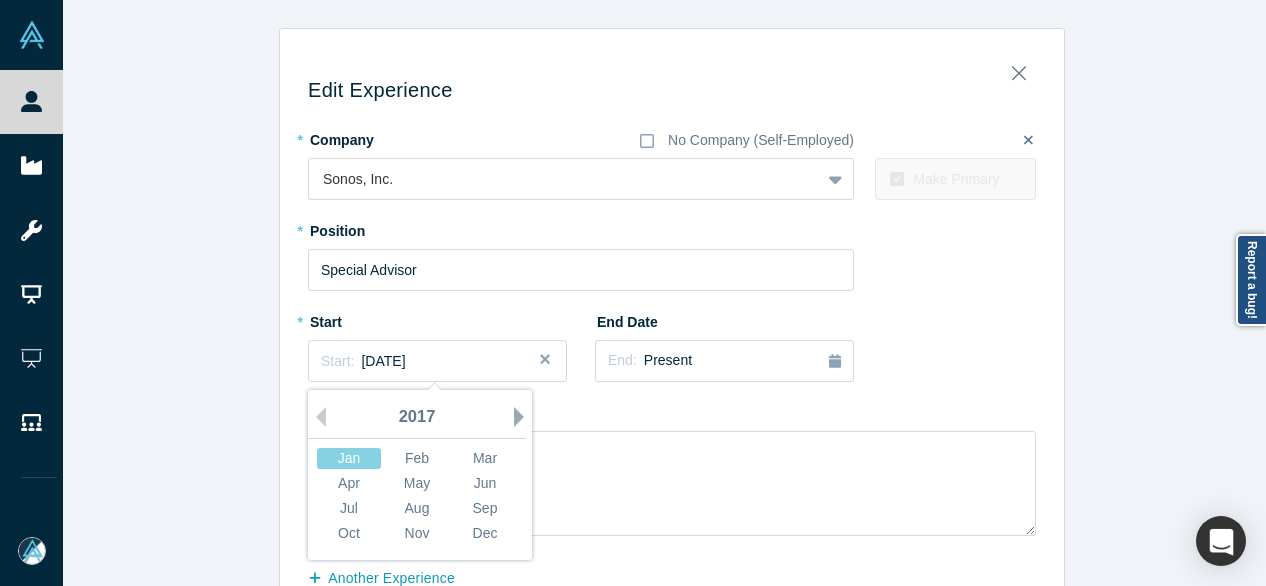 click on "Next Year" at bounding box center (524, 417) 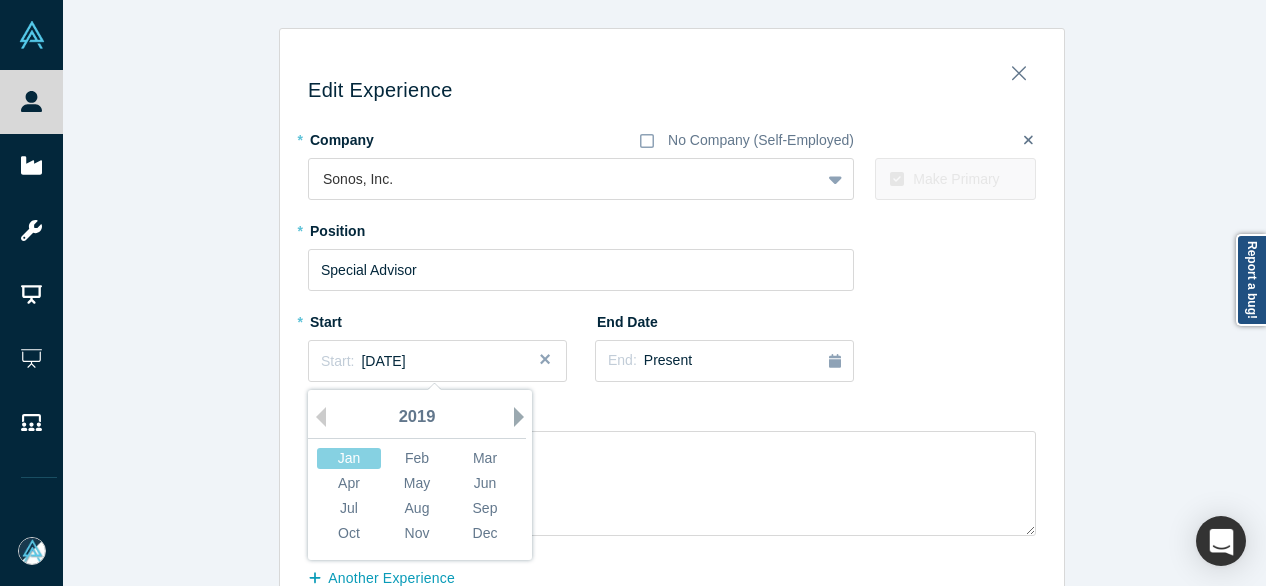 click on "Next Year" at bounding box center [524, 417] 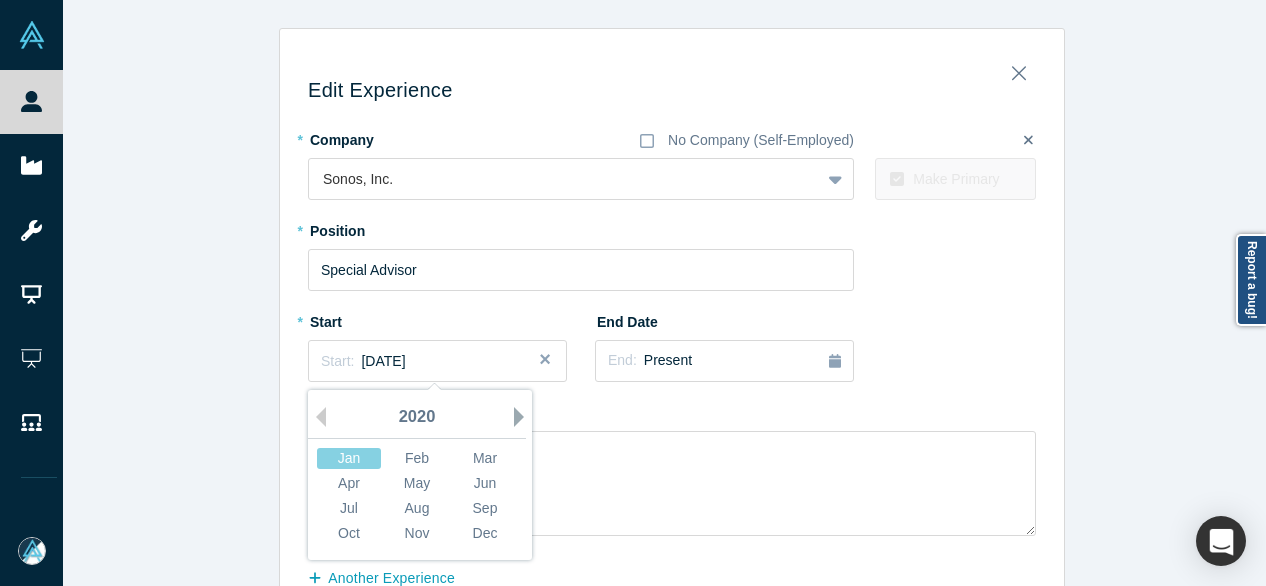 click on "Next Year" at bounding box center [524, 417] 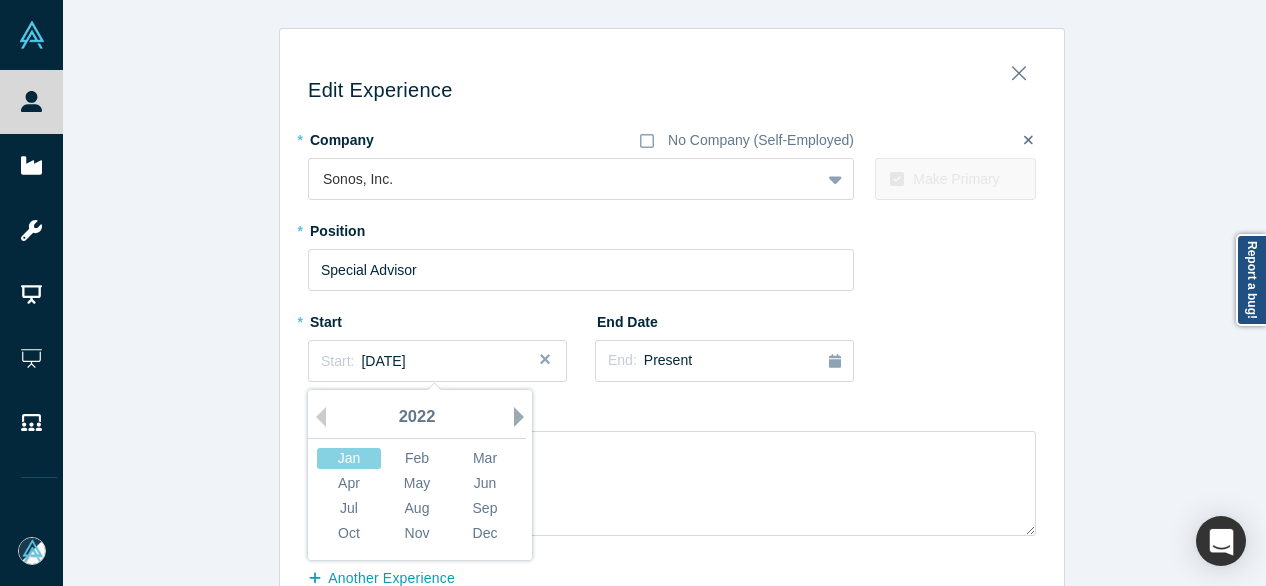 click on "Next Year" at bounding box center (524, 417) 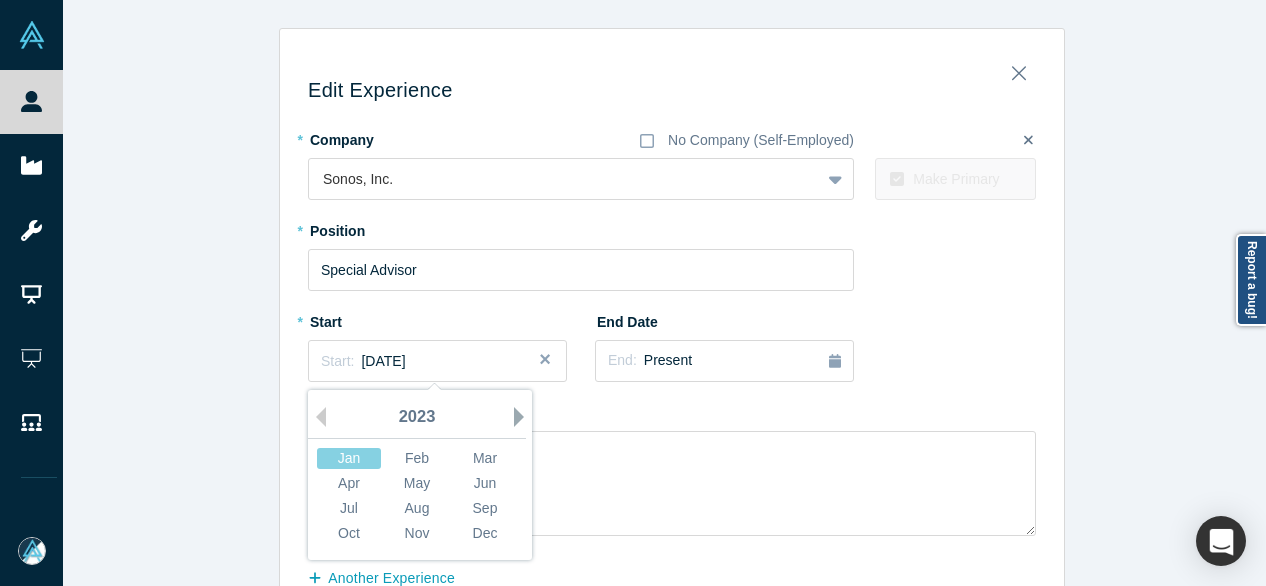 click on "Next Year" at bounding box center [524, 417] 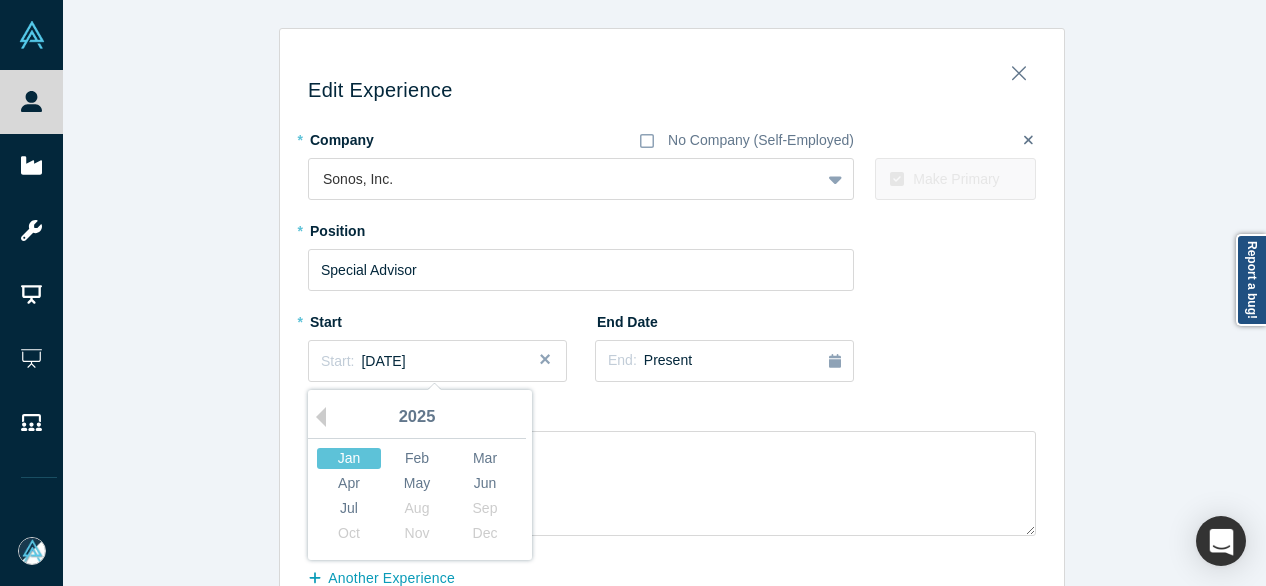 click on "Jan" at bounding box center [349, 458] 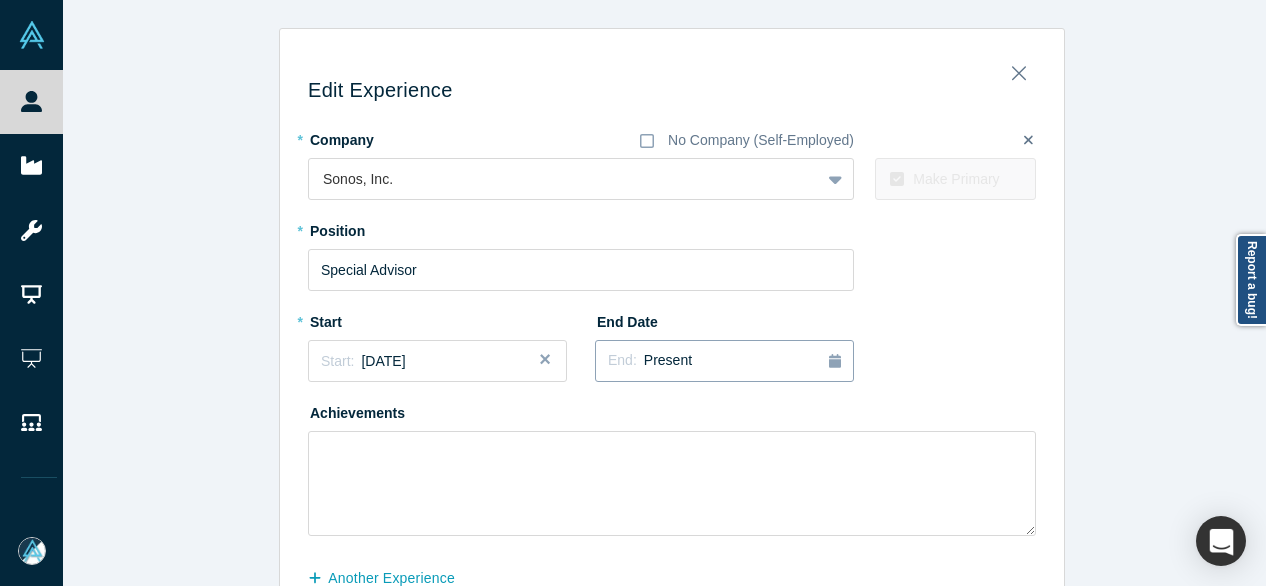 click on "End: Present" at bounding box center [650, 361] 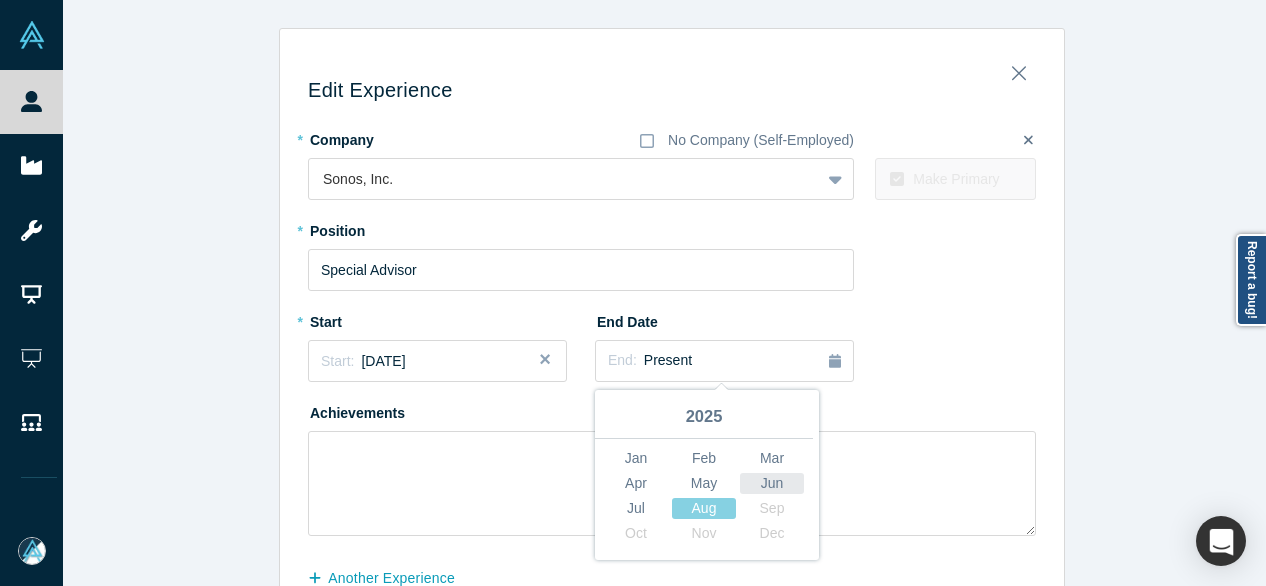 click on "Jun" at bounding box center (772, 483) 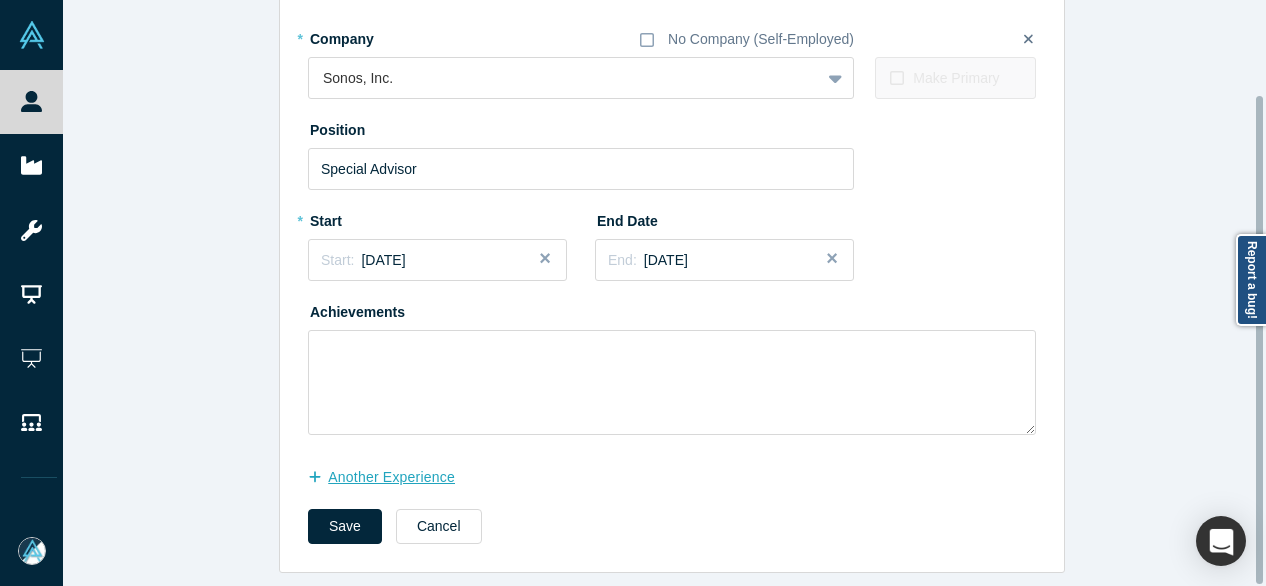 scroll, scrollTop: 114, scrollLeft: 0, axis: vertical 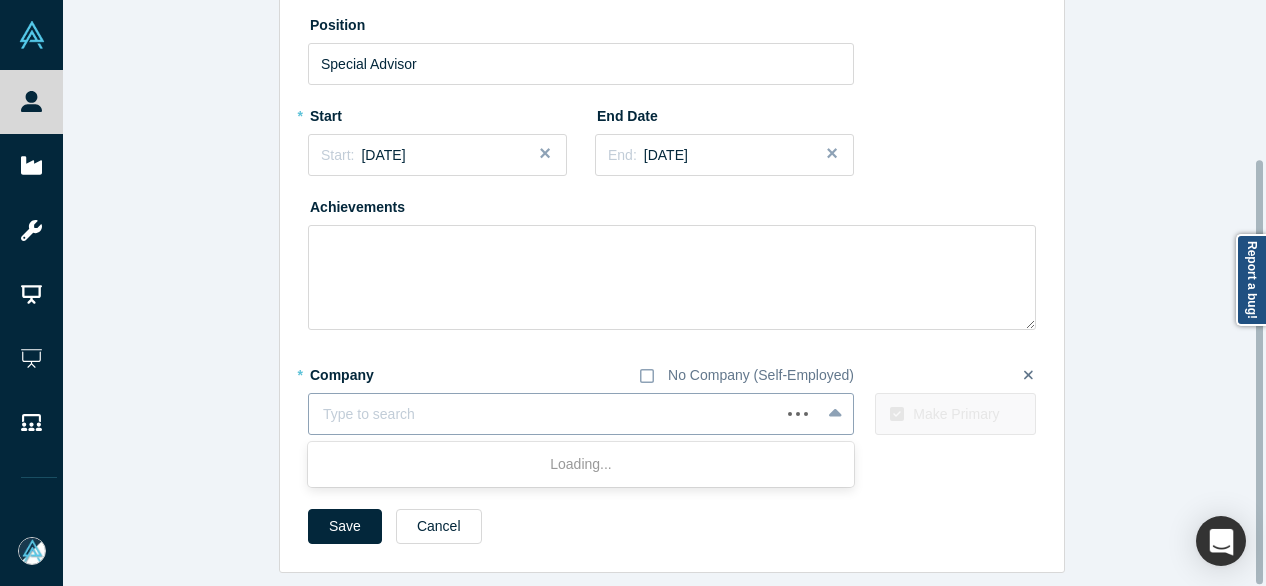 click at bounding box center [544, 414] 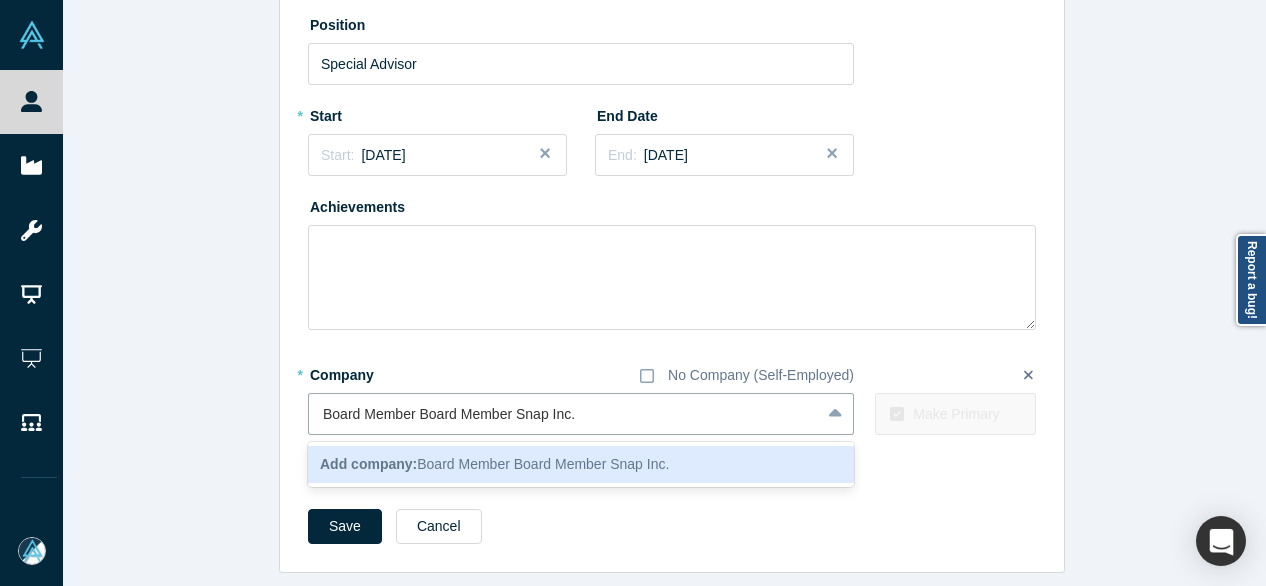 drag, startPoint x: 506, startPoint y: 405, endPoint x: 268, endPoint y: 394, distance: 238.25406 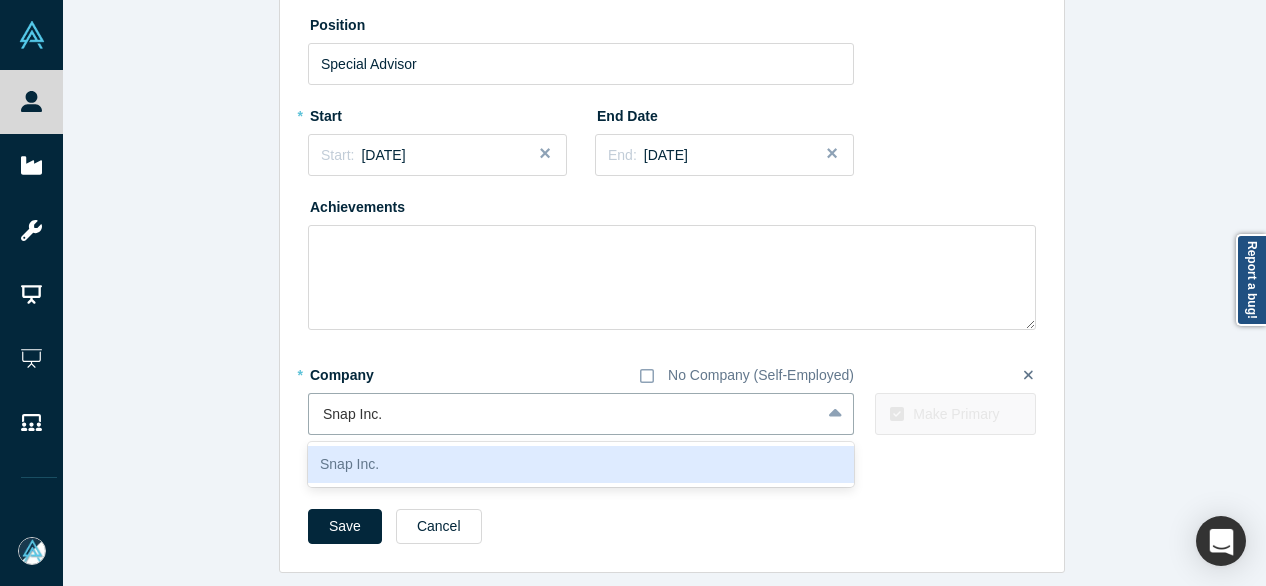 click on "Snap Inc." at bounding box center [581, 464] 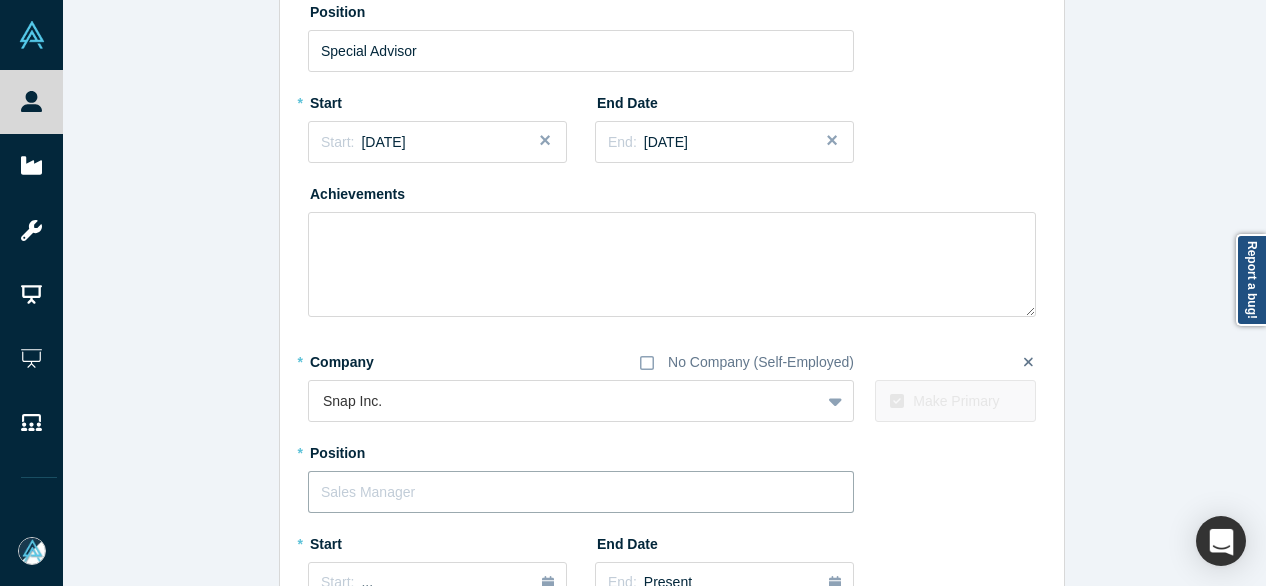 click at bounding box center [581, 492] 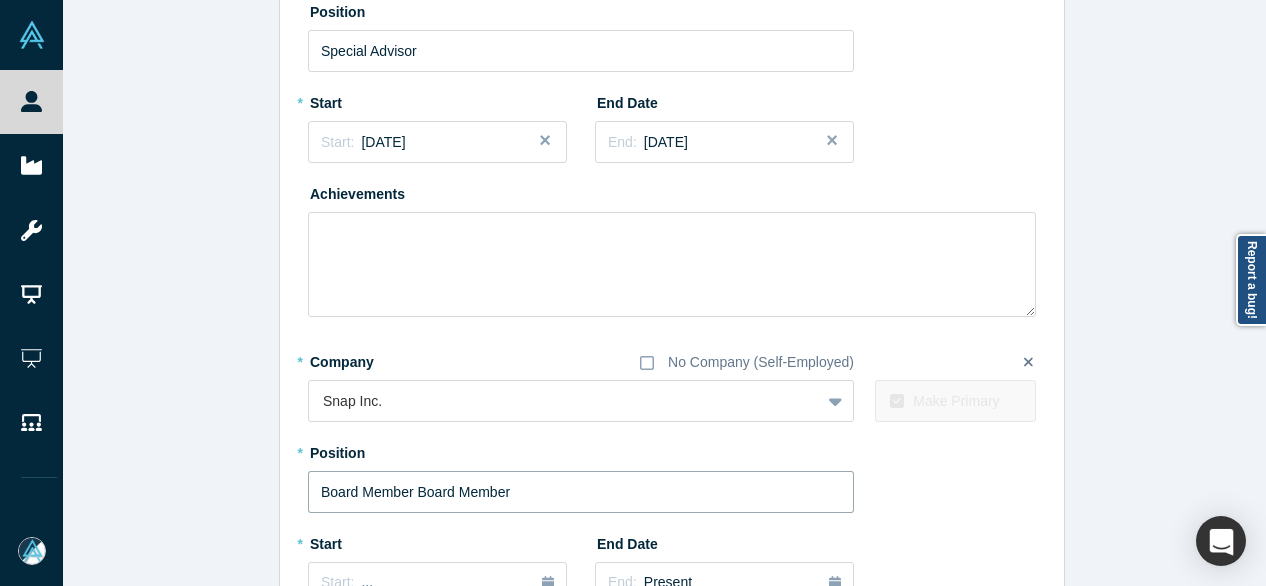 drag, startPoint x: 404, startPoint y: 488, endPoint x: 610, endPoint y: 508, distance: 206.9686 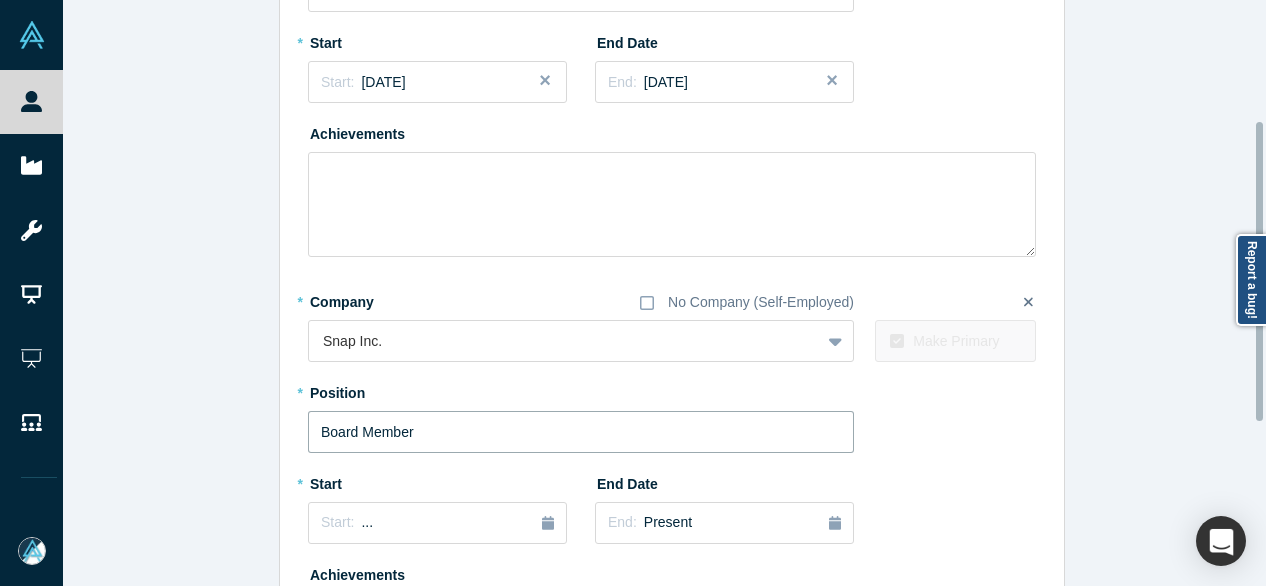 scroll, scrollTop: 319, scrollLeft: 0, axis: vertical 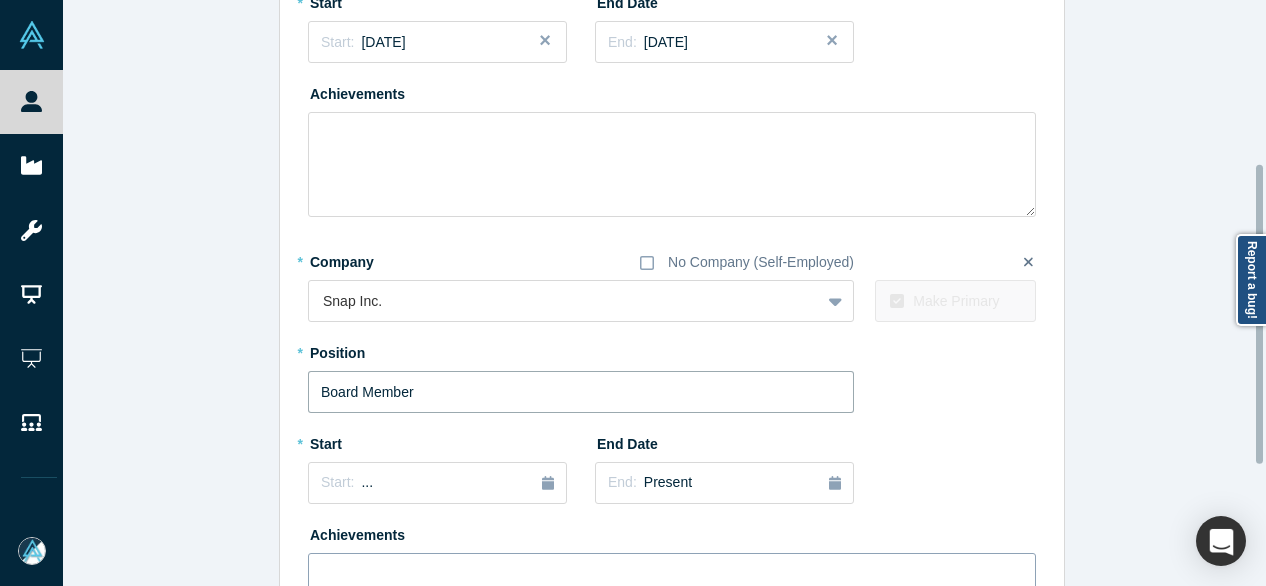 type on "Board Member" 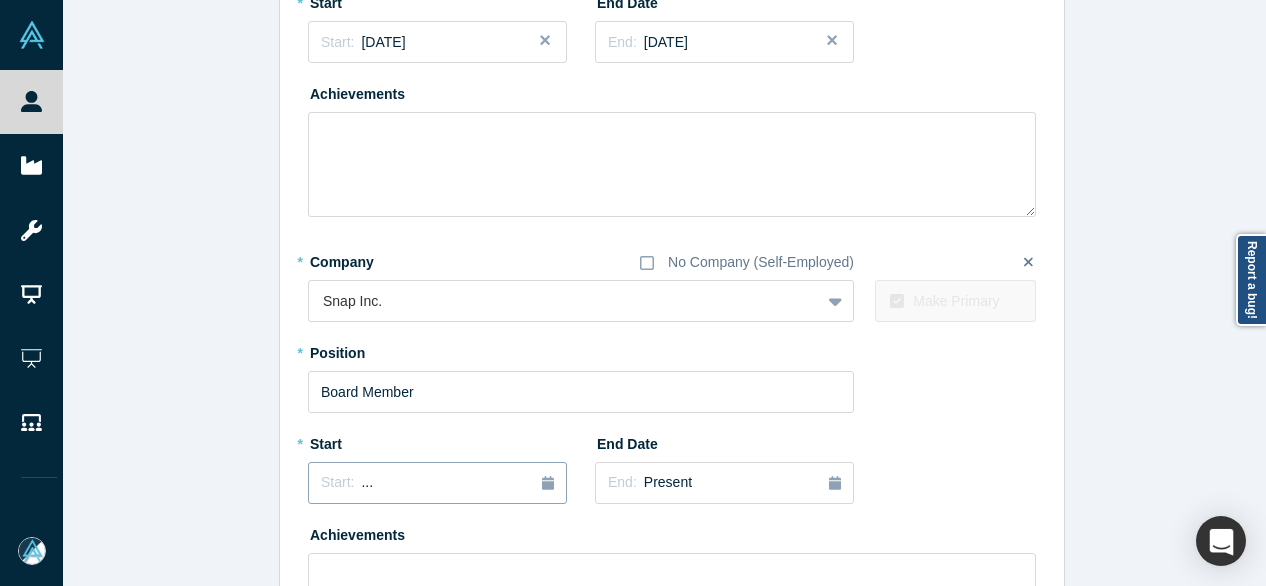 click on "Start: ..." at bounding box center (437, 483) 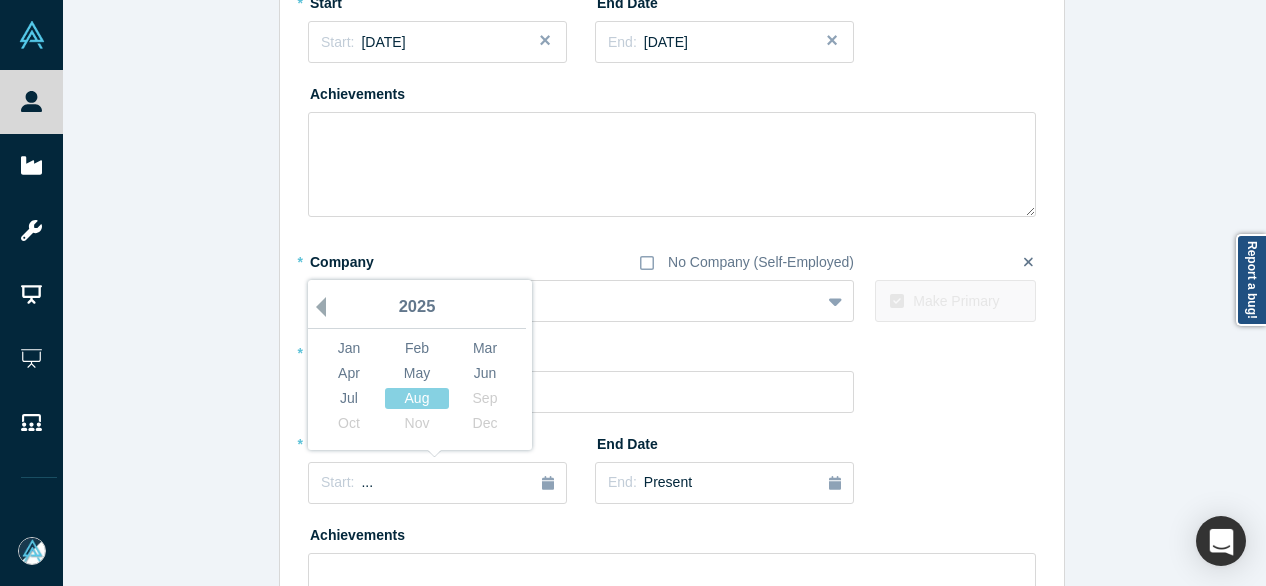 click on "Previous Year" at bounding box center [316, 307] 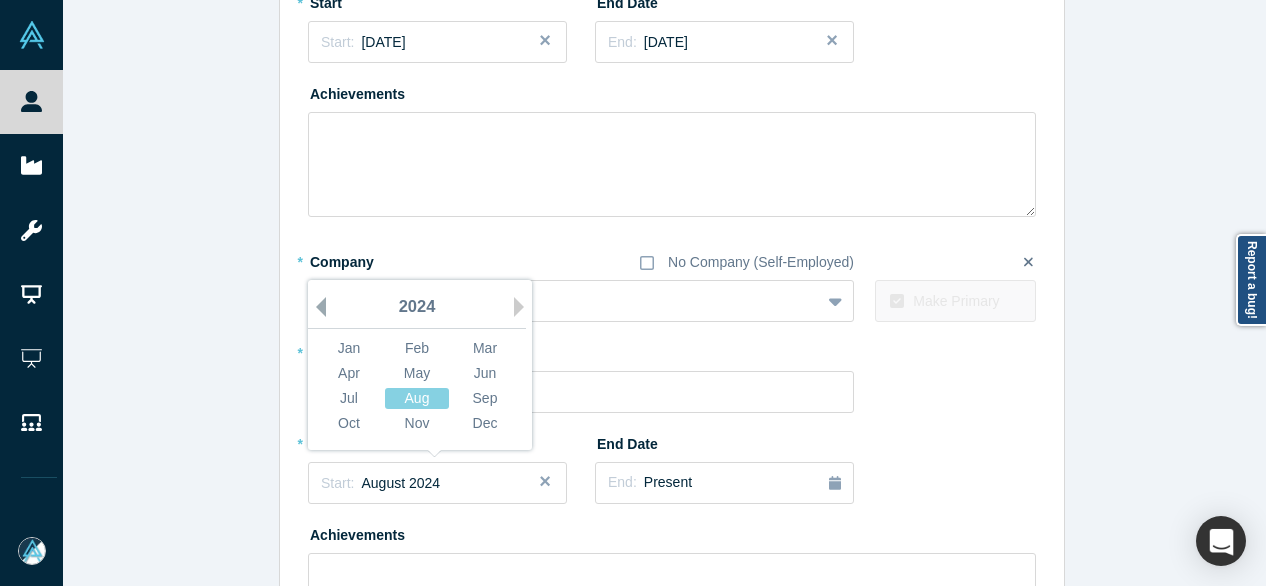 click on "Previous Year" at bounding box center (316, 307) 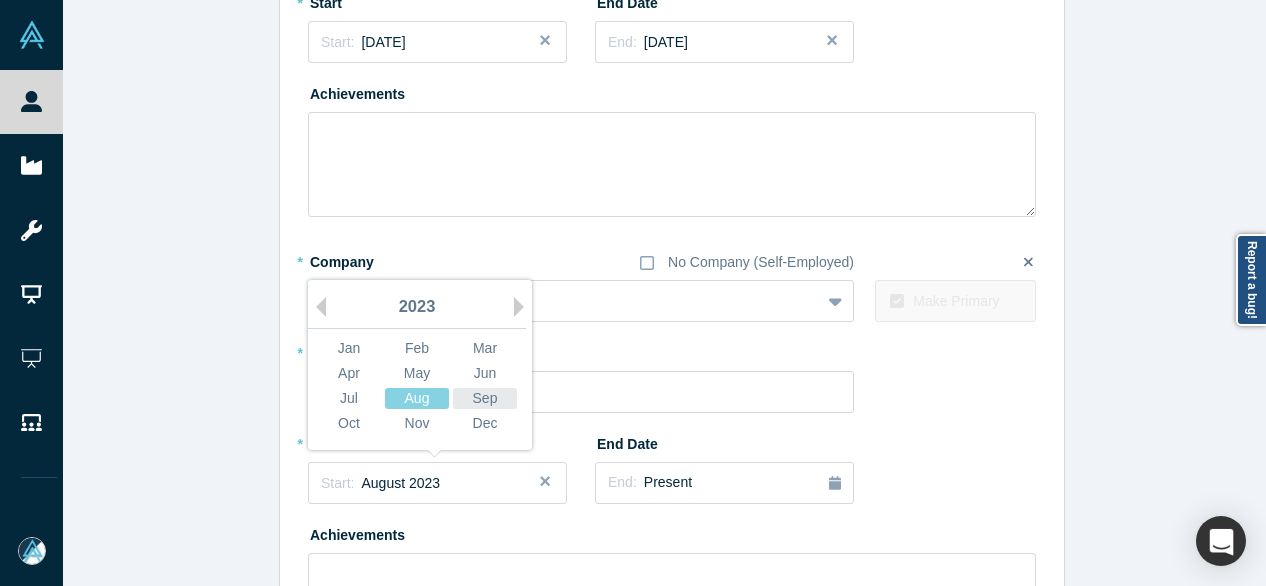click on "Sep" at bounding box center (485, 398) 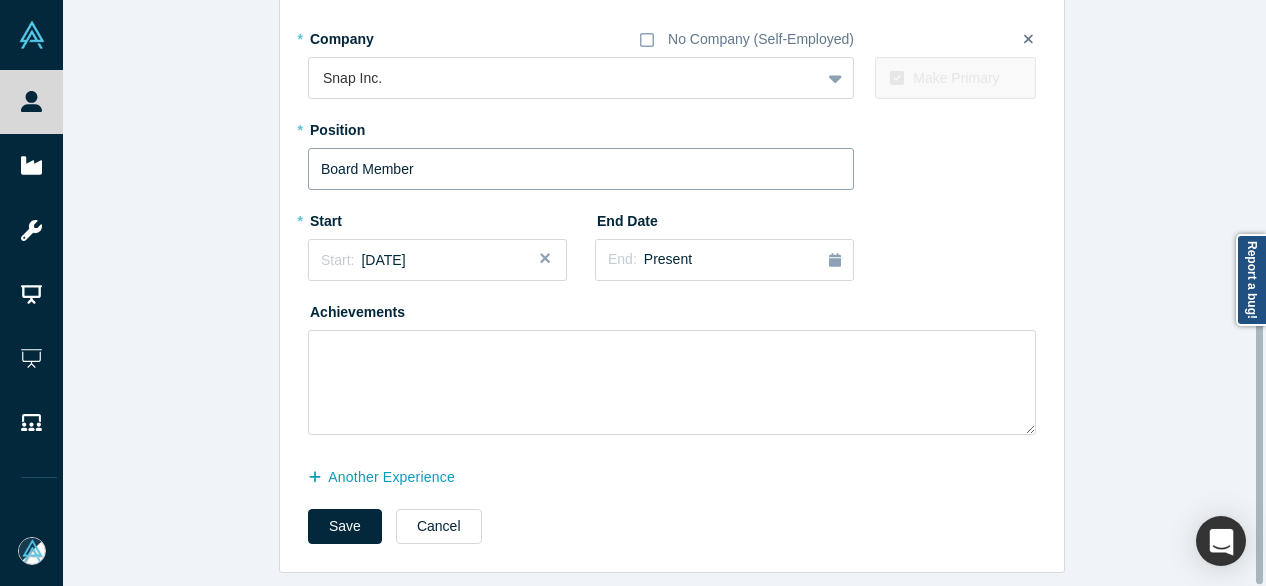 scroll, scrollTop: 555, scrollLeft: 0, axis: vertical 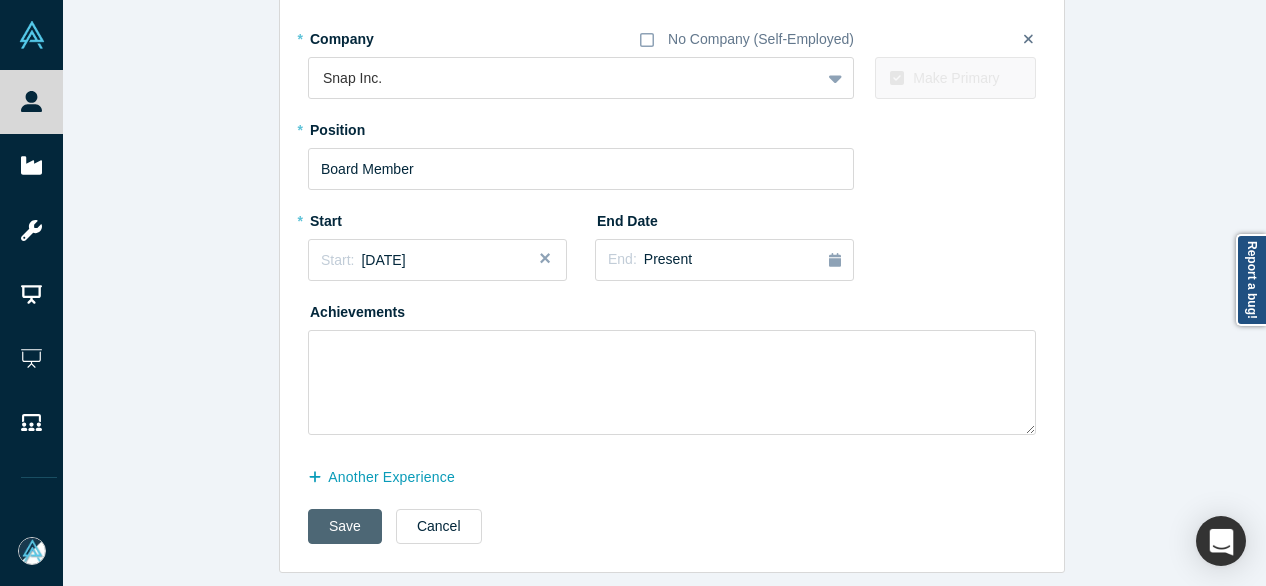 click on "Save" at bounding box center [345, 526] 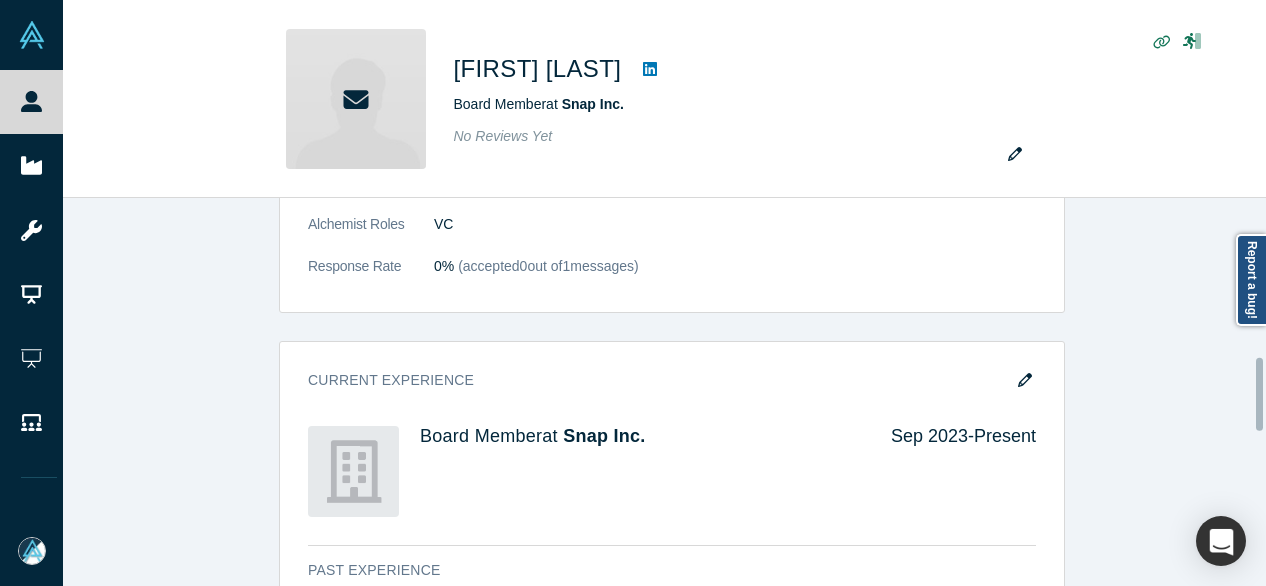 scroll, scrollTop: 900, scrollLeft: 0, axis: vertical 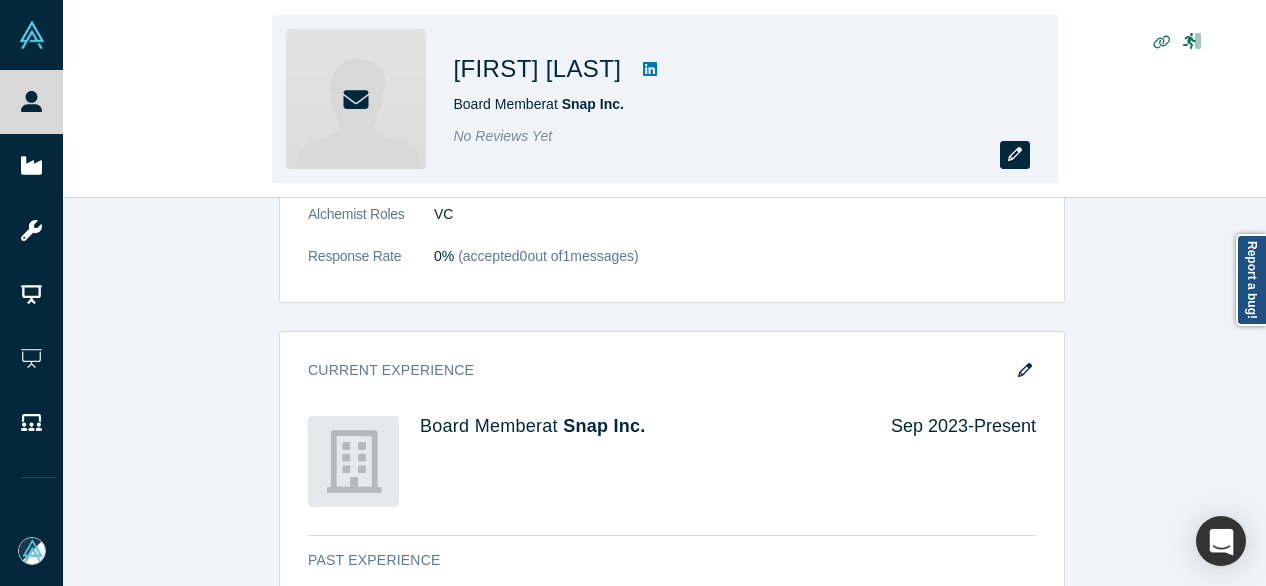 click at bounding box center (1015, 155) 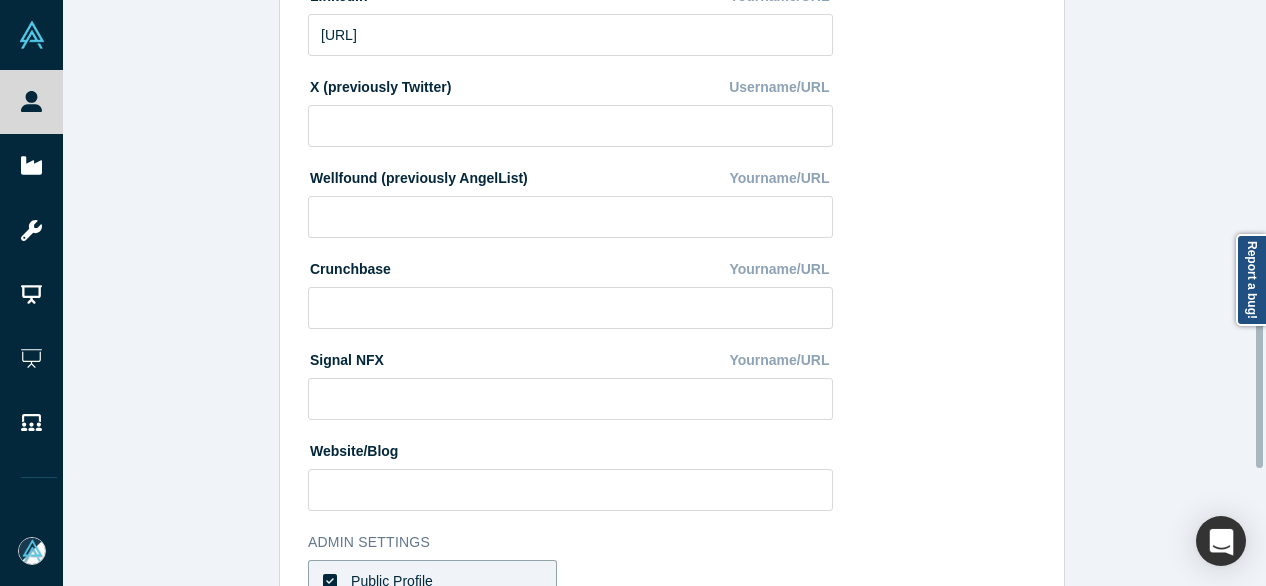 scroll, scrollTop: 896, scrollLeft: 0, axis: vertical 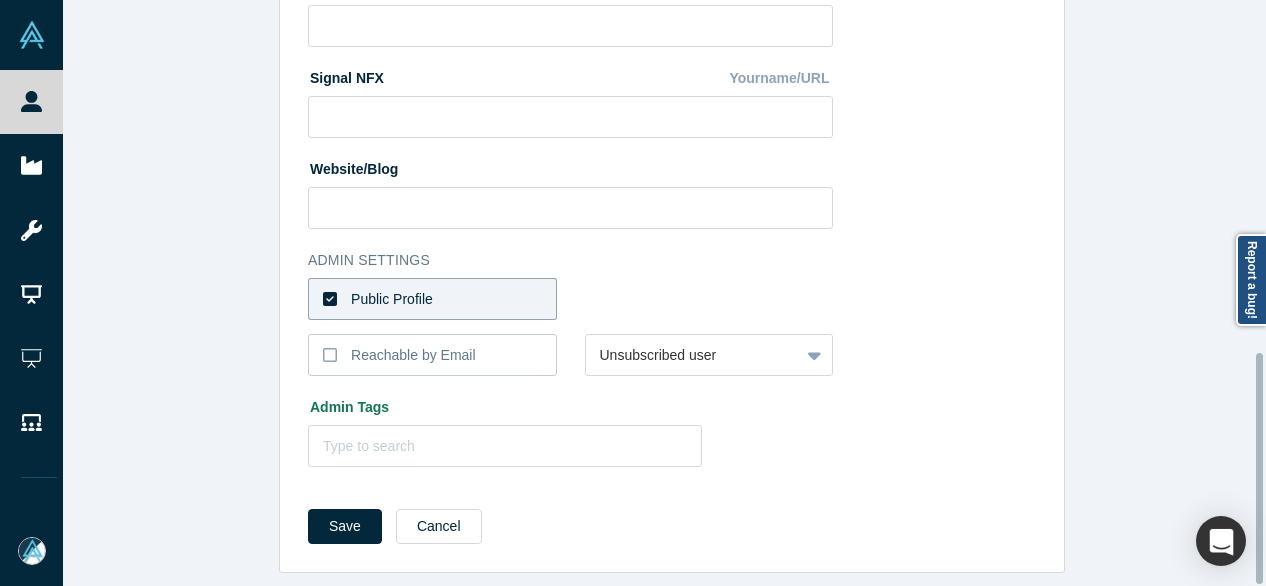 click on "Public Profile" at bounding box center [432, 299] 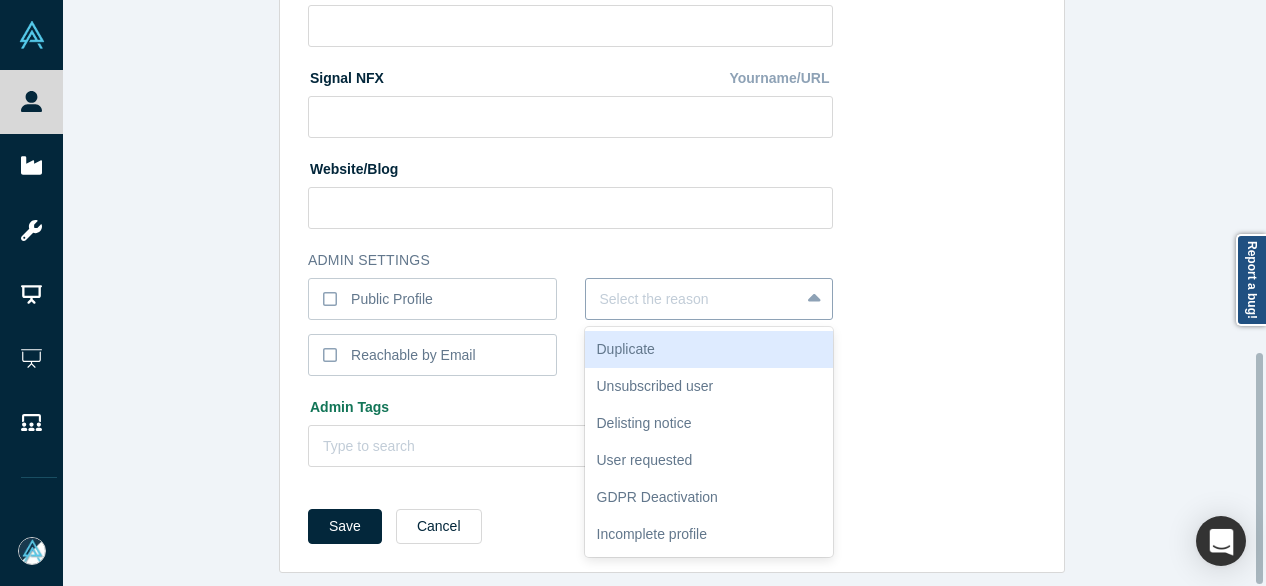 click at bounding box center (693, 299) 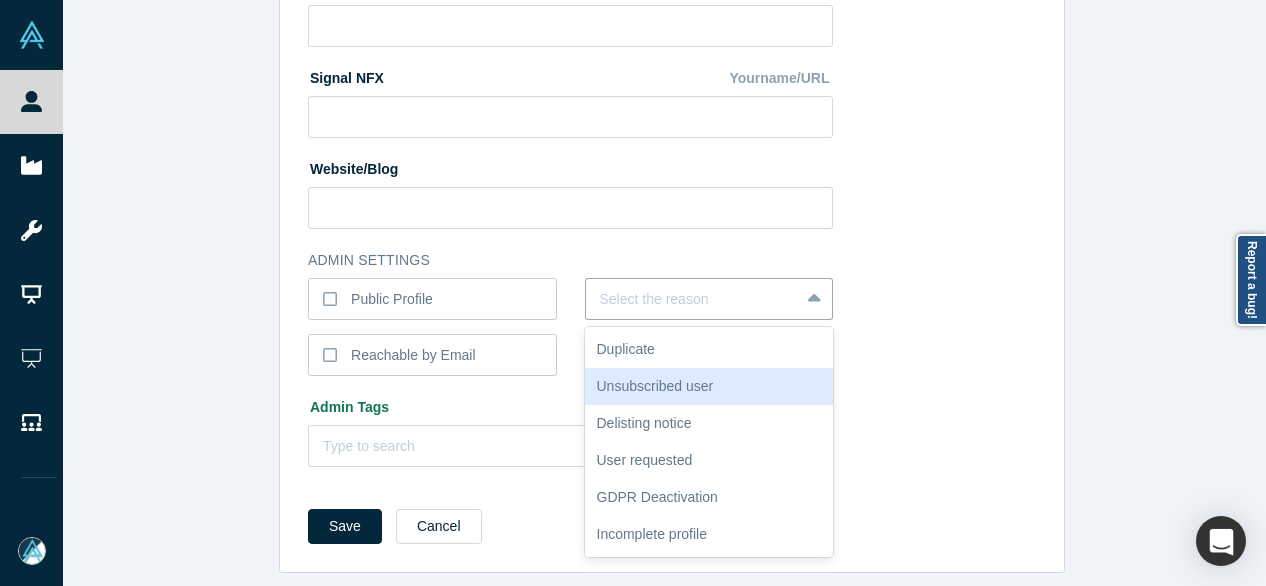 click on "Unsubscribed user" at bounding box center [709, 386] 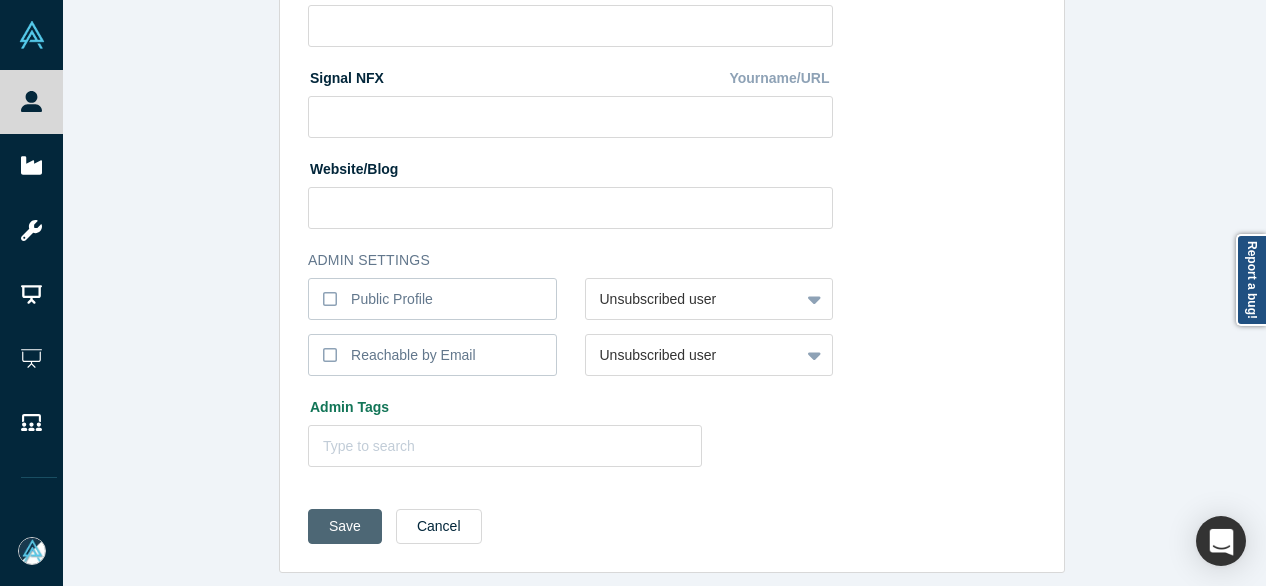click on "Save" at bounding box center (345, 526) 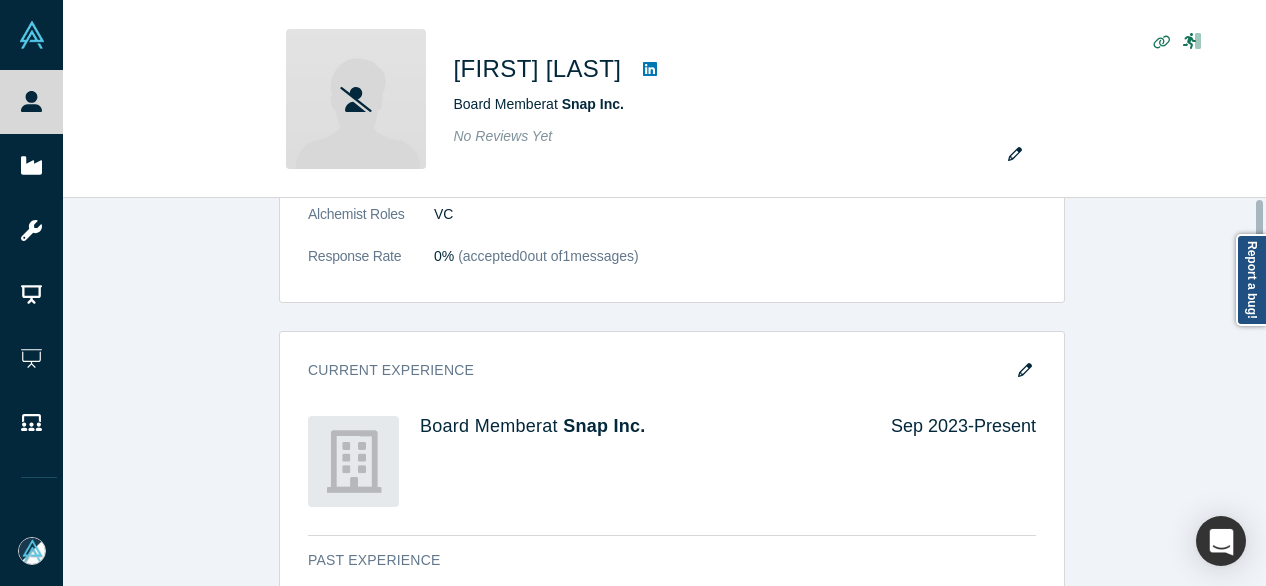 scroll, scrollTop: 0, scrollLeft: 0, axis: both 